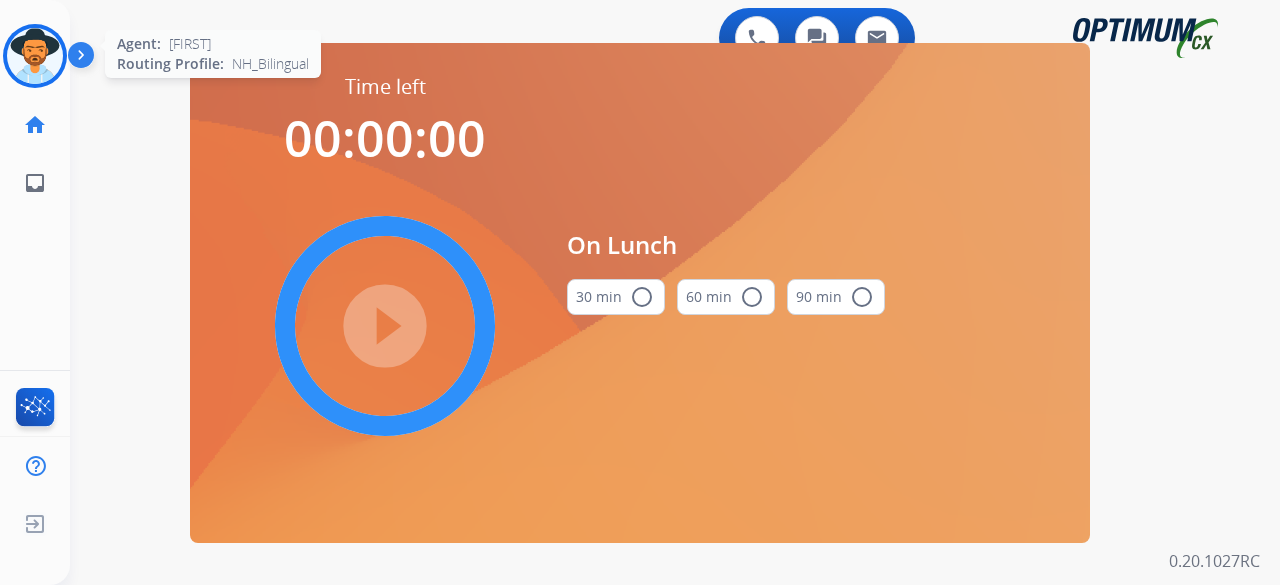 scroll, scrollTop: 0, scrollLeft: 0, axis: both 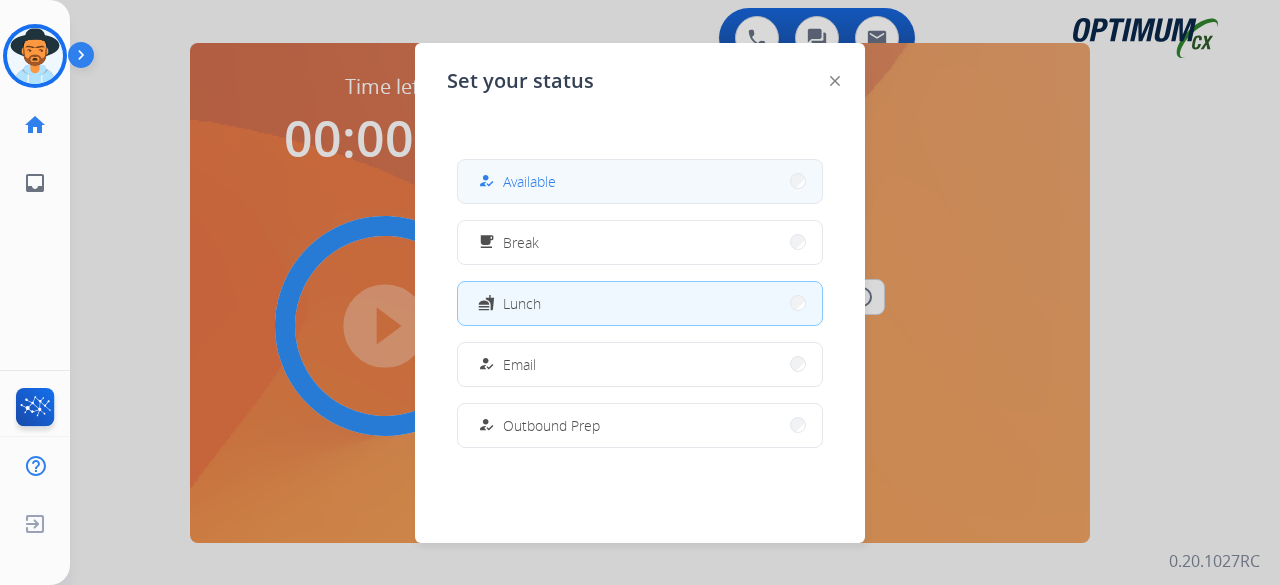 click on "Available" at bounding box center (529, 181) 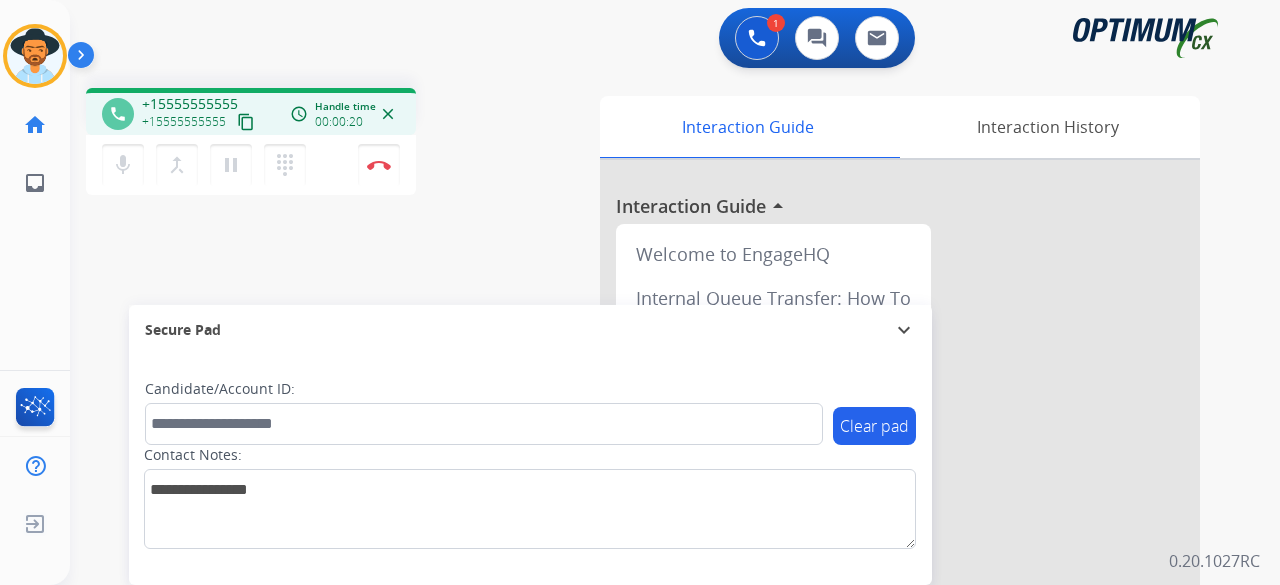 click on "phone +15555555555 +15555555555 content_copy access_time Call metrics Queue   00:09 Hold   00:00 Talk   00:21 Total   00:29 Handle time 00:00:20 close mic Mute merge_type Bridge pause Hold dialpad Dialpad Disconnect swap_horiz Break voice bridge close_fullscreen Connect 3-Way Call merge_type Separate 3-Way Call" at bounding box center [325, 144] 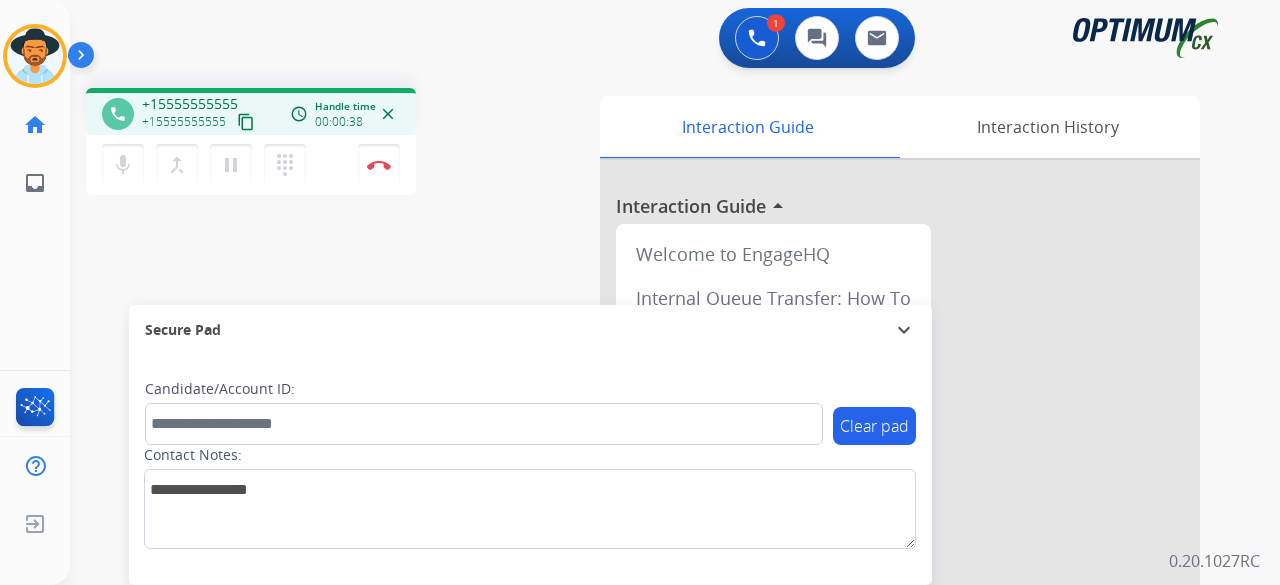 click on "content_copy" at bounding box center (246, 122) 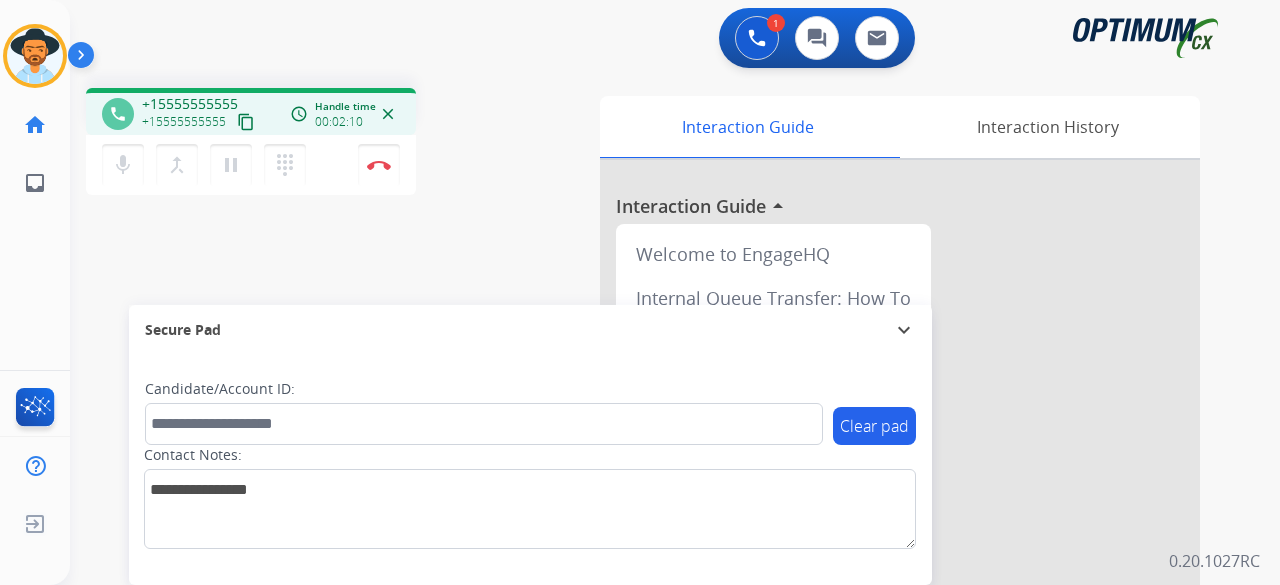 click on "content_copy" at bounding box center [246, 122] 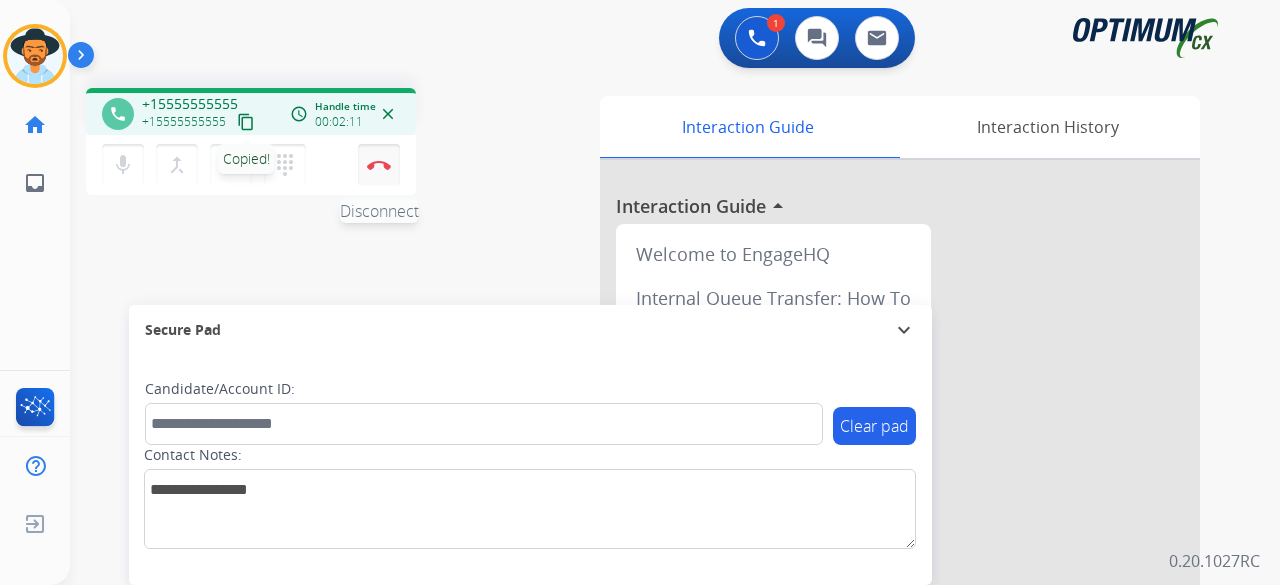 click on "Disconnect" at bounding box center (379, 165) 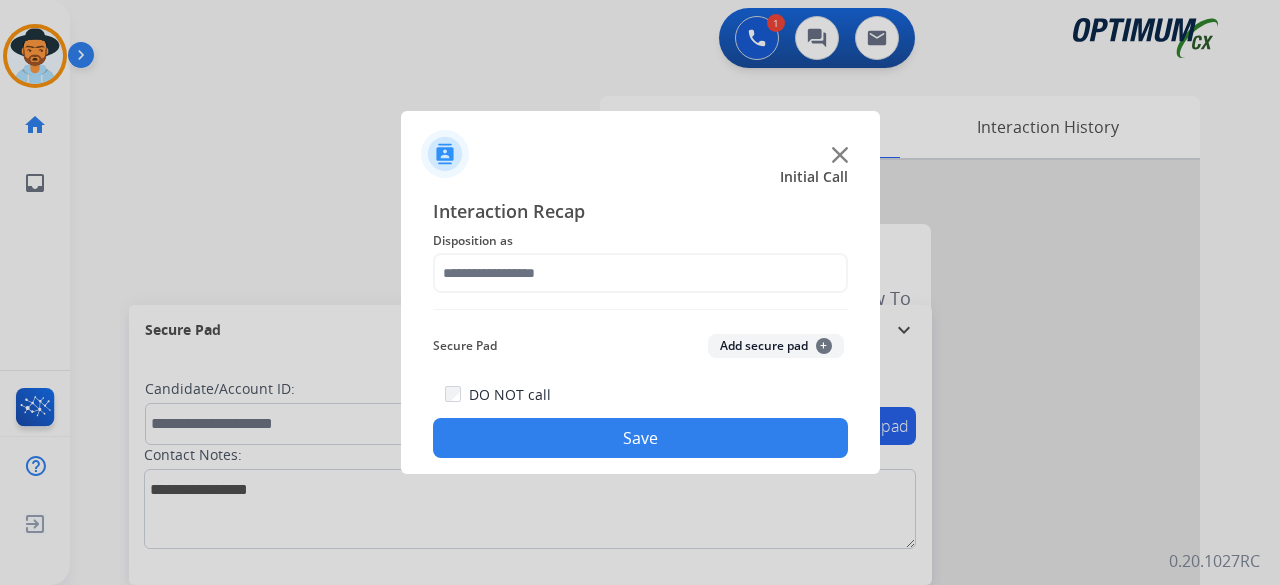 click 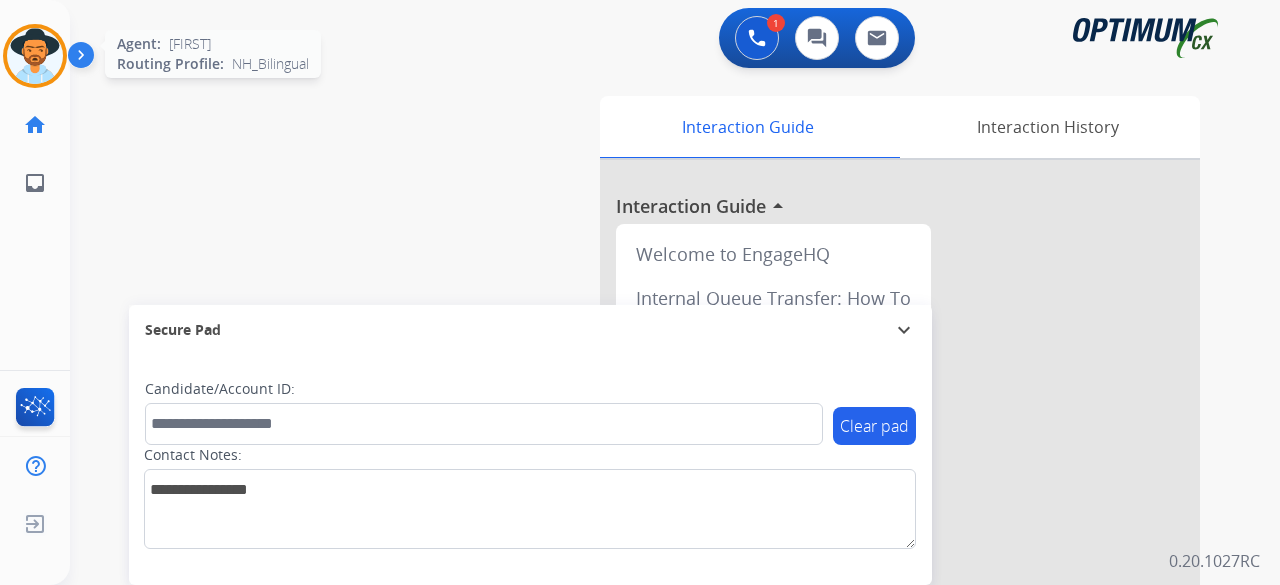 click at bounding box center (35, 56) 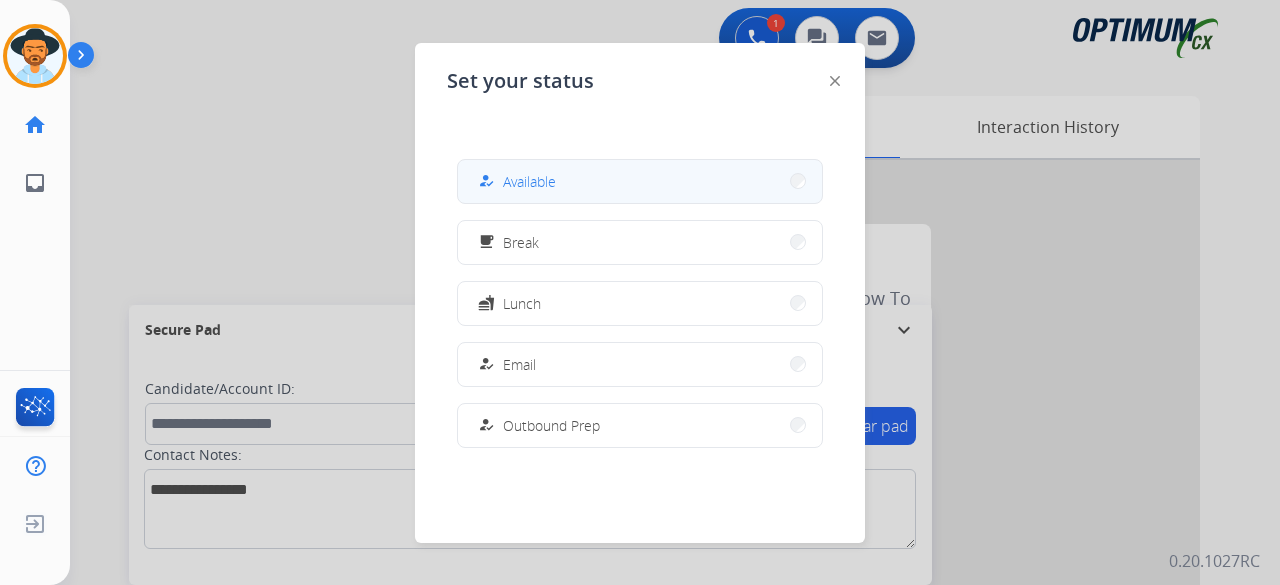 click on "how_to_reg Available" at bounding box center [640, 181] 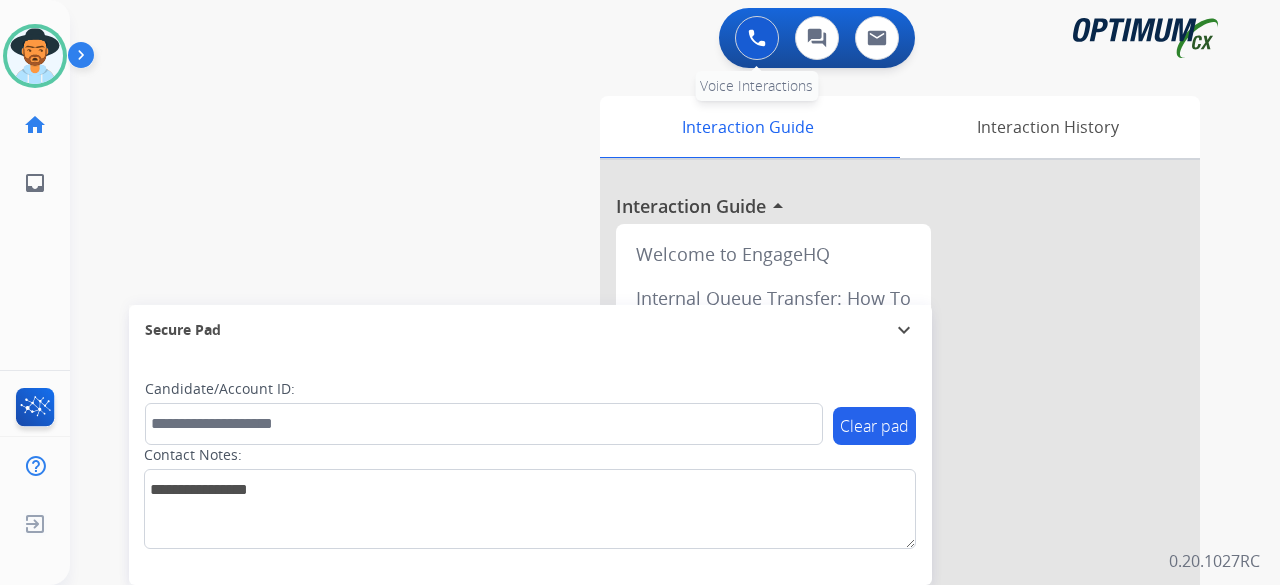 click at bounding box center (757, 38) 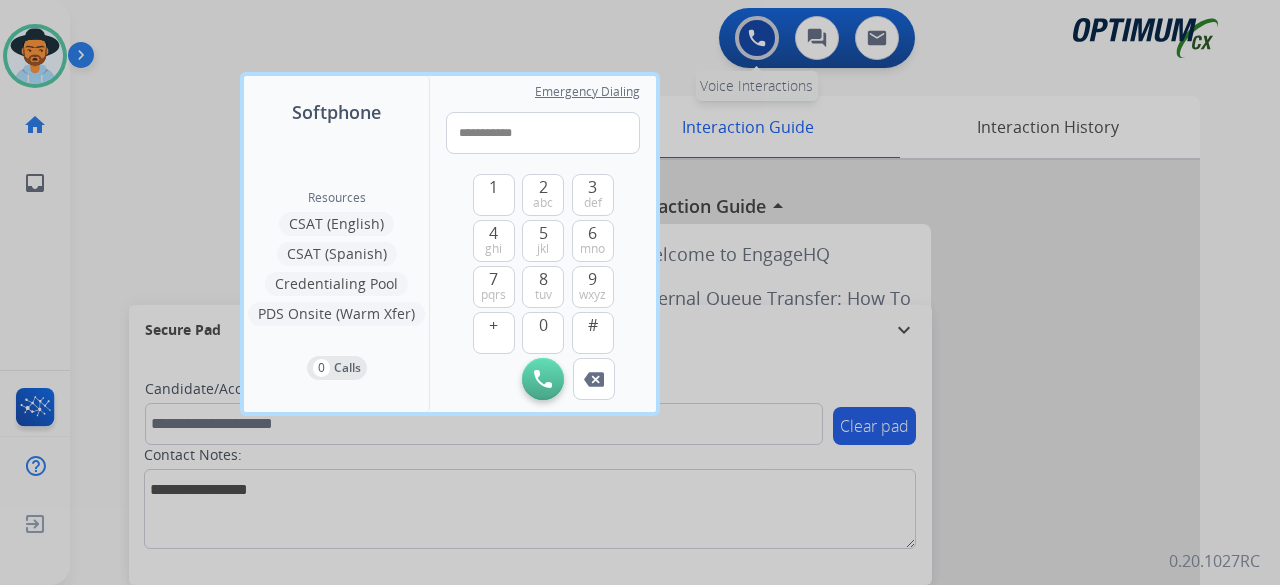type on "**********" 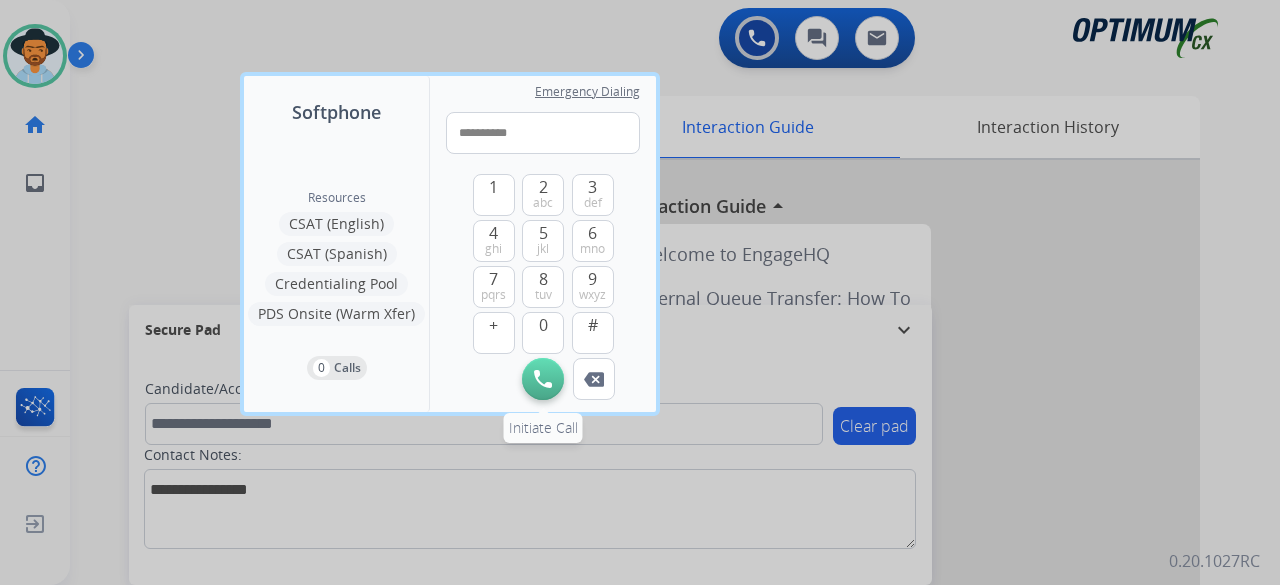 click at bounding box center [543, 379] 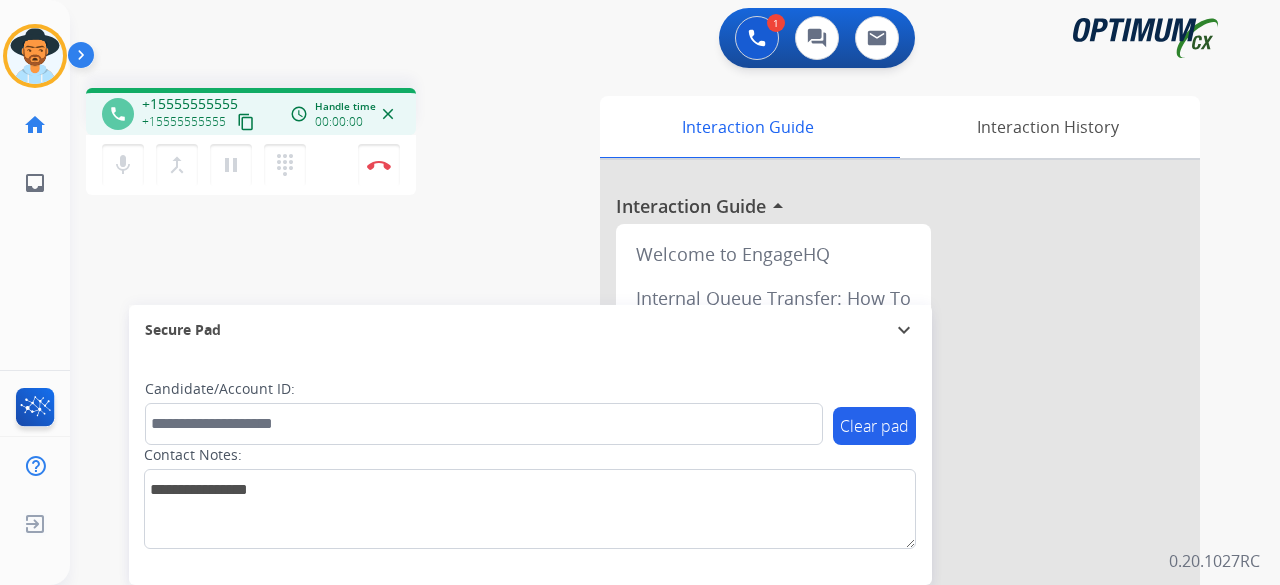 click on "phone +15555555555 +15555555555 content_copy access_time Call metrics Queue   00:04 Hold   00:00 Talk   00:01 Total   00:04 Handle time 00:00:00 close mic Mute merge_type Bridge pause Hold dialpad Dialpad Disconnect swap_horiz Break voice bridge close_fullscreen Connect 3-Way Call merge_type Separate 3-Way Call  Interaction Guide   Interaction History  Interaction Guide arrow_drop_up  Welcome to EngageHQ   Internal Queue Transfer: How To  Secure Pad expand_more Clear pad Candidate/Account ID: Contact Notes:" at bounding box center [651, 489] 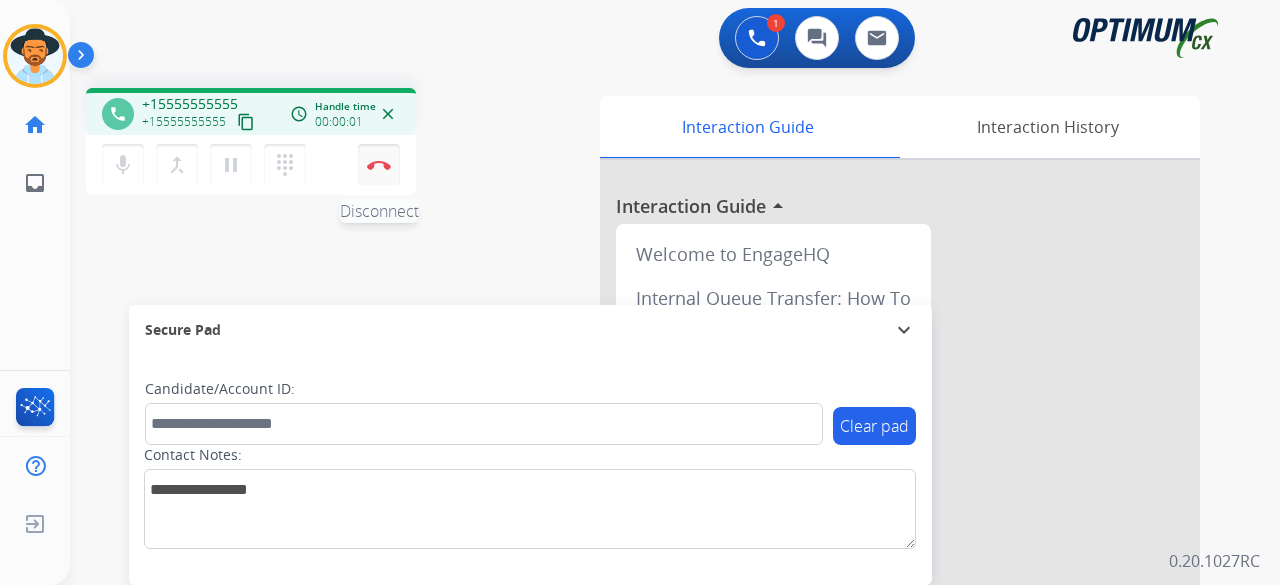 click on "Disconnect" at bounding box center [379, 165] 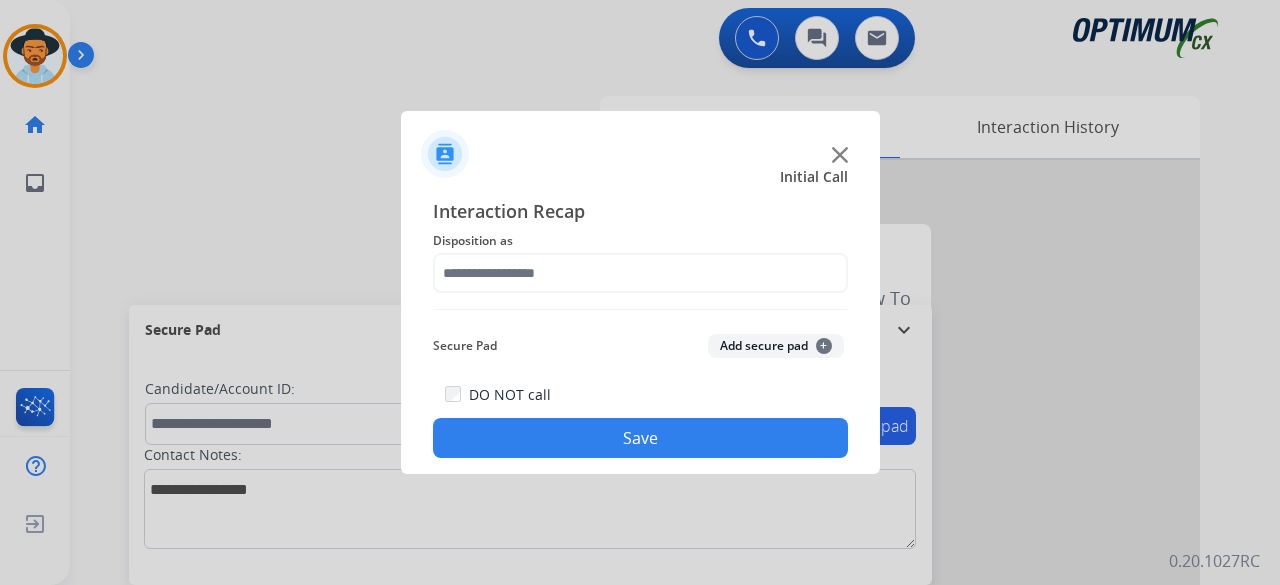 click at bounding box center (640, 292) 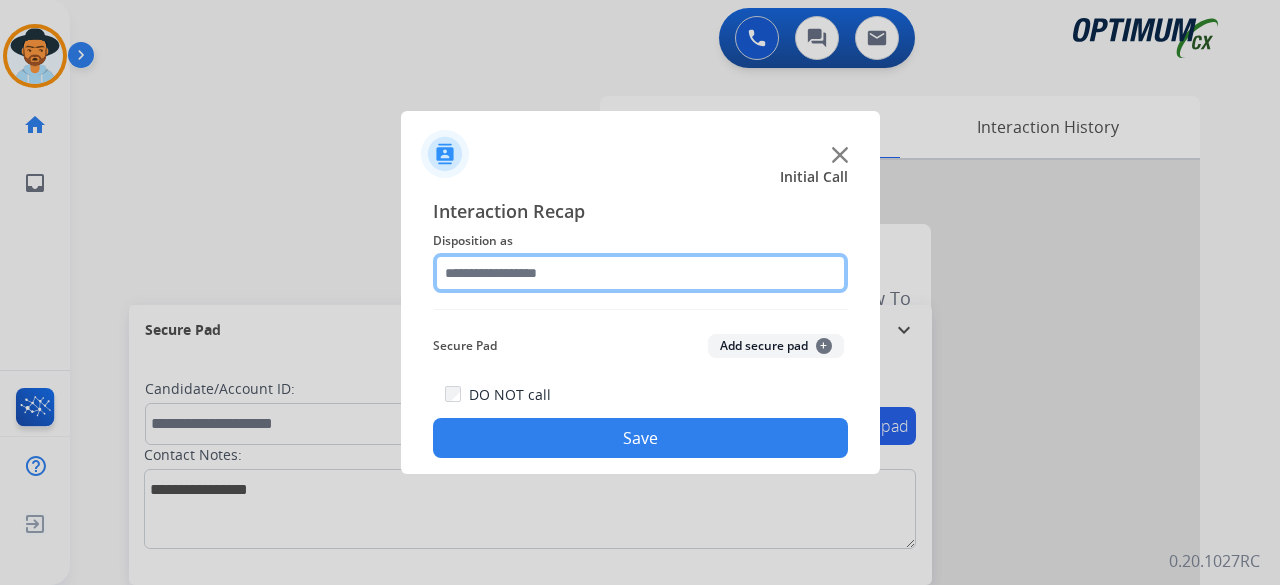 click 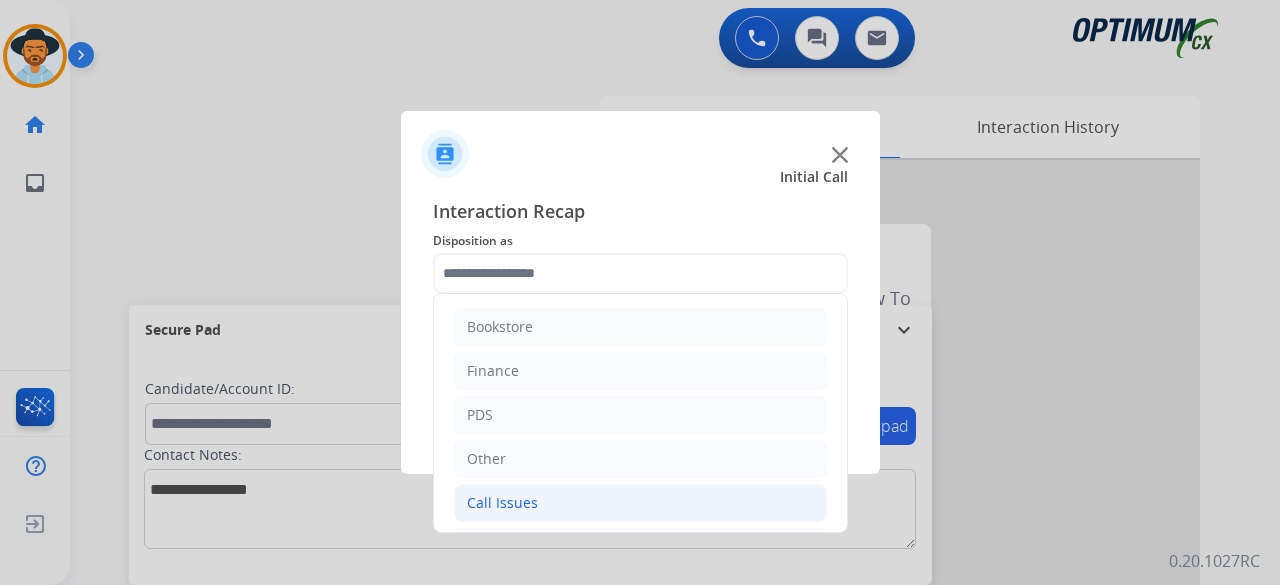 click on "Call Issues" 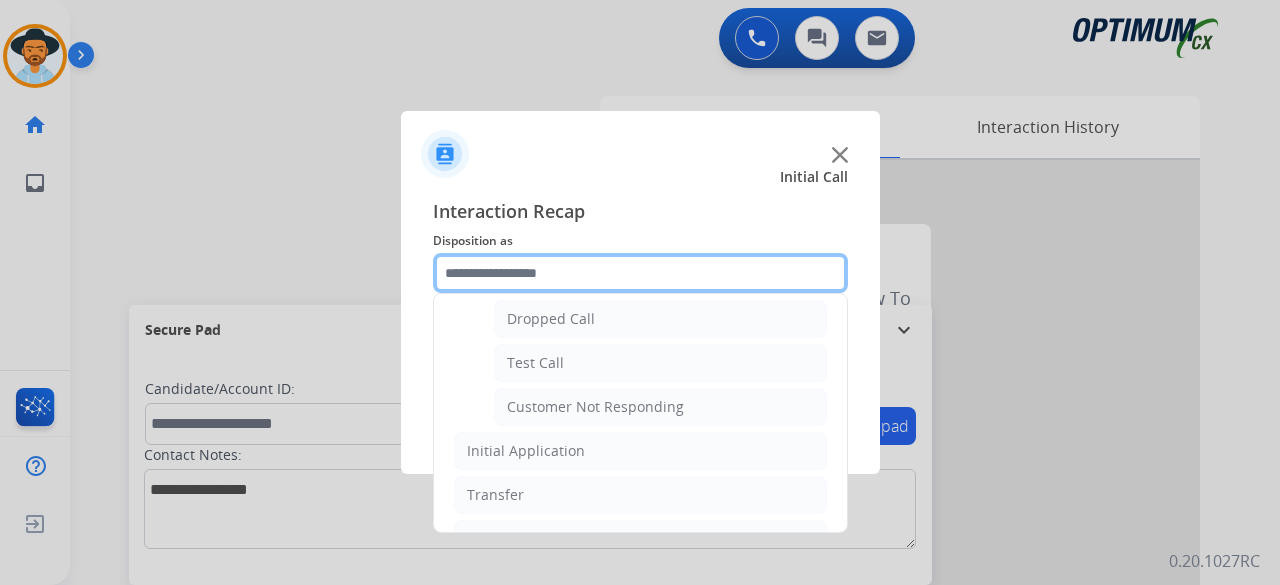 scroll, scrollTop: 318, scrollLeft: 0, axis: vertical 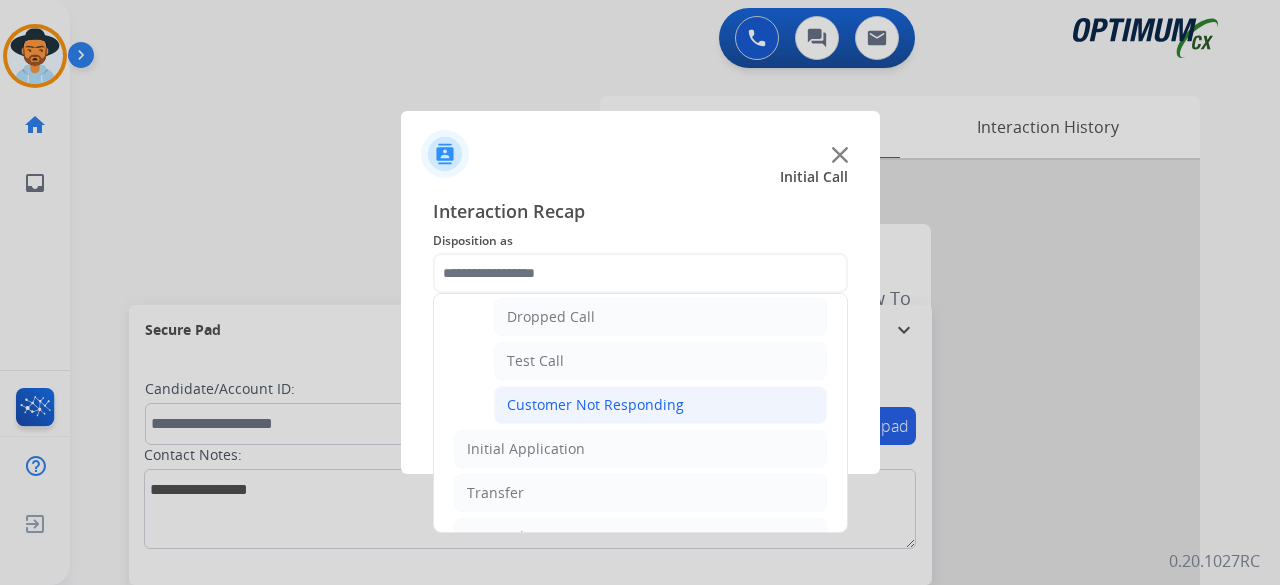 click on "Customer Not Responding" 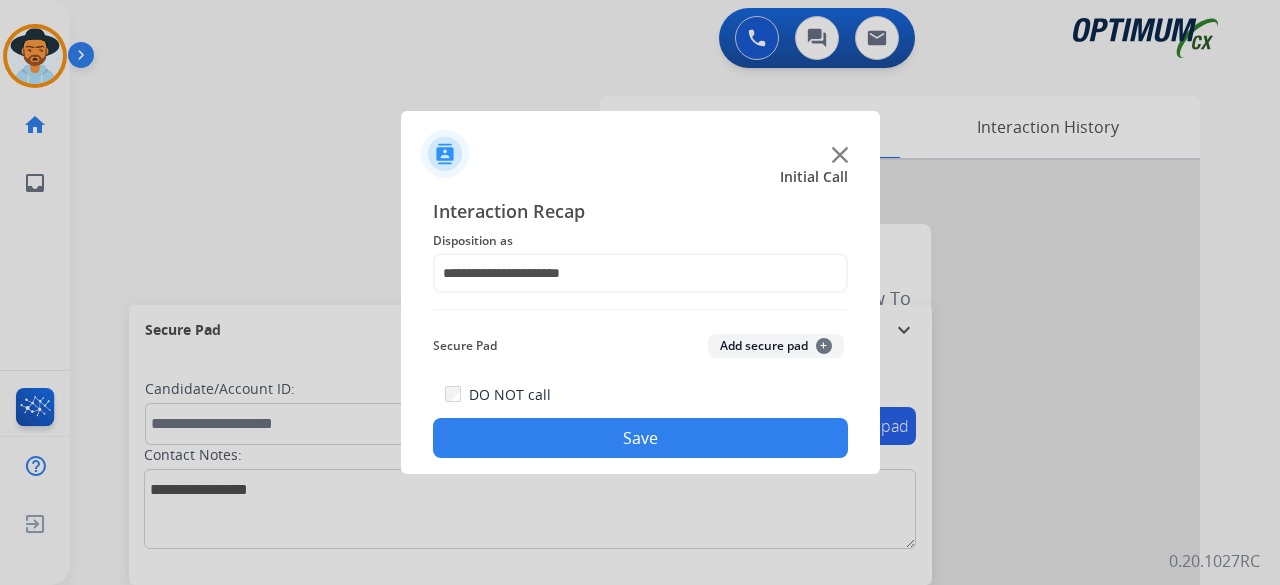 click on "Add secure pad  +" 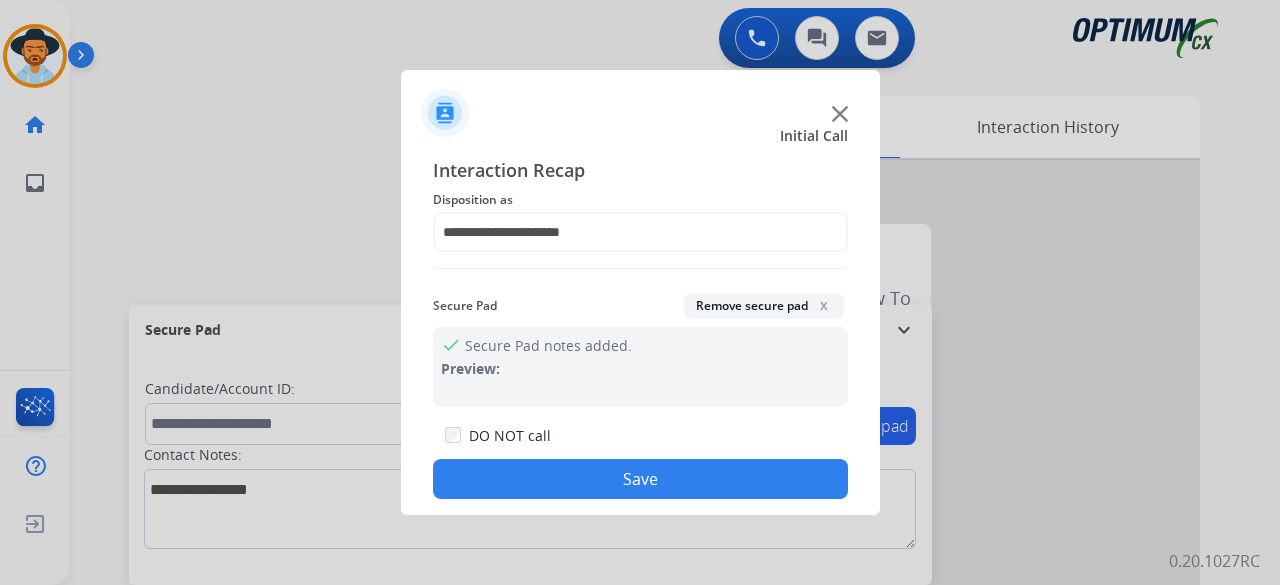 click on "Save" 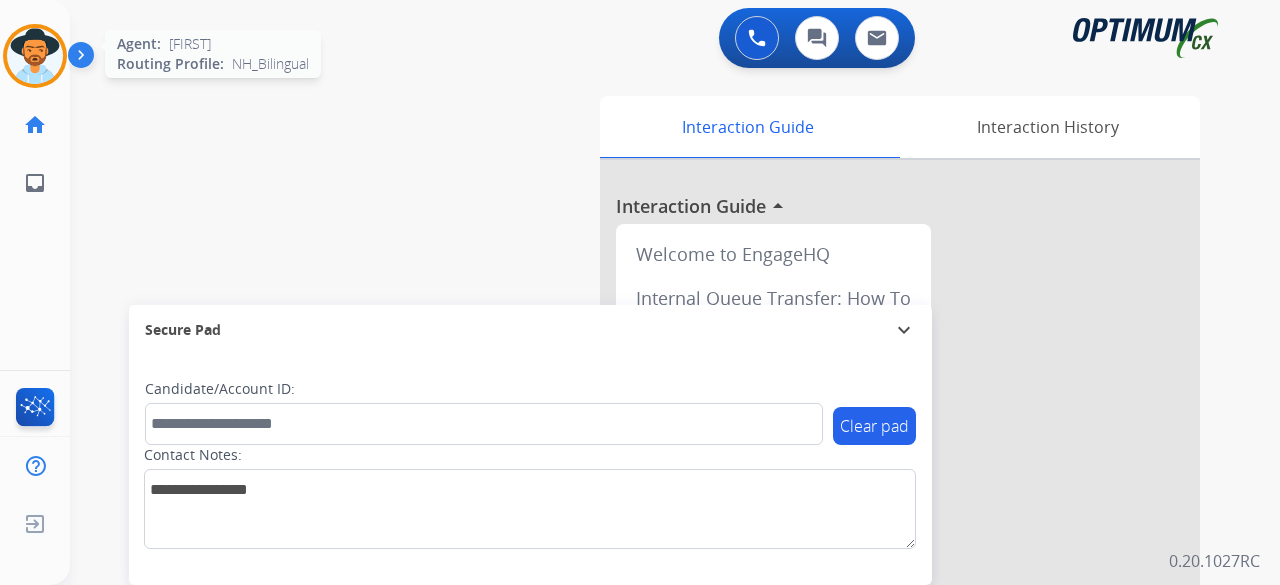click at bounding box center (35, 56) 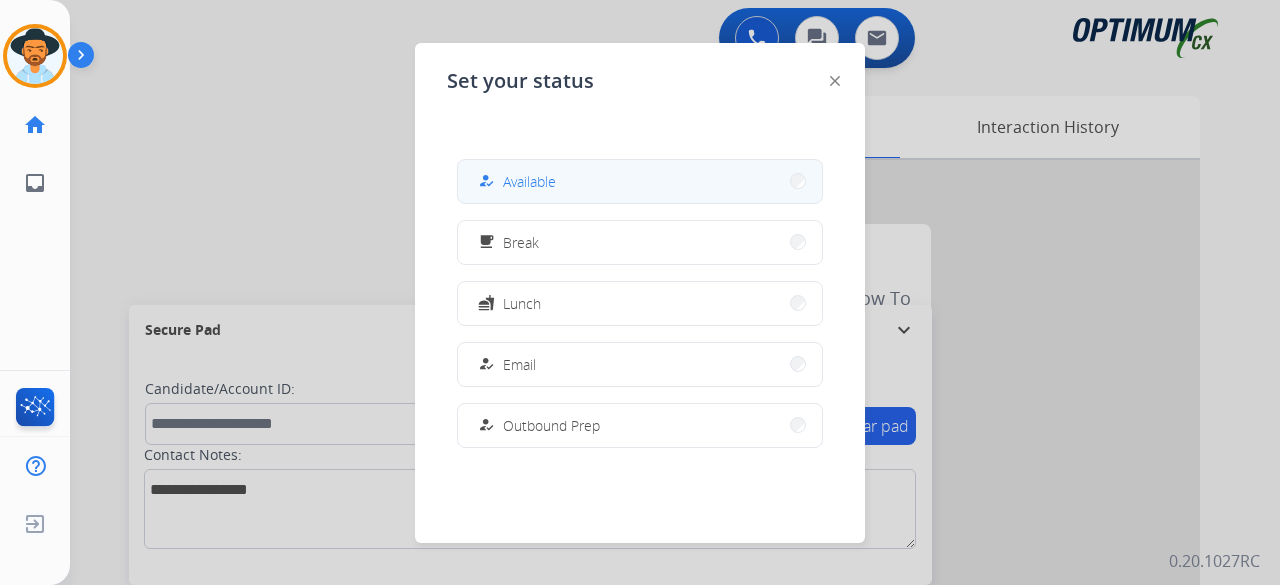 click on "how_to_reg Available" at bounding box center (640, 181) 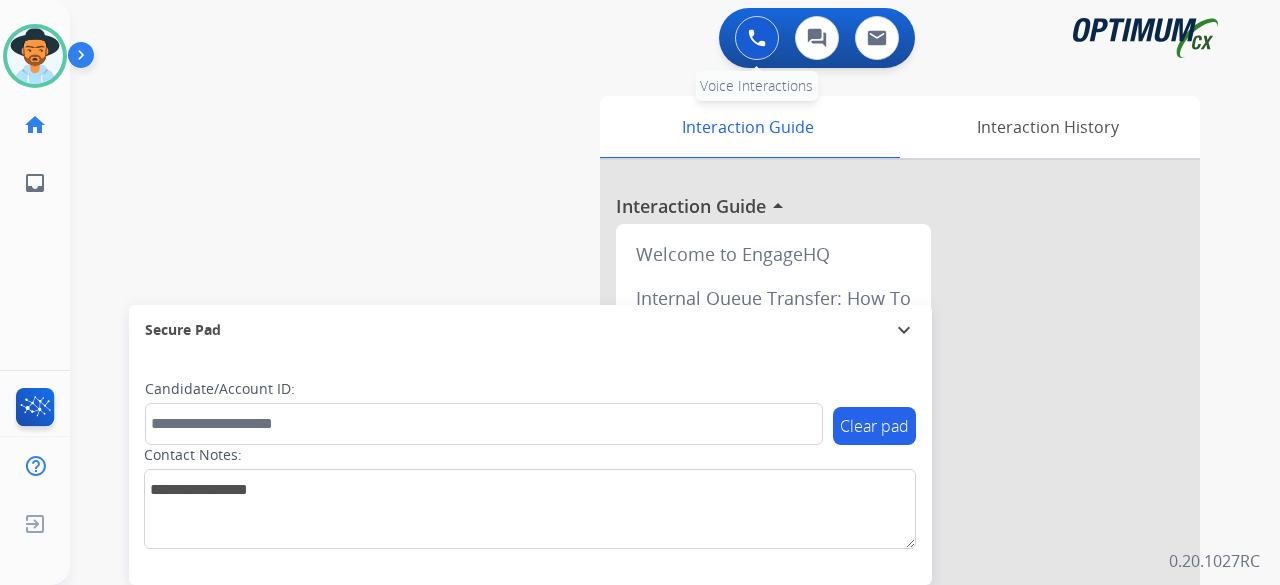 click at bounding box center [757, 38] 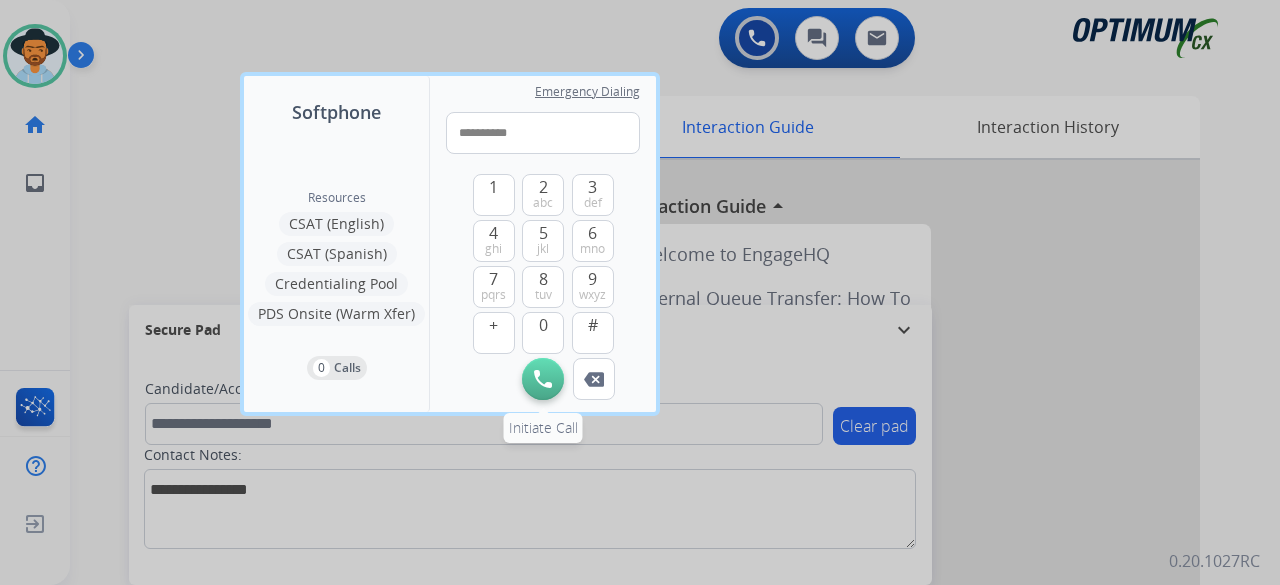 type on "**********" 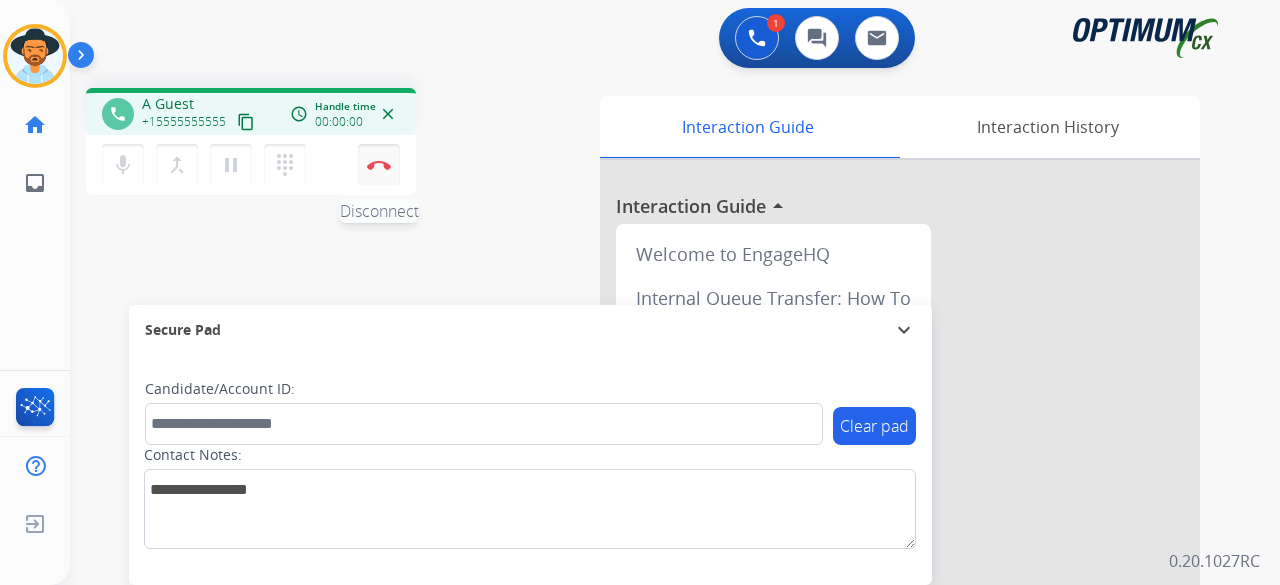 click on "Disconnect" at bounding box center [379, 165] 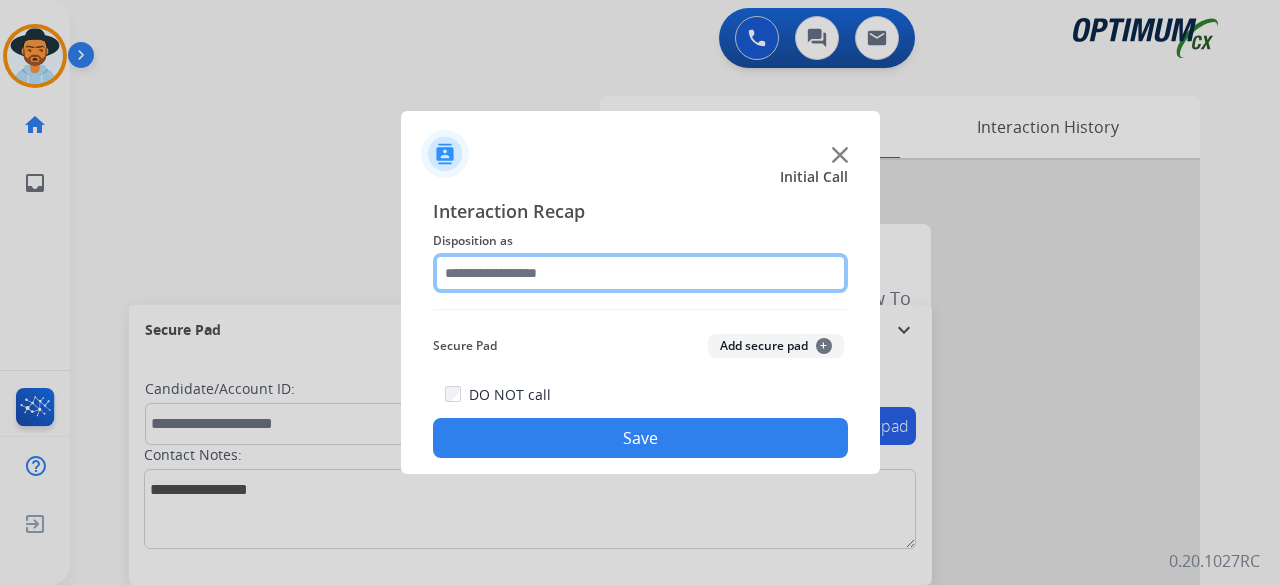 click 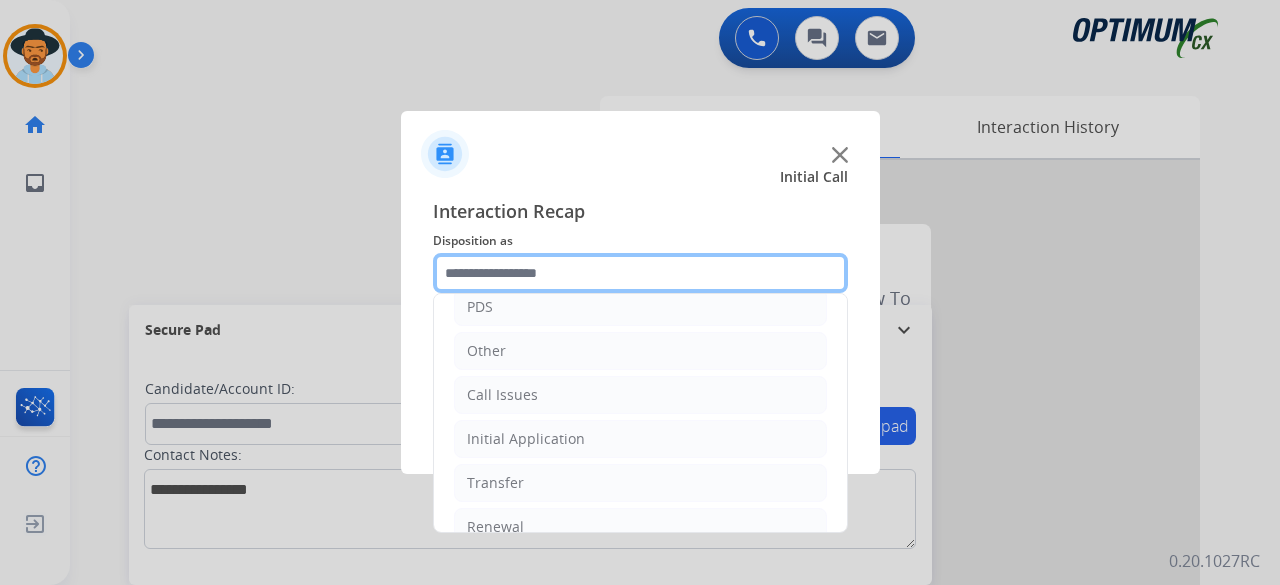 scroll, scrollTop: 130, scrollLeft: 0, axis: vertical 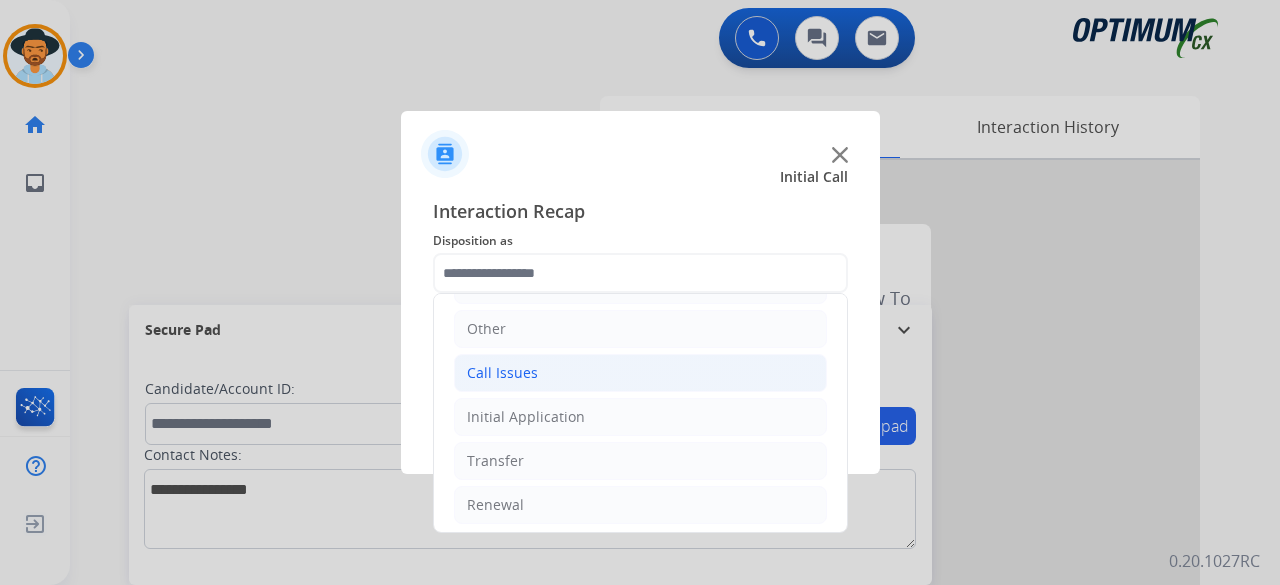 click on "Call Issues" 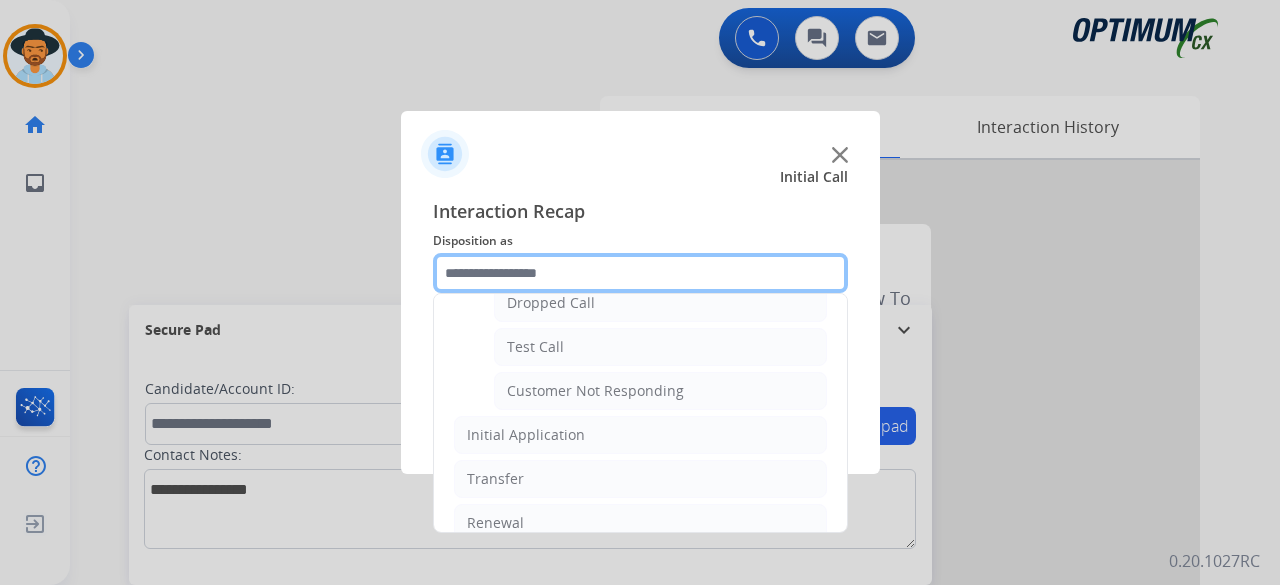 scroll, scrollTop: 346, scrollLeft: 0, axis: vertical 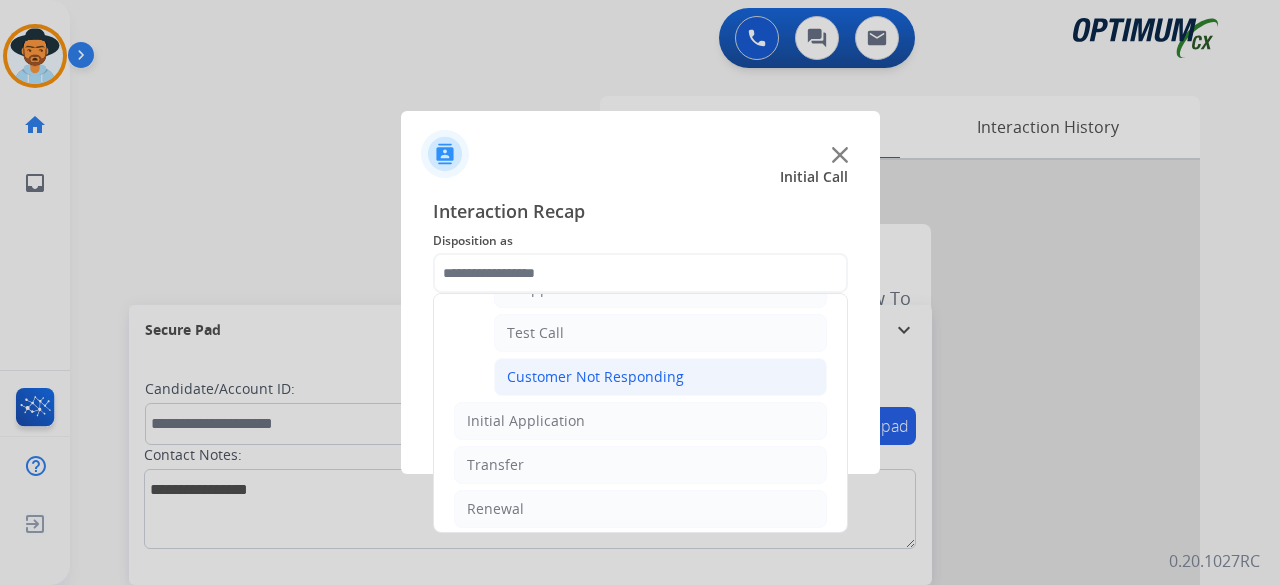 click on "Customer Not Responding" 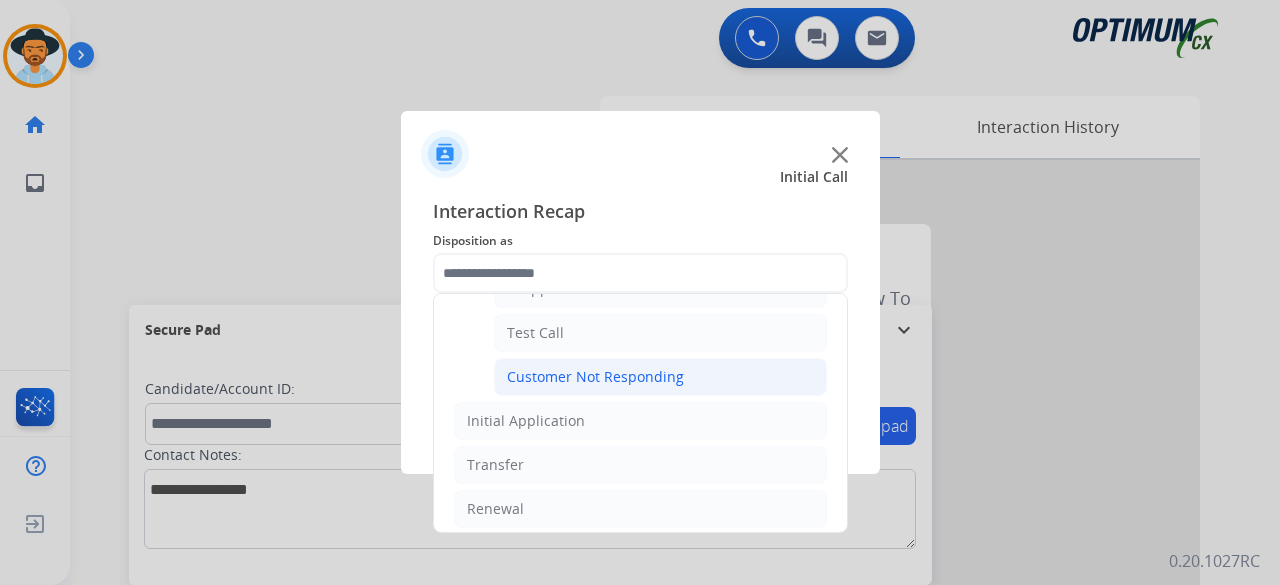 type on "**********" 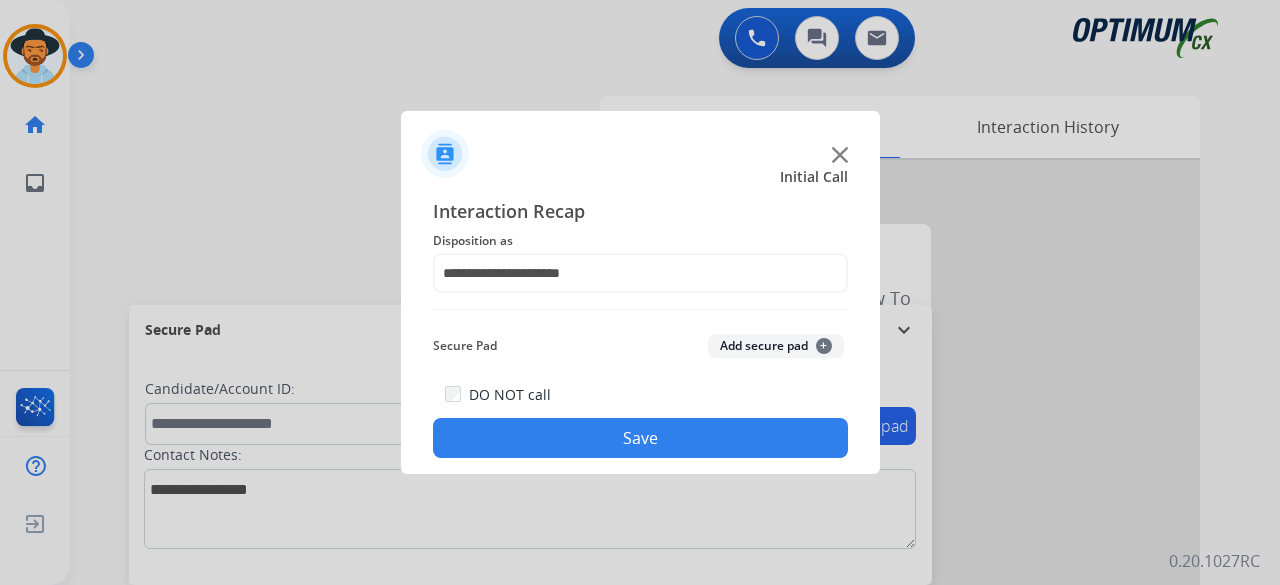 click on "Add secure pad  +" 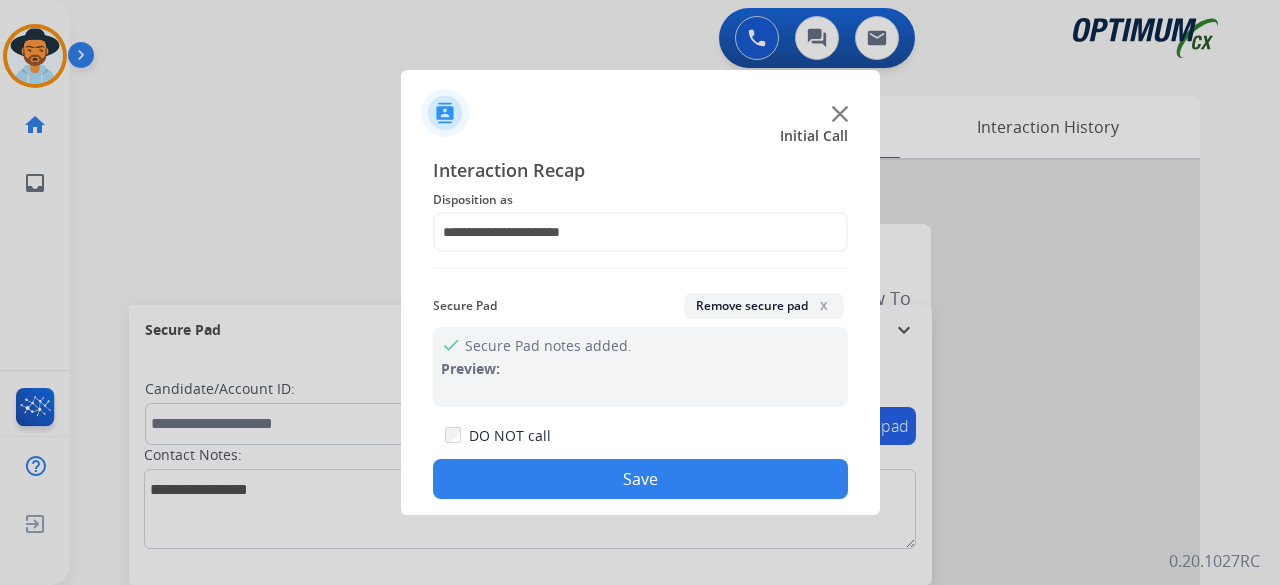 click on "Save" 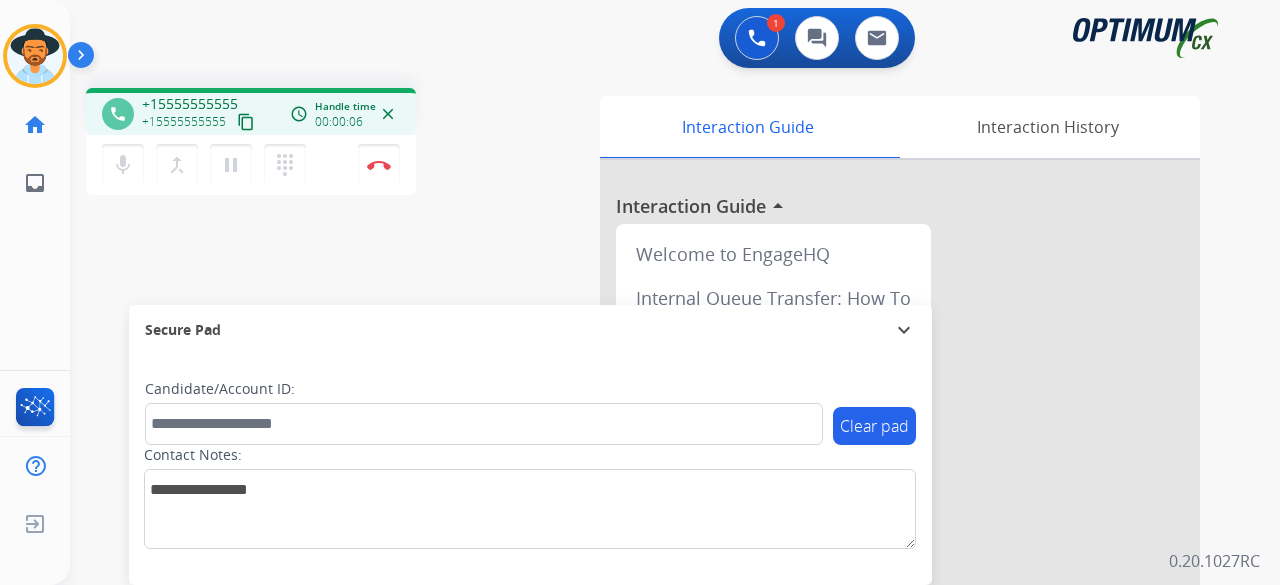 click on "content_copy" at bounding box center (246, 122) 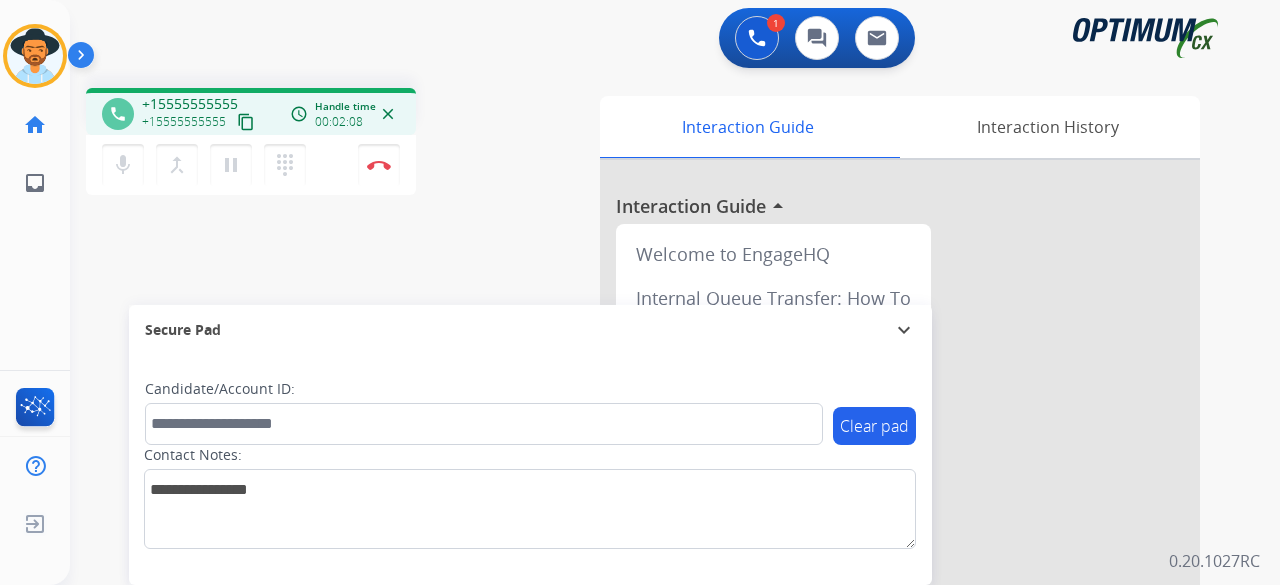 click on "content_copy" at bounding box center [246, 122] 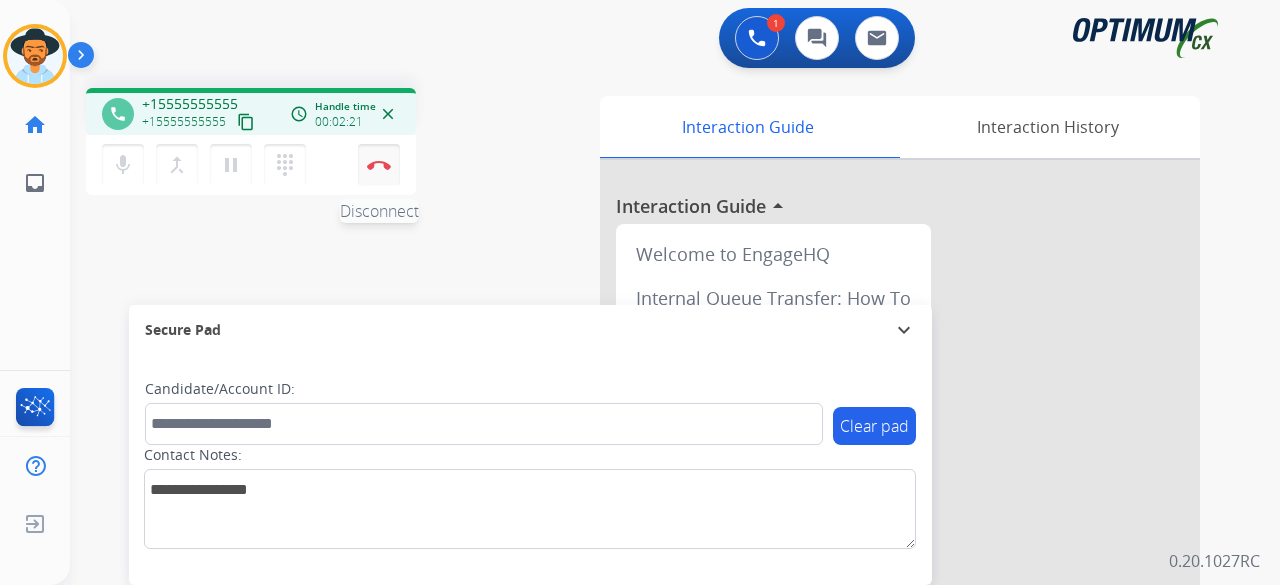 click at bounding box center [379, 165] 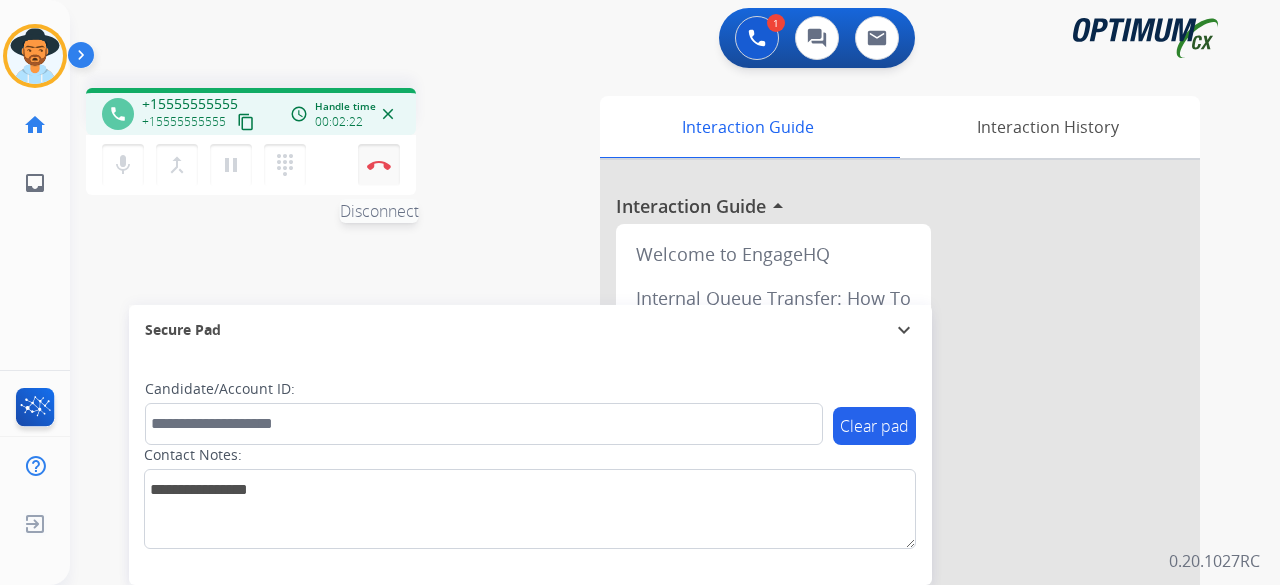click at bounding box center (379, 165) 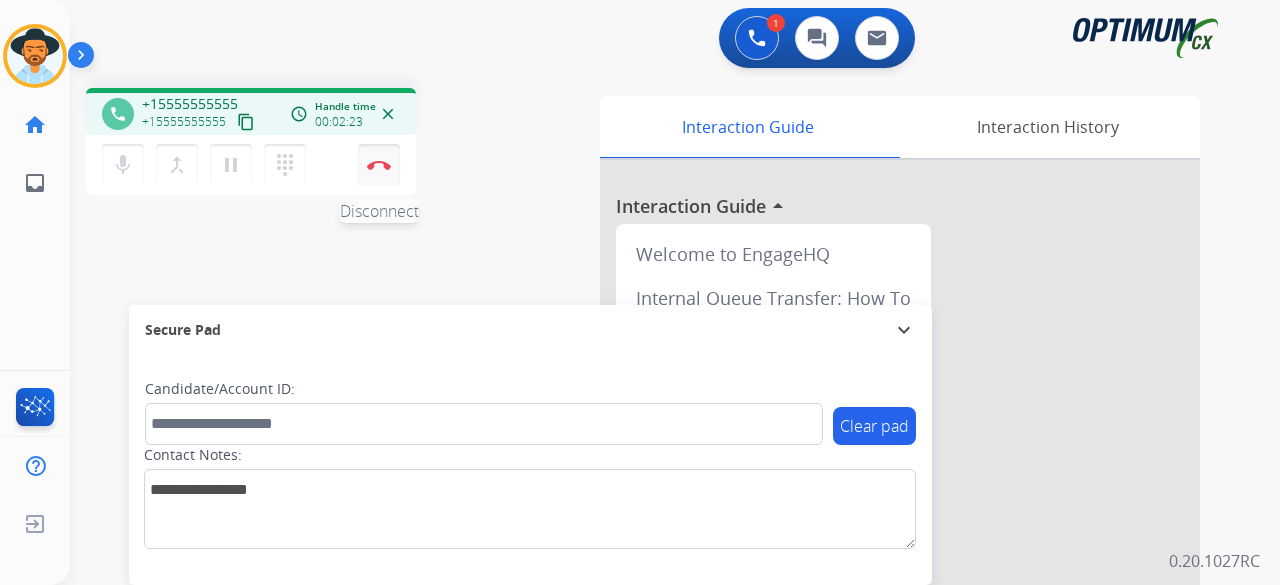 click at bounding box center [379, 165] 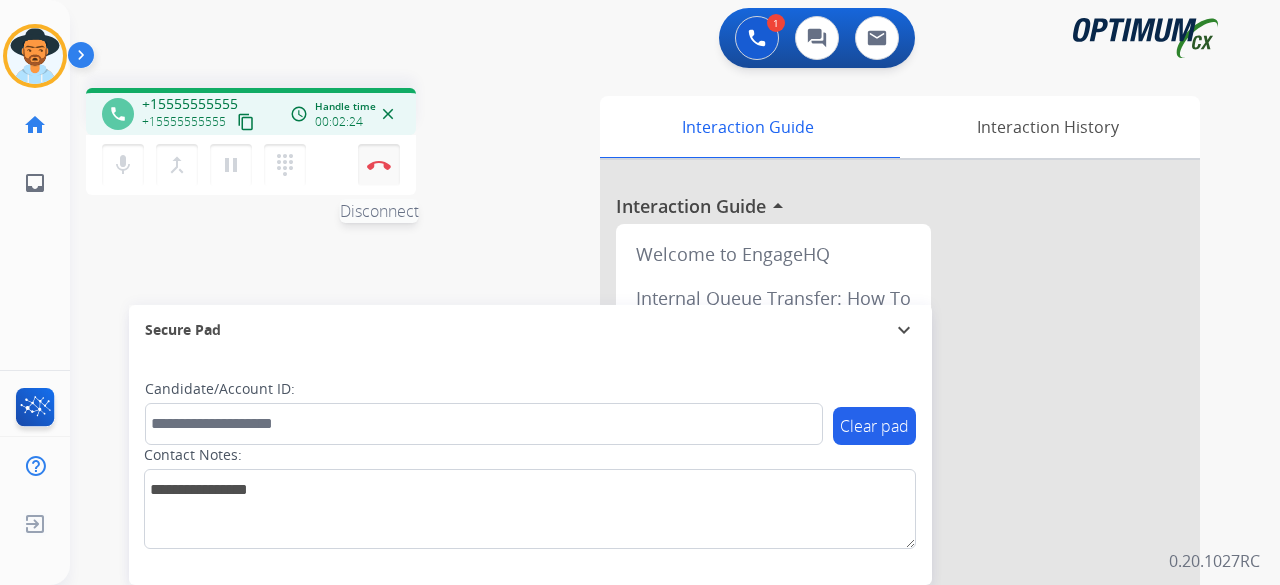 click at bounding box center (379, 165) 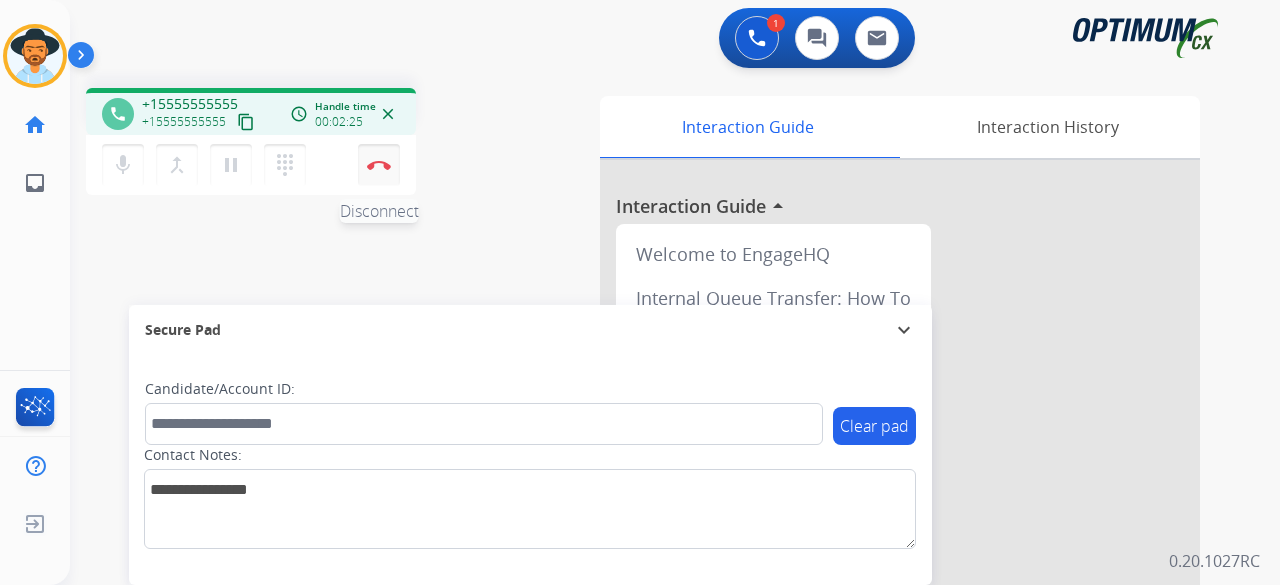 click at bounding box center [379, 165] 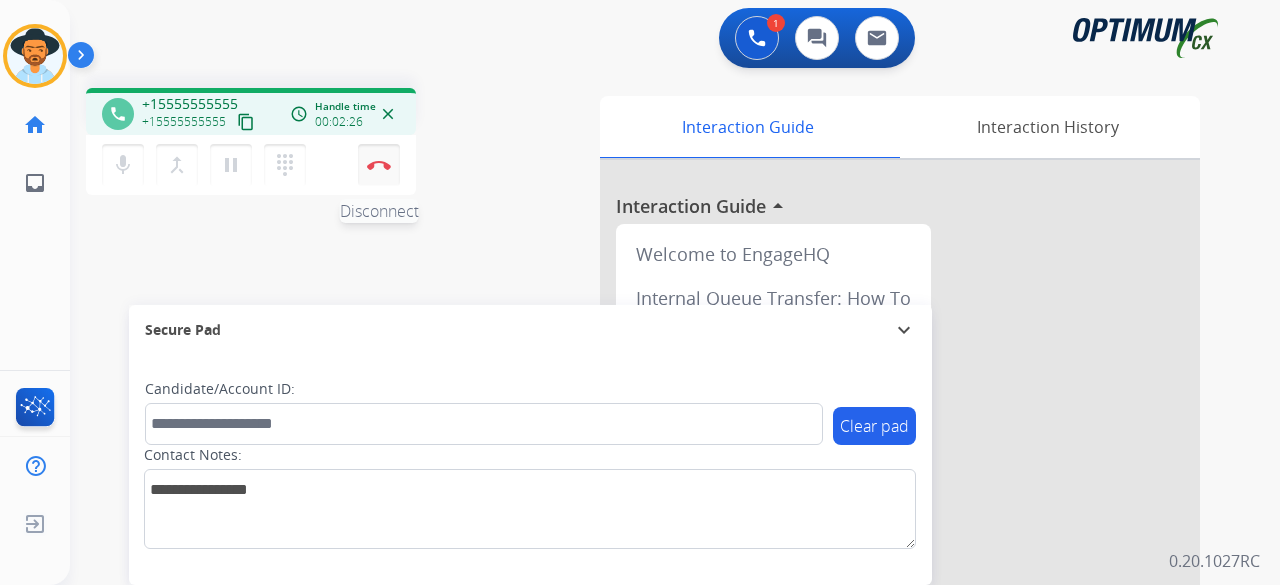 click at bounding box center [379, 165] 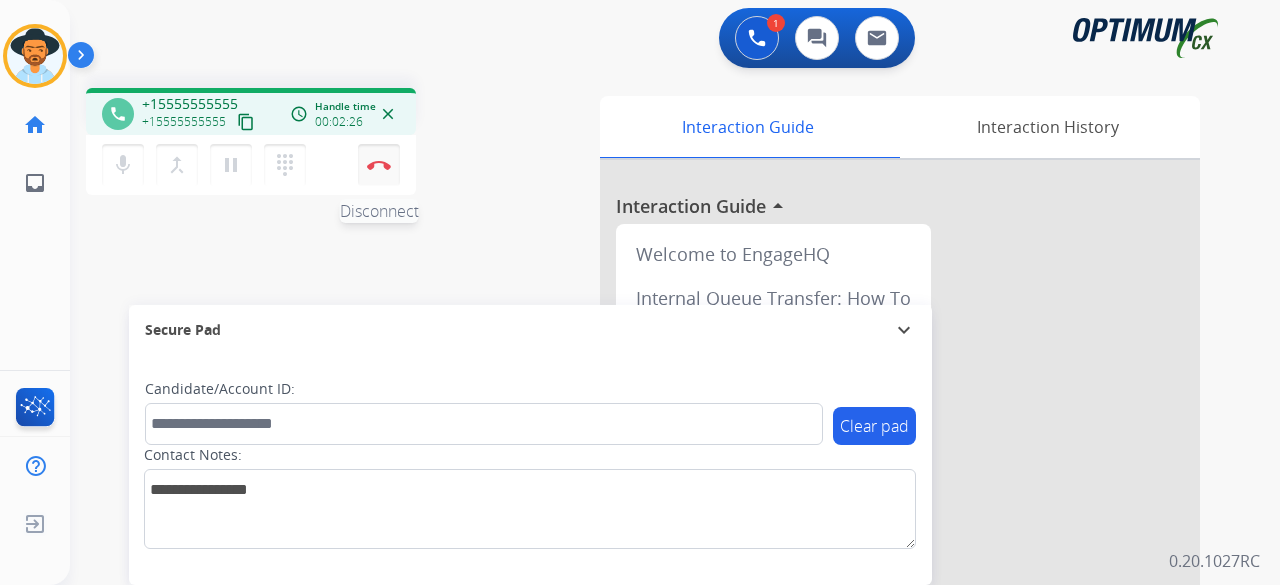 click at bounding box center [379, 165] 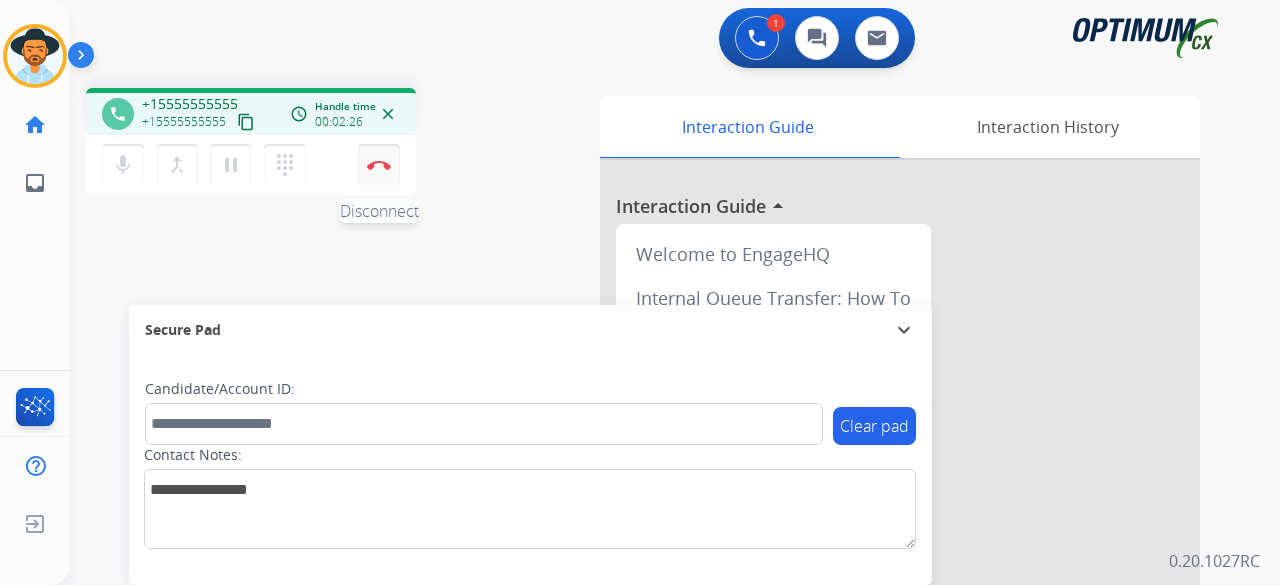 click at bounding box center [379, 165] 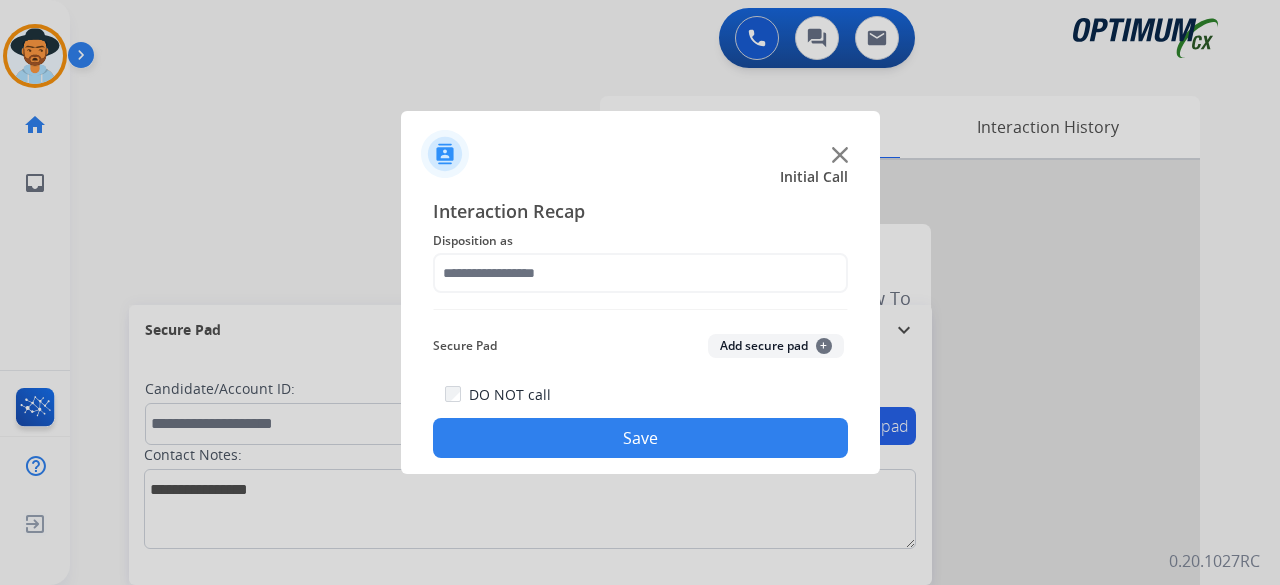 click 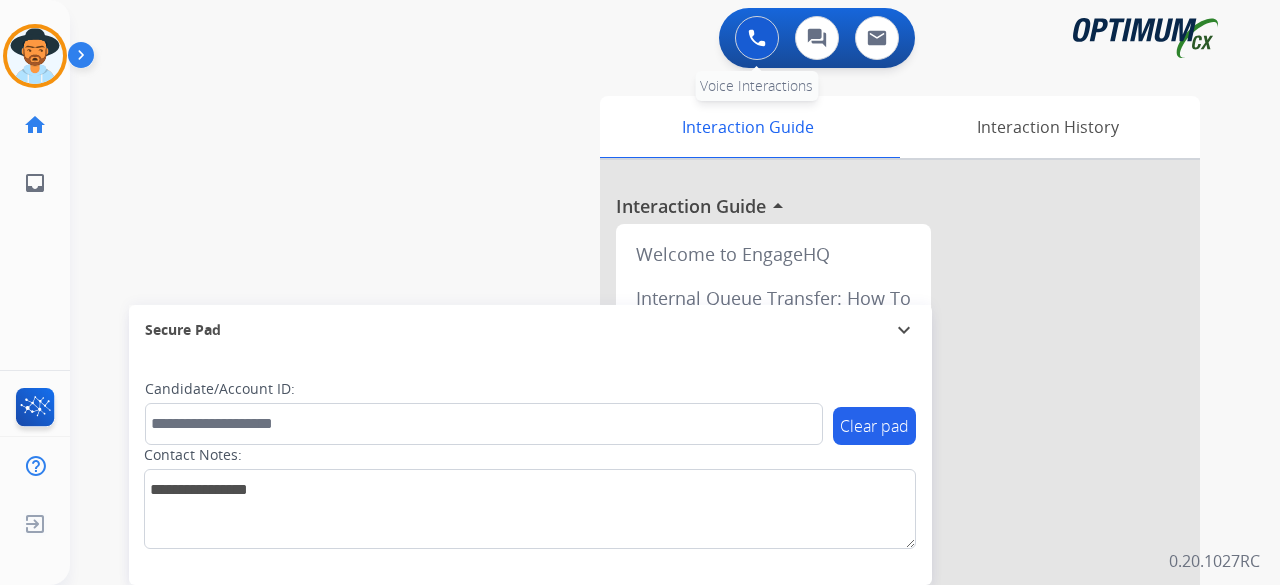 click at bounding box center (757, 38) 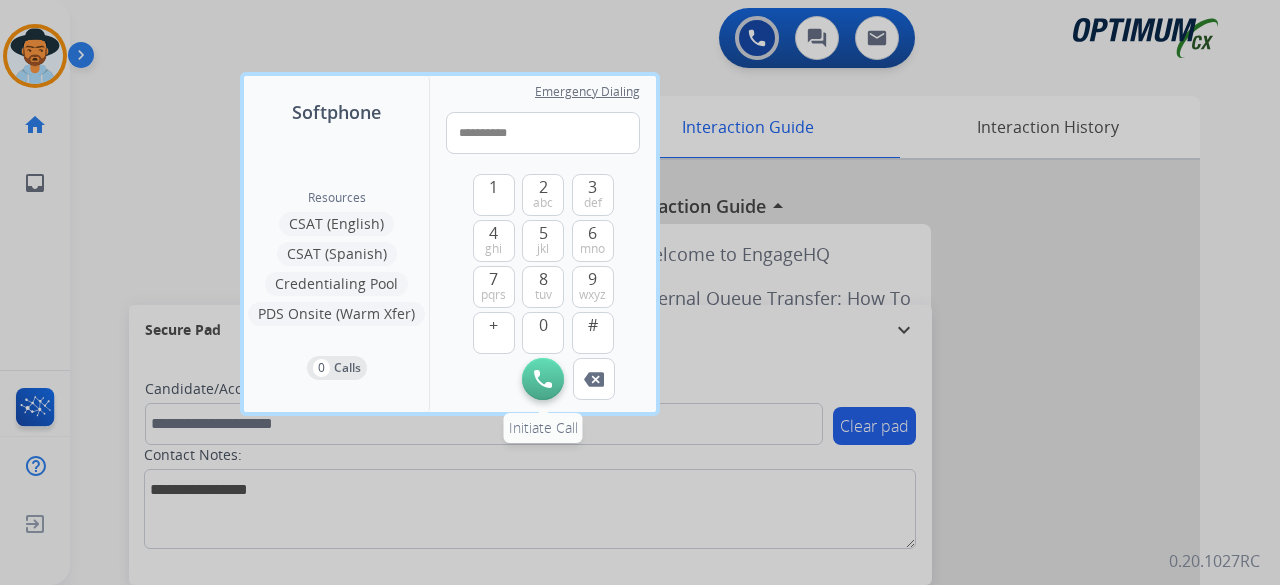 type on "**********" 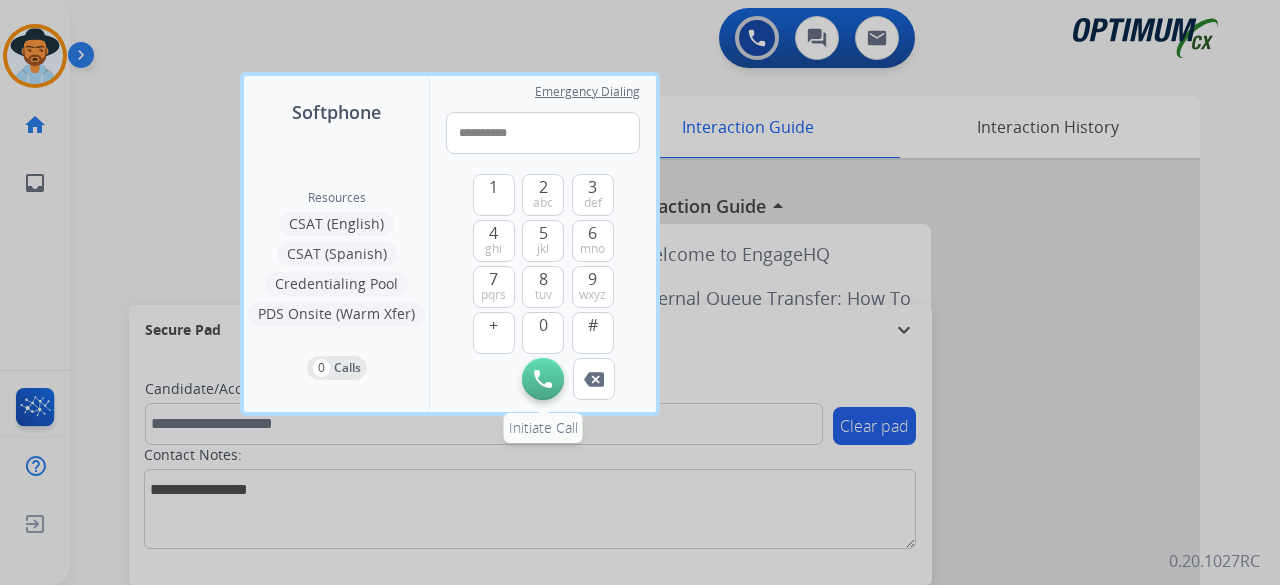 click at bounding box center [543, 379] 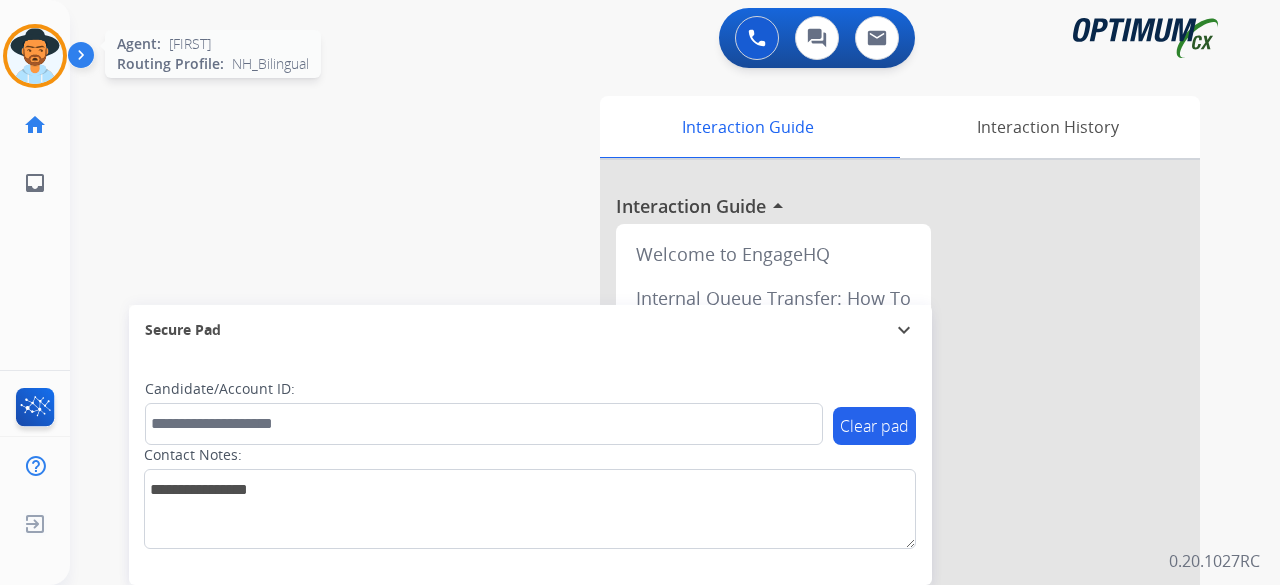 click at bounding box center (35, 56) 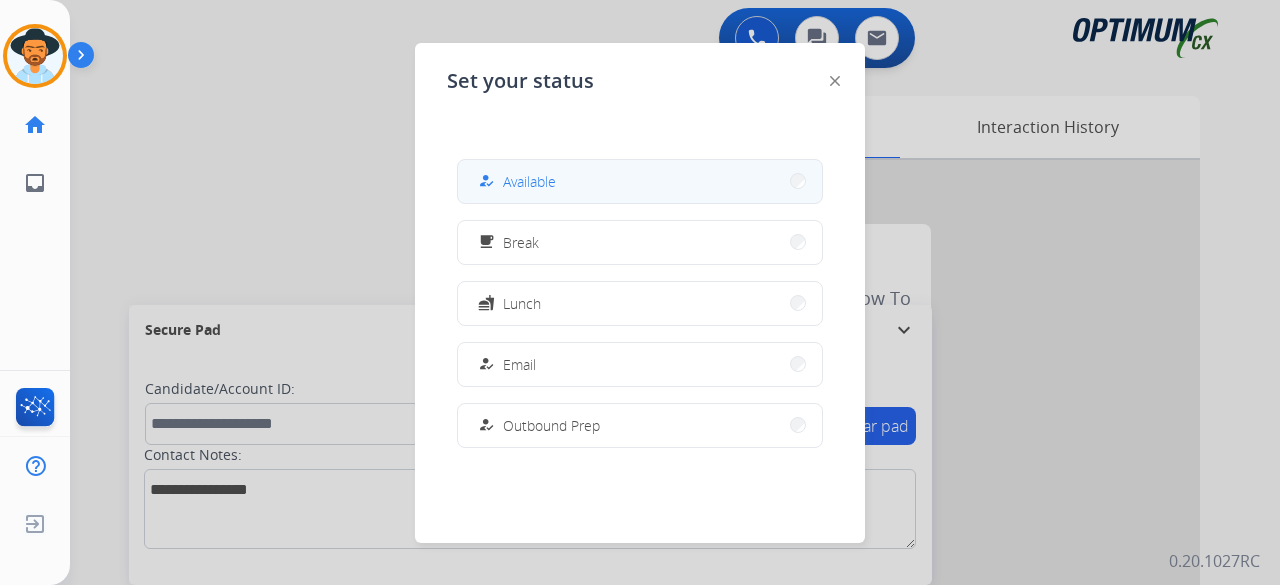 click on "how_to_reg Available" at bounding box center (640, 181) 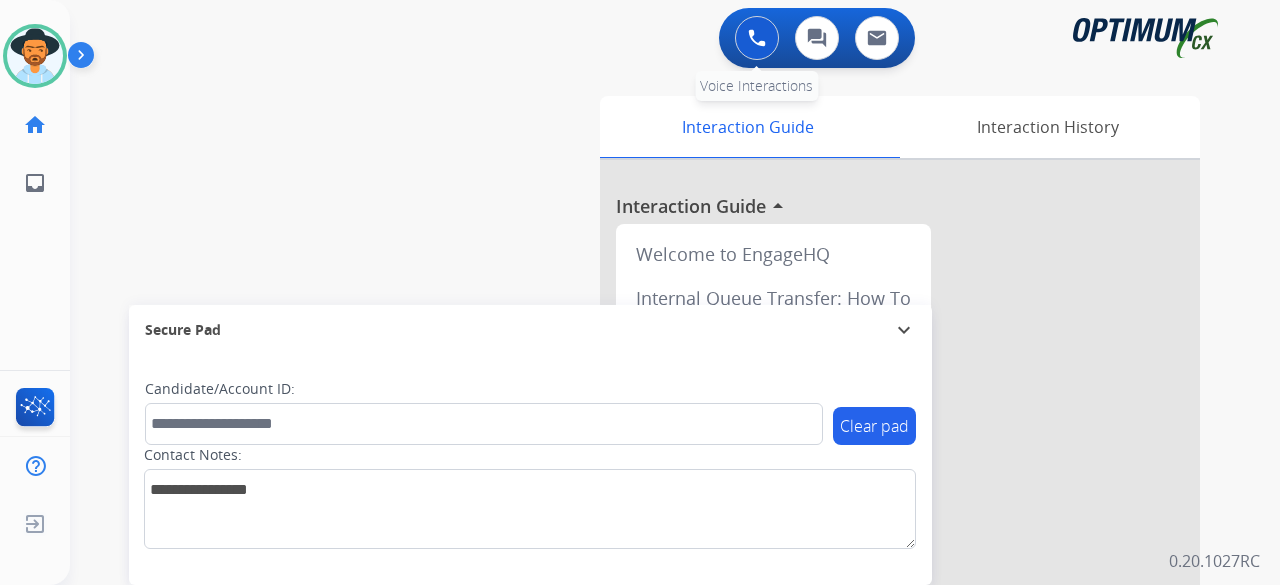 click at bounding box center [757, 38] 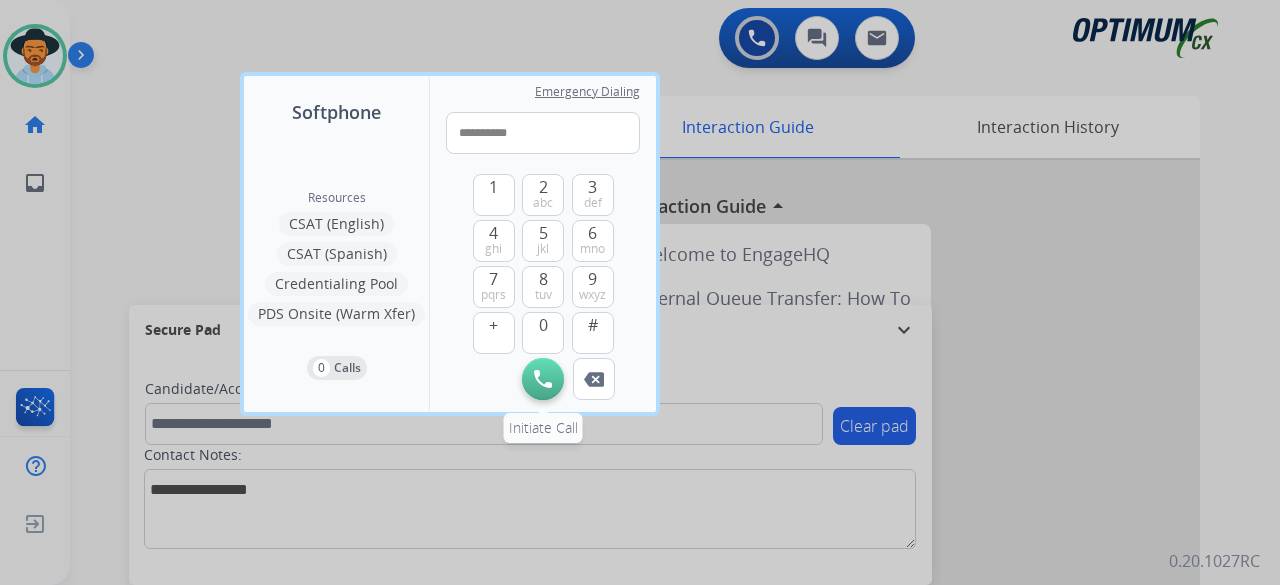 type on "**********" 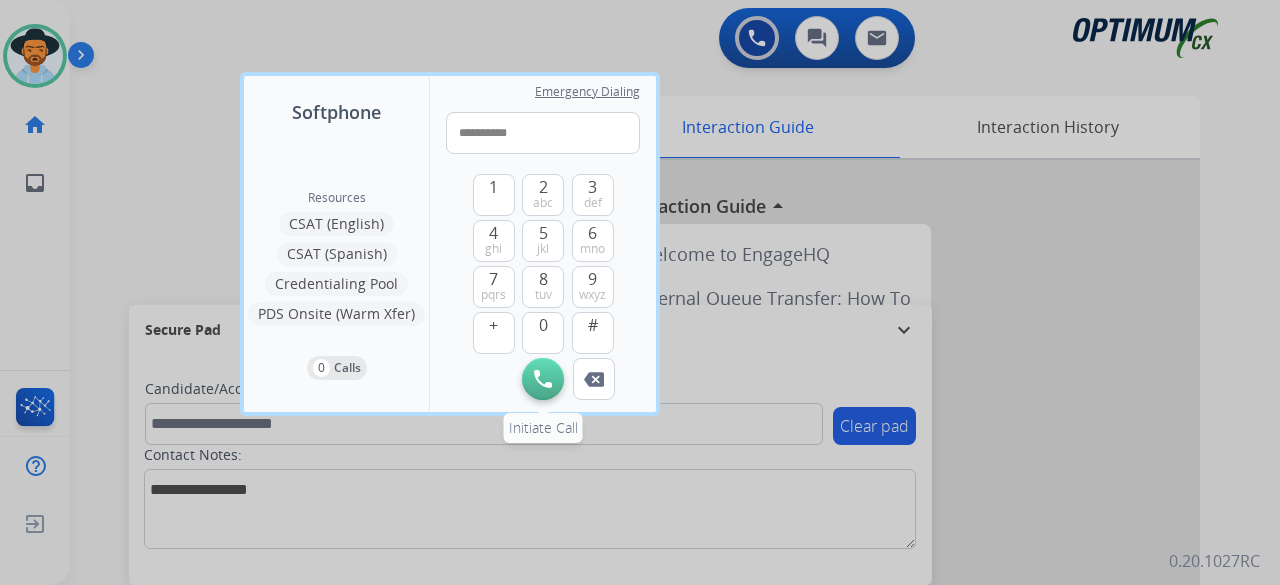 click at bounding box center (543, 379) 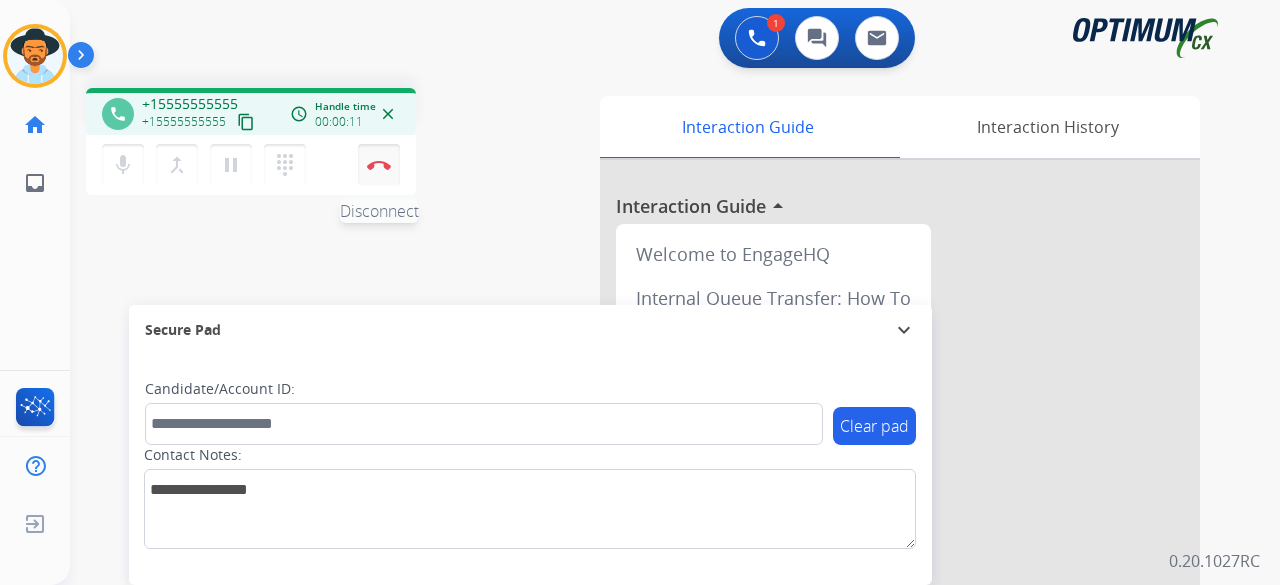 click at bounding box center (379, 165) 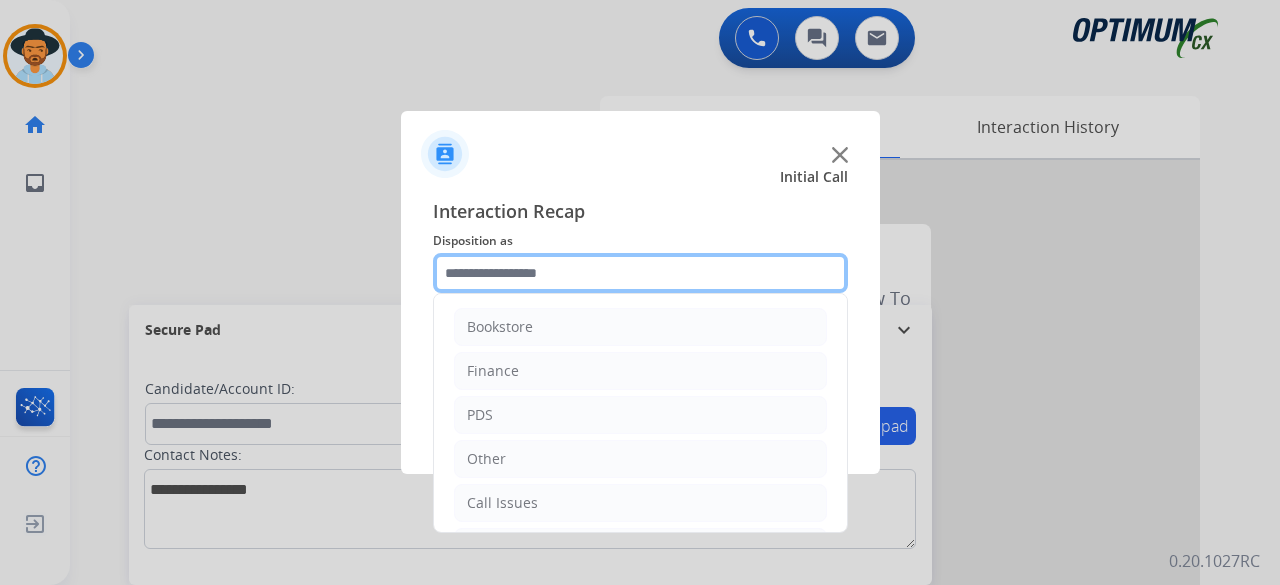 click 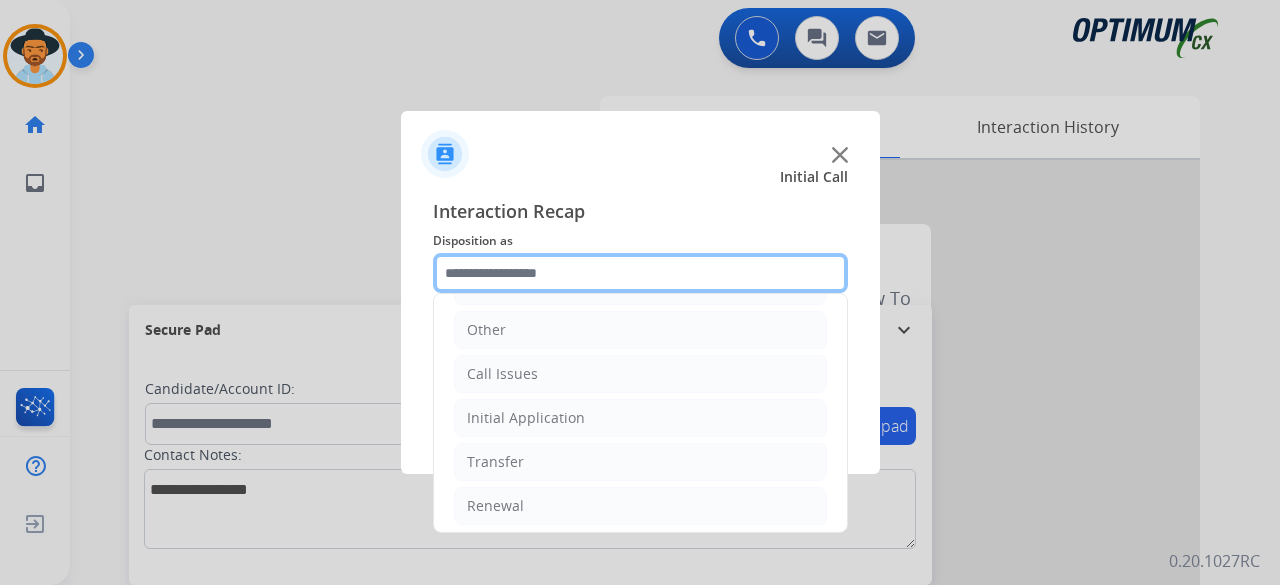 scroll, scrollTop: 130, scrollLeft: 0, axis: vertical 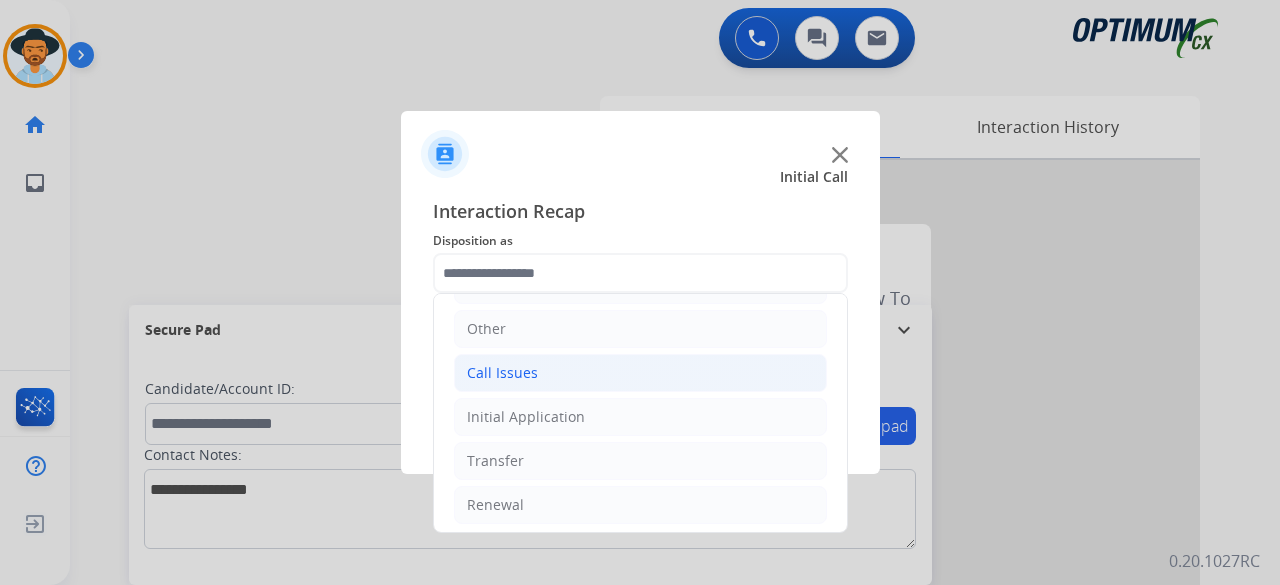 click on "Call Issues" 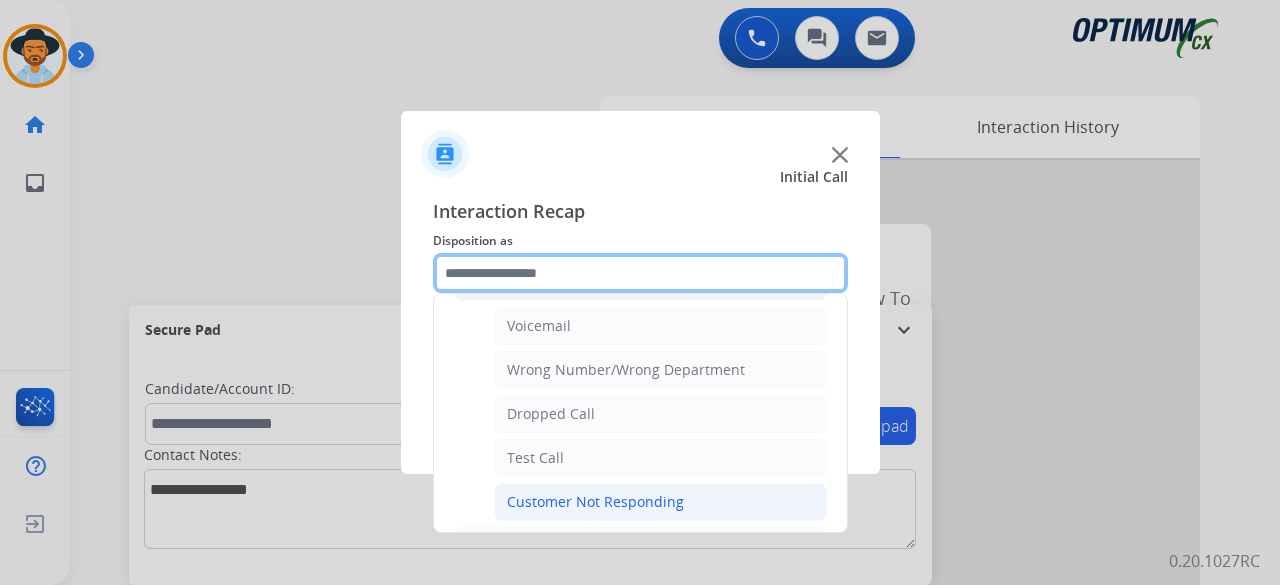 scroll, scrollTop: 205, scrollLeft: 0, axis: vertical 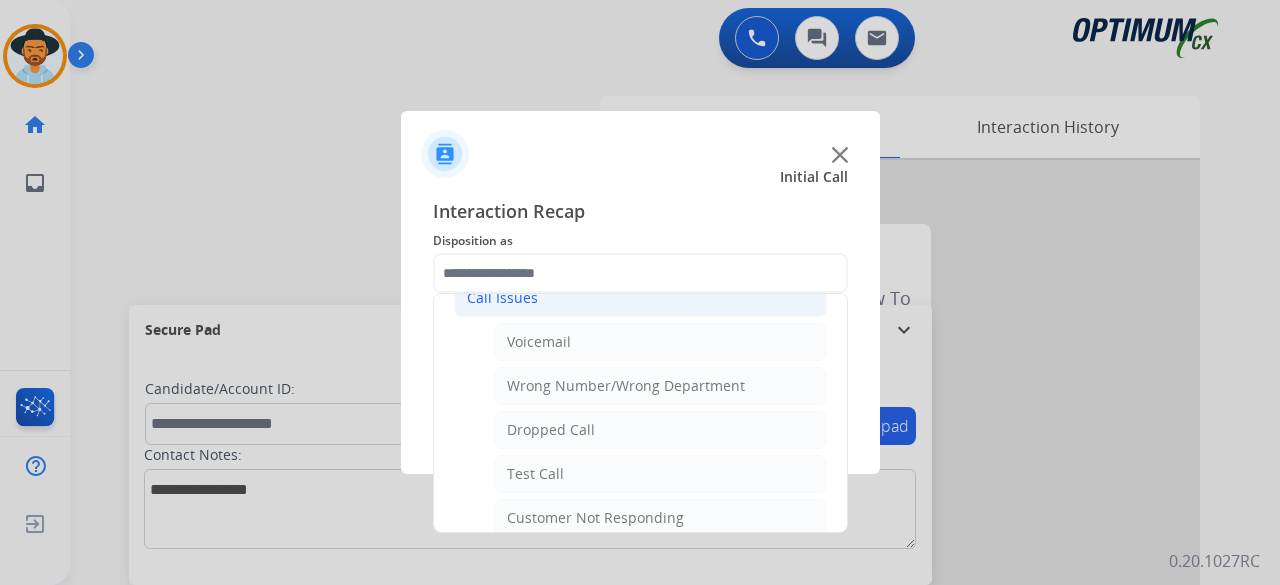 click 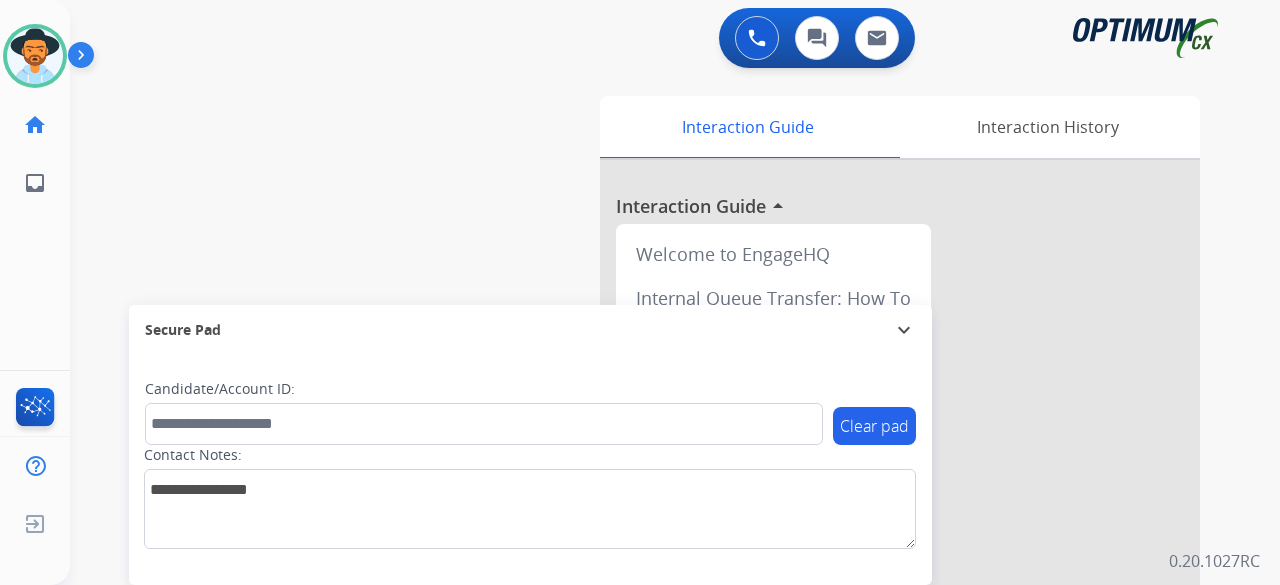 click on "swap_horiz Break voice bridge close_fullscreen Connect 3-Way Call merge_type Separate 3-Way Call  Interaction Guide   Interaction History  Interaction Guide arrow_drop_up  Welcome to EngageHQ   Internal Queue Transfer: How To  Secure Pad expand_more Clear pad Candidate/Account ID: Contact Notes:" at bounding box center (651, 489) 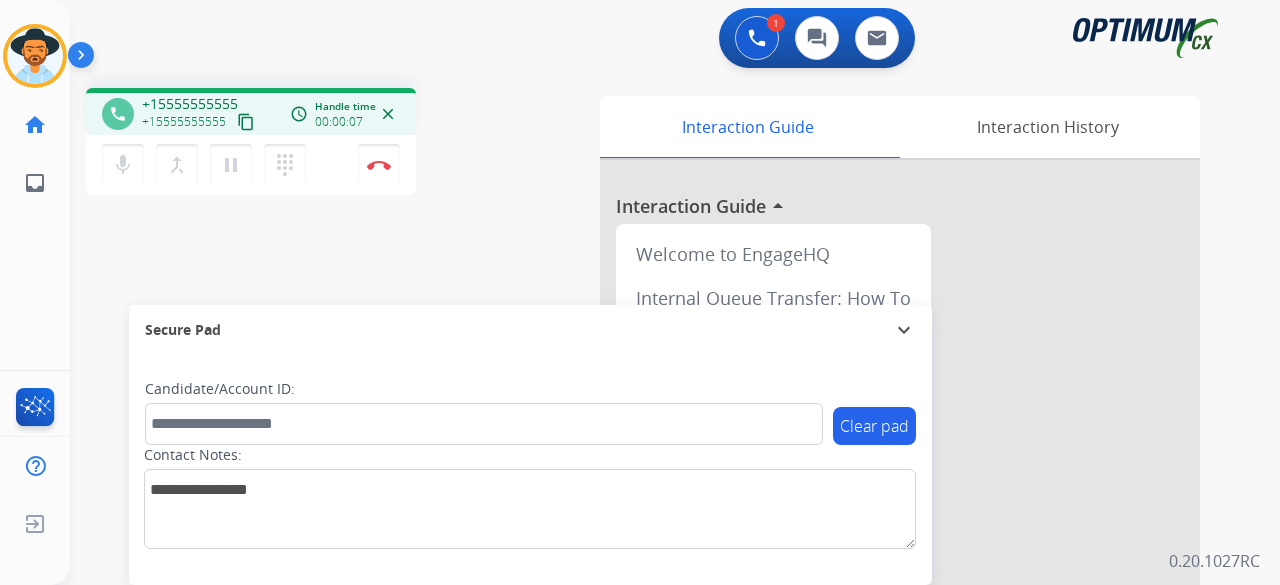 click on "content_copy" at bounding box center [246, 122] 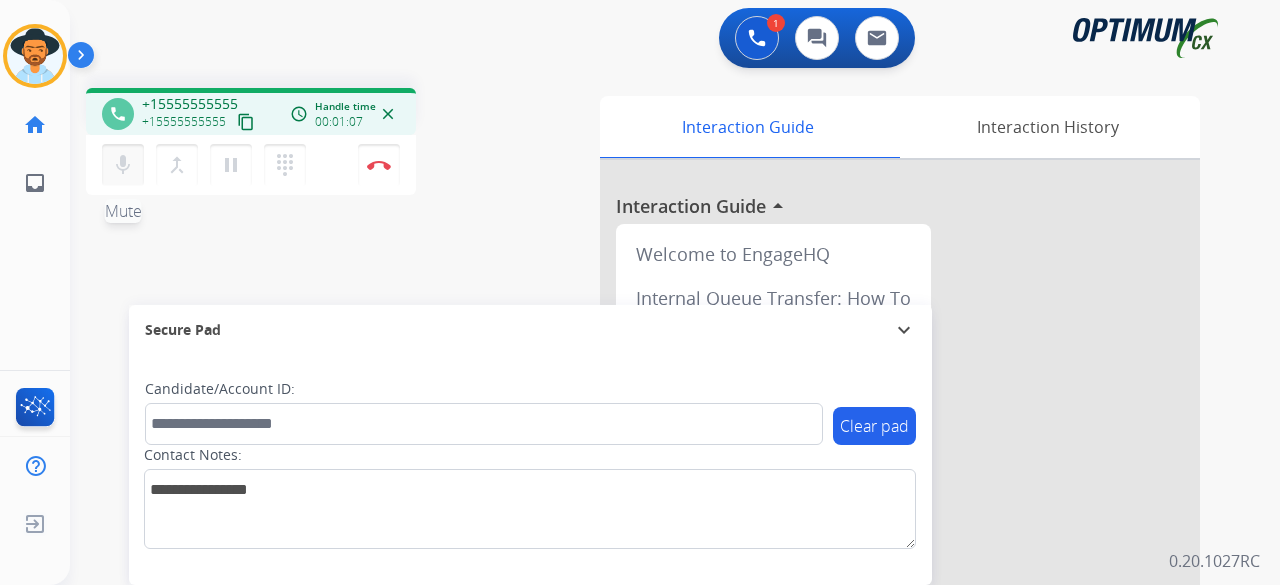 click on "mic" at bounding box center [123, 165] 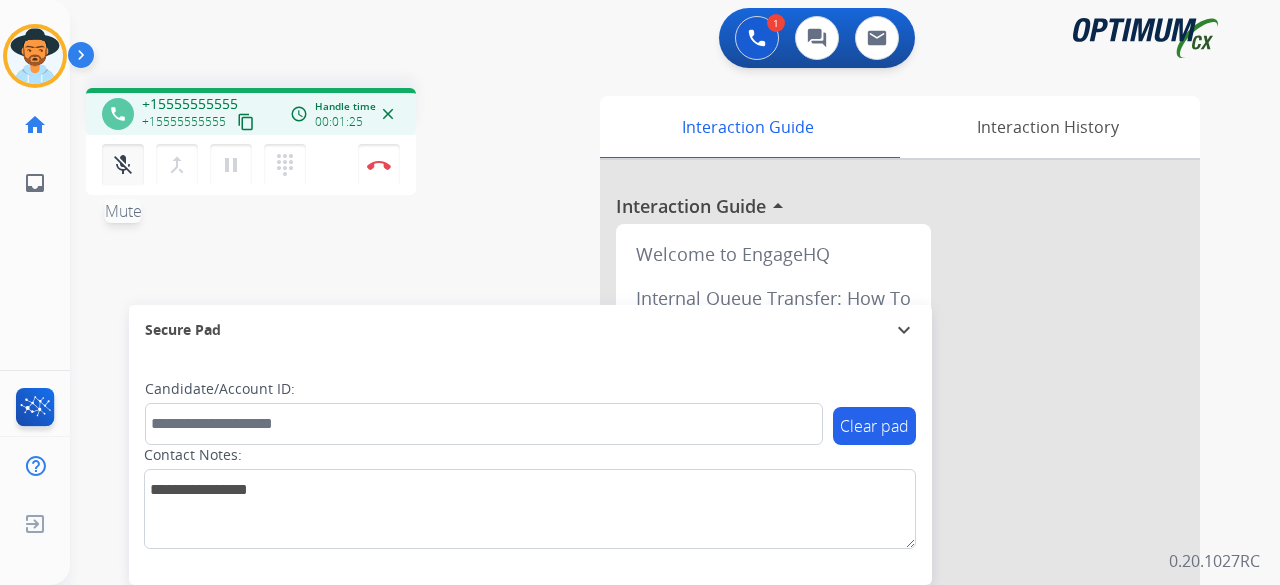 click on "mic_off" at bounding box center [123, 165] 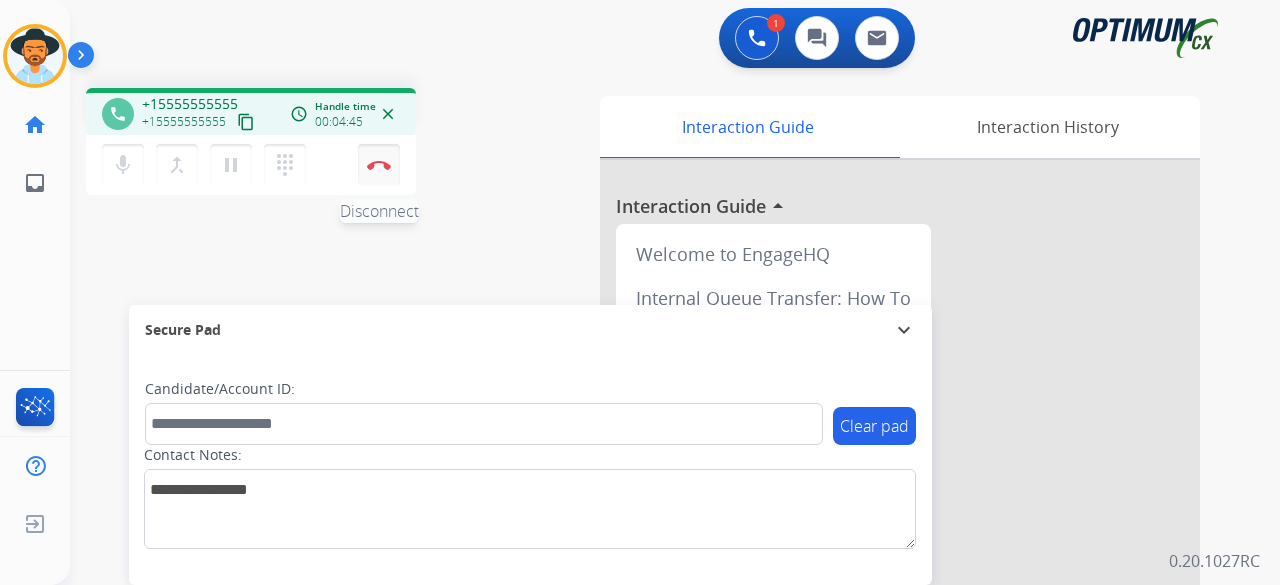 click on "Disconnect" at bounding box center [379, 165] 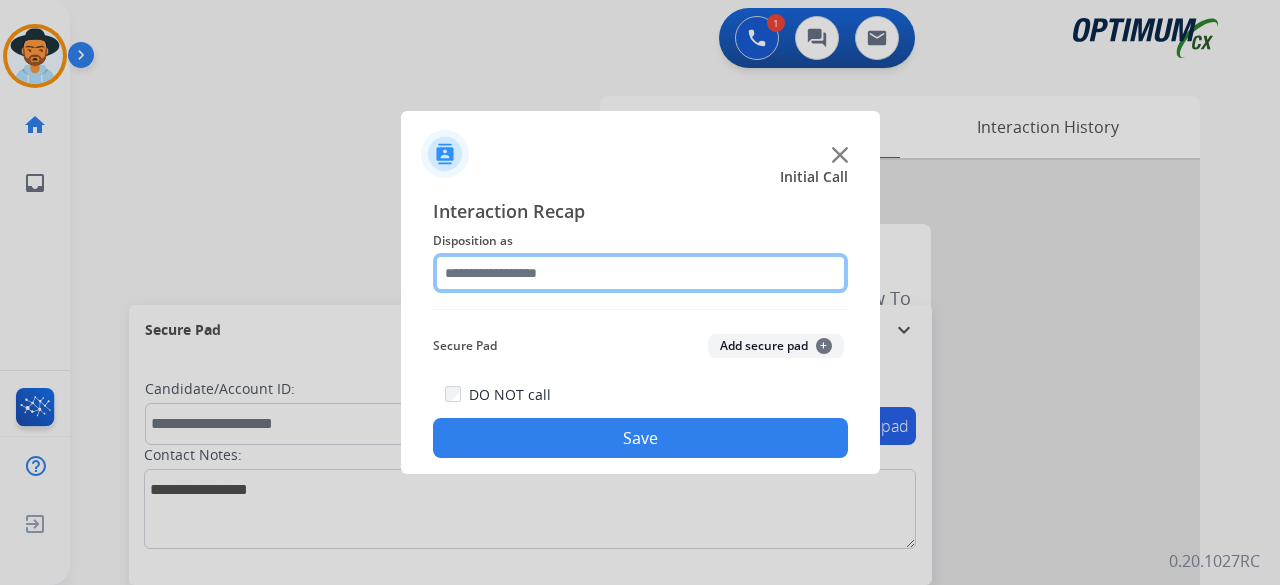 click 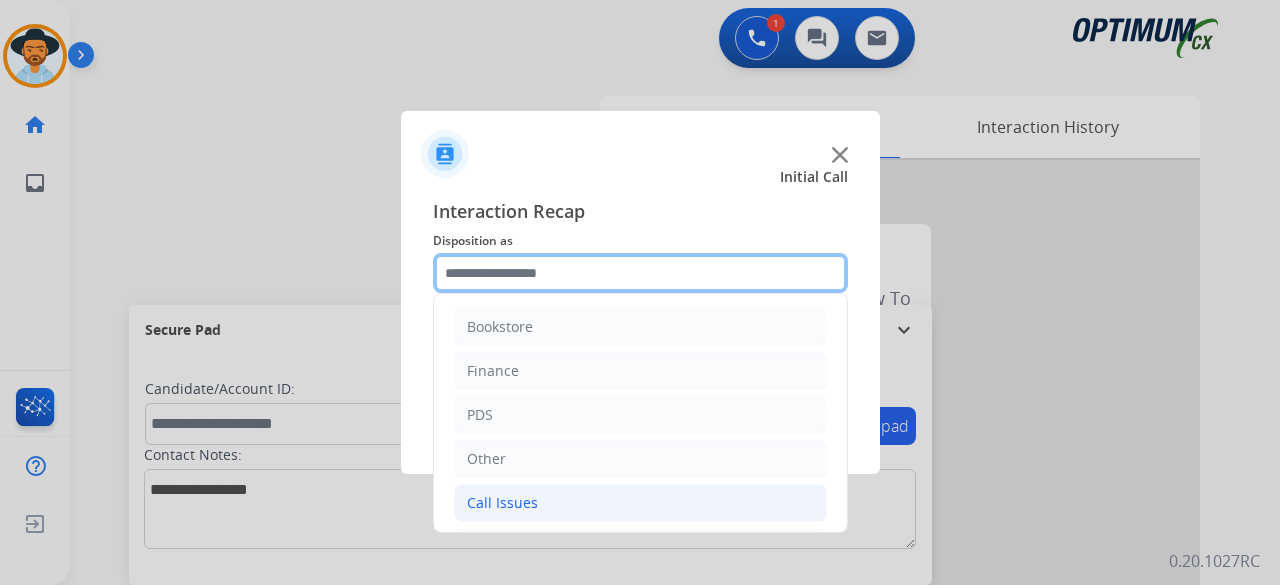 scroll, scrollTop: 130, scrollLeft: 0, axis: vertical 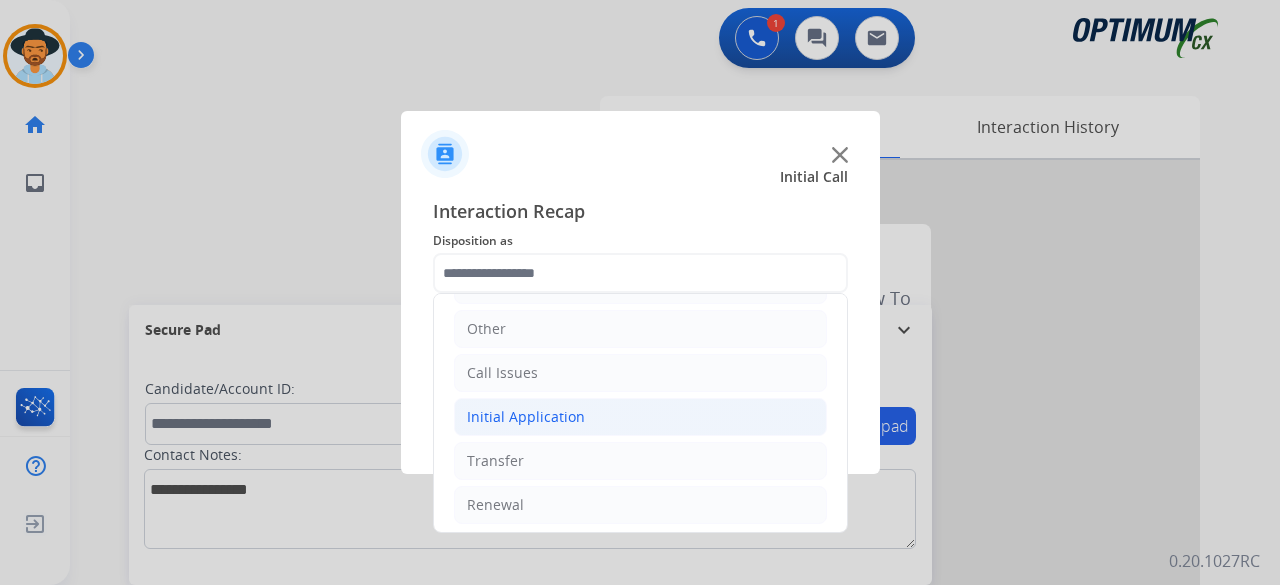 click on "Initial Application" 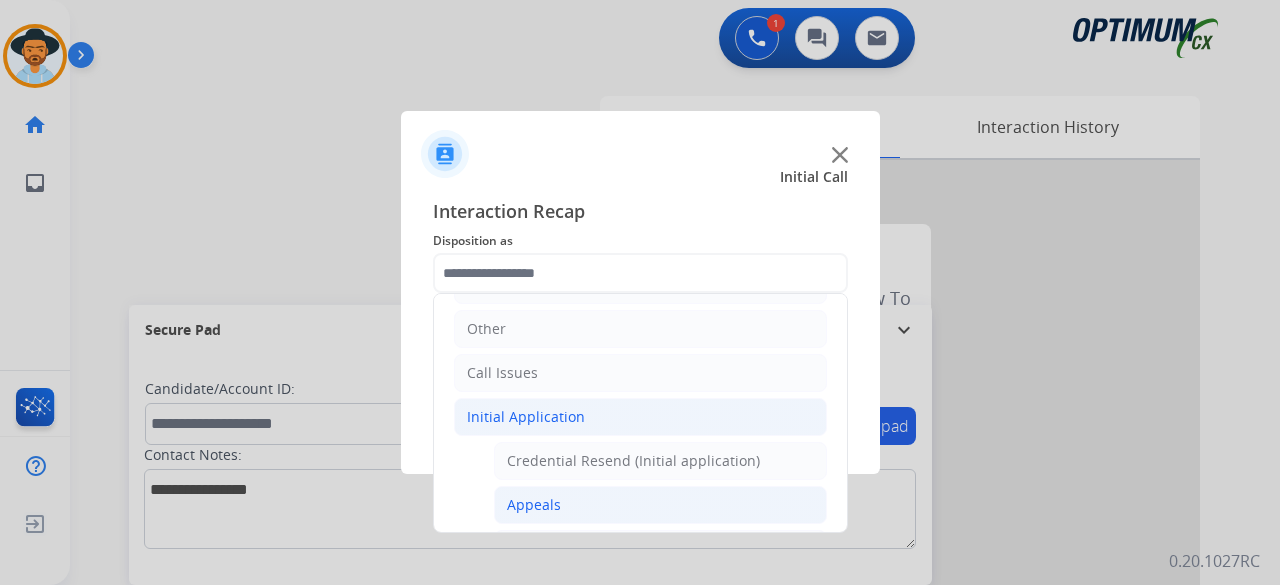 click on "Appeals" 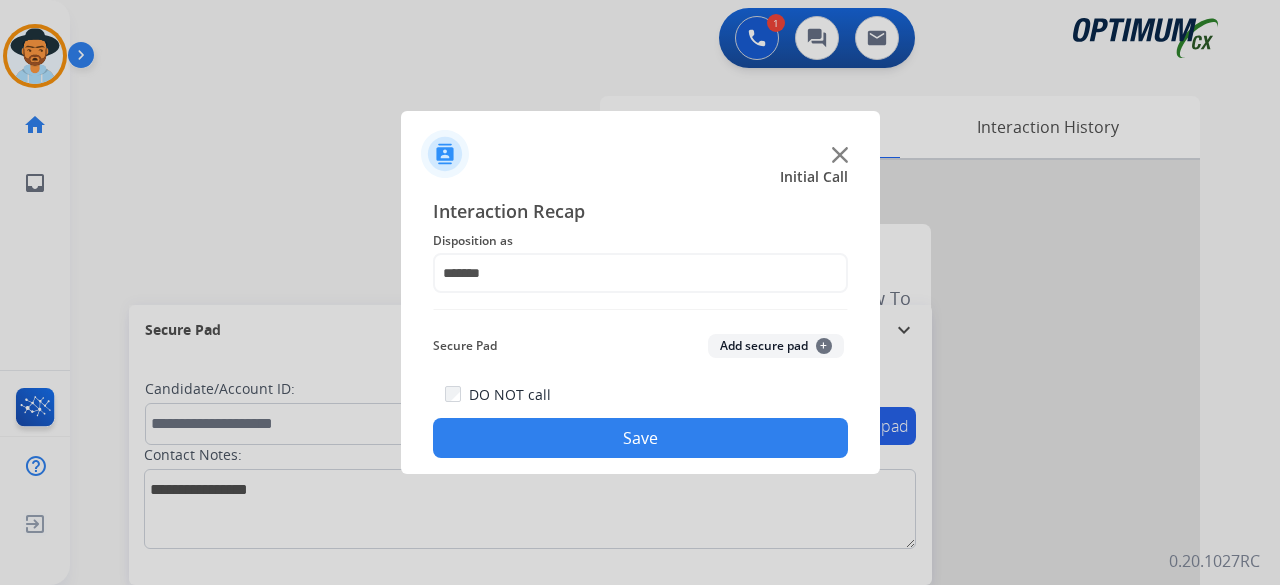 click on "Add secure pad  +" 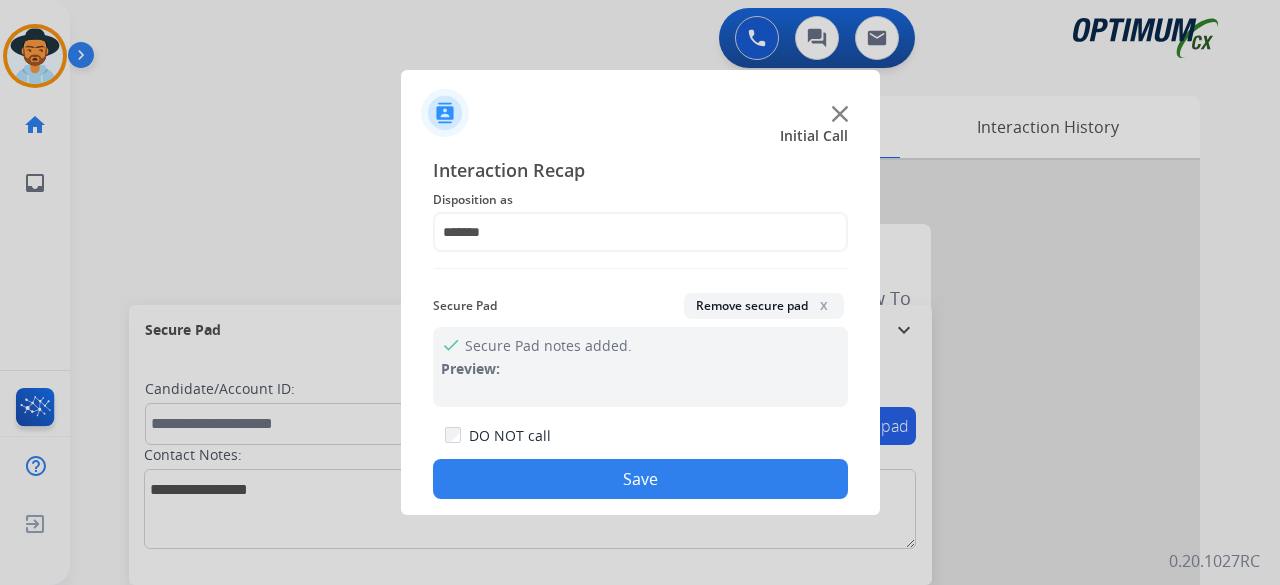 click on "Save" 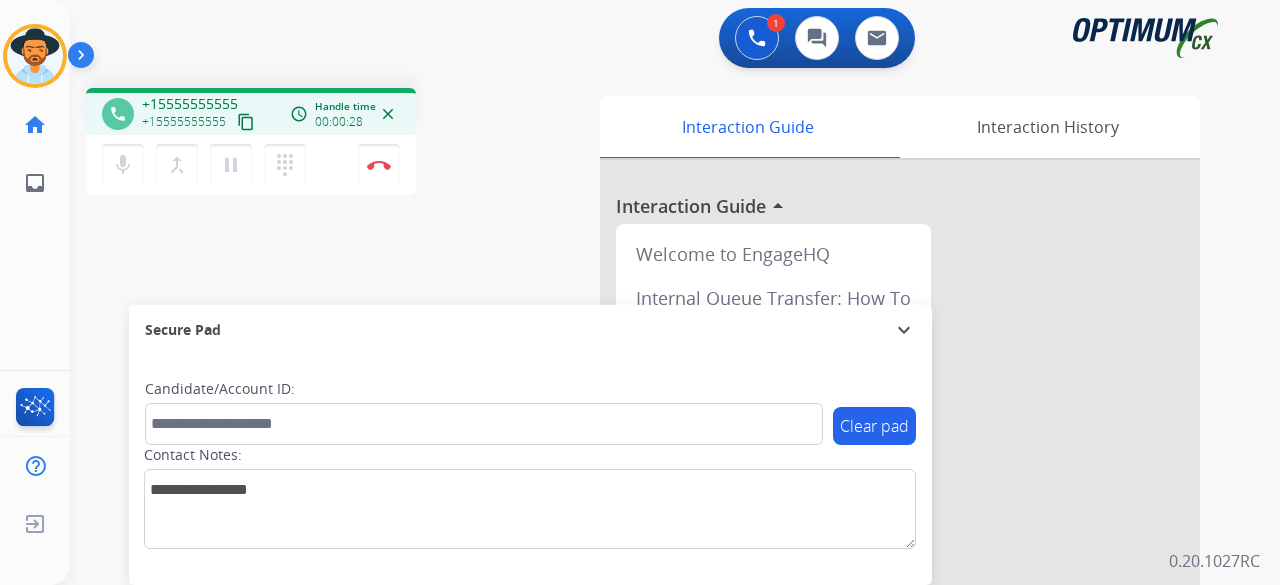 click on "content_copy" at bounding box center [246, 122] 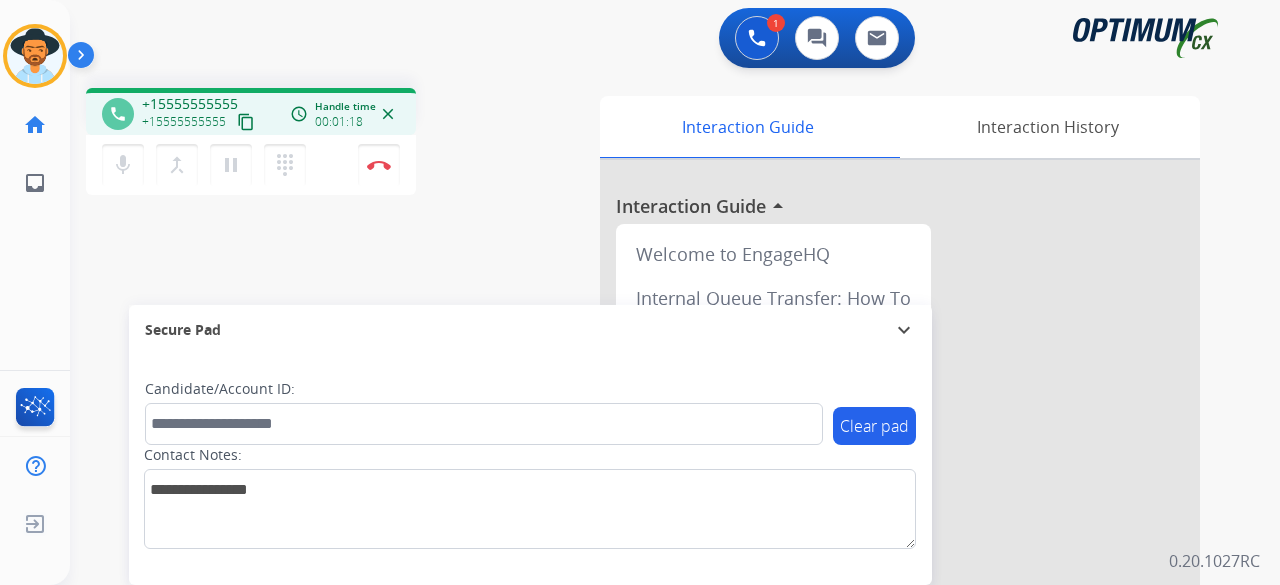 click on "phone +15555555555 +15555555555 content_copy access_time Call metrics Queue   00:09 Hold   00:00 Talk   01:19 Total   01:27 Handle time 00:01:18 close mic Mute merge_type Bridge pause Hold dialpad Dialpad Disconnect swap_horiz Break voice bridge close_fullscreen Connect 3-Way Call merge_type Separate 3-Way Call" at bounding box center [325, 144] 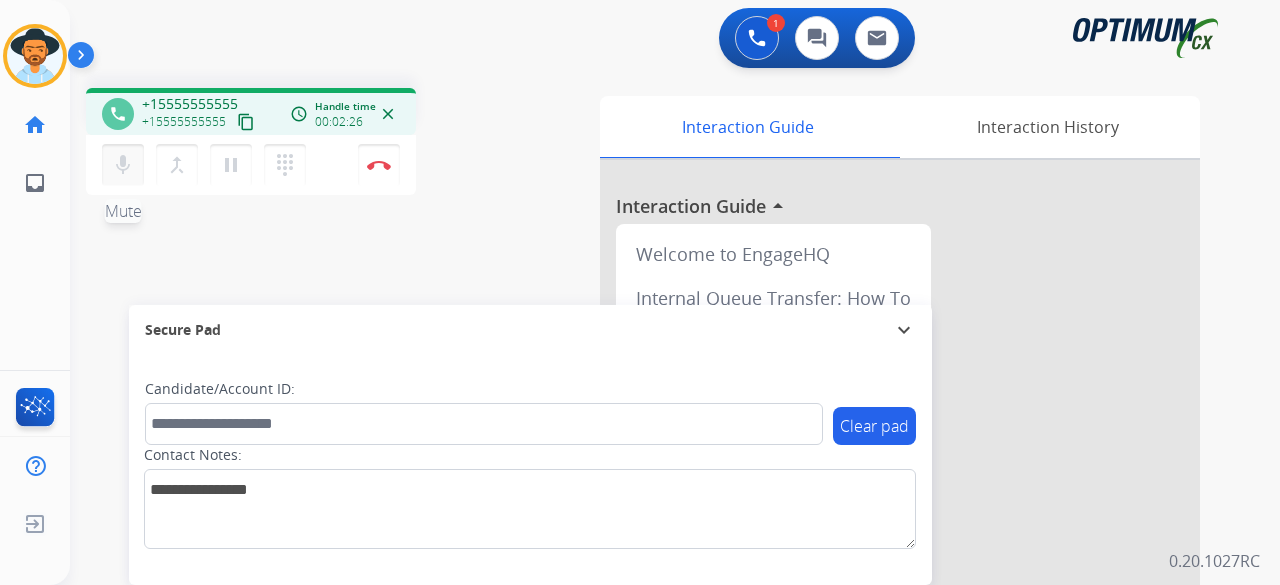 click on "mic" at bounding box center (123, 165) 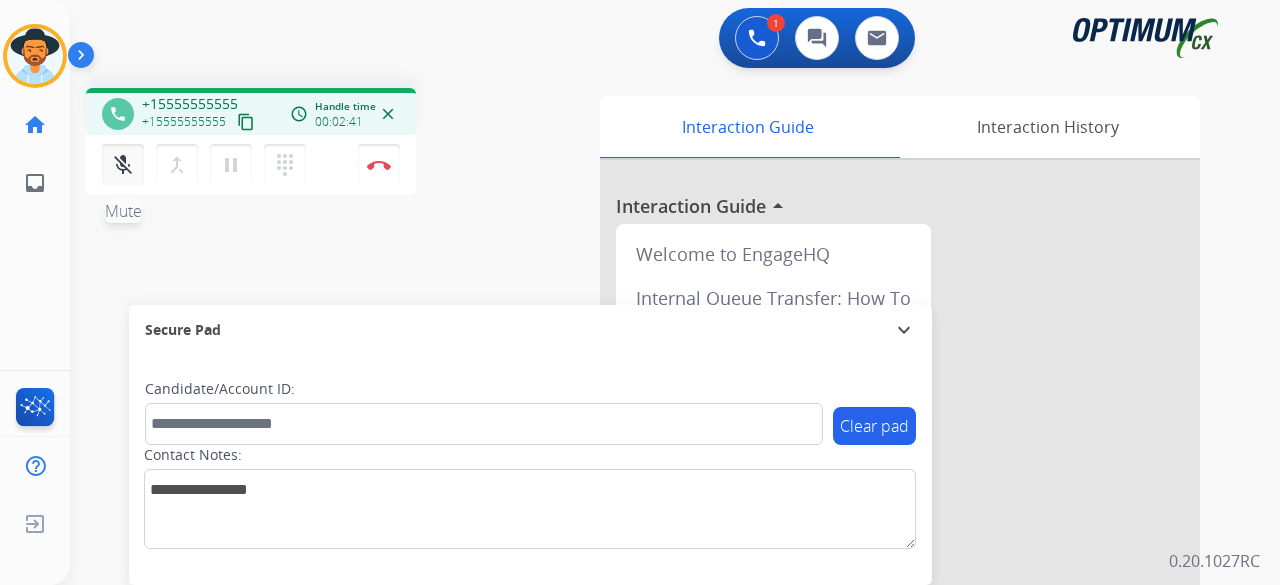 click on "mic_off" at bounding box center (123, 165) 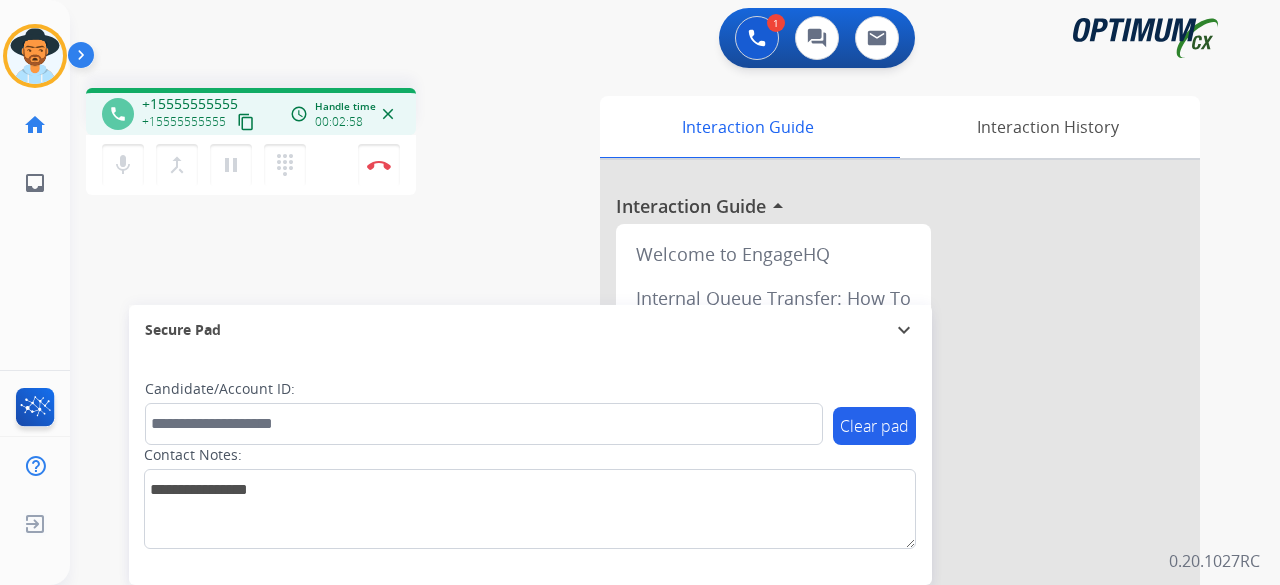 click on "content_copy" at bounding box center [246, 122] 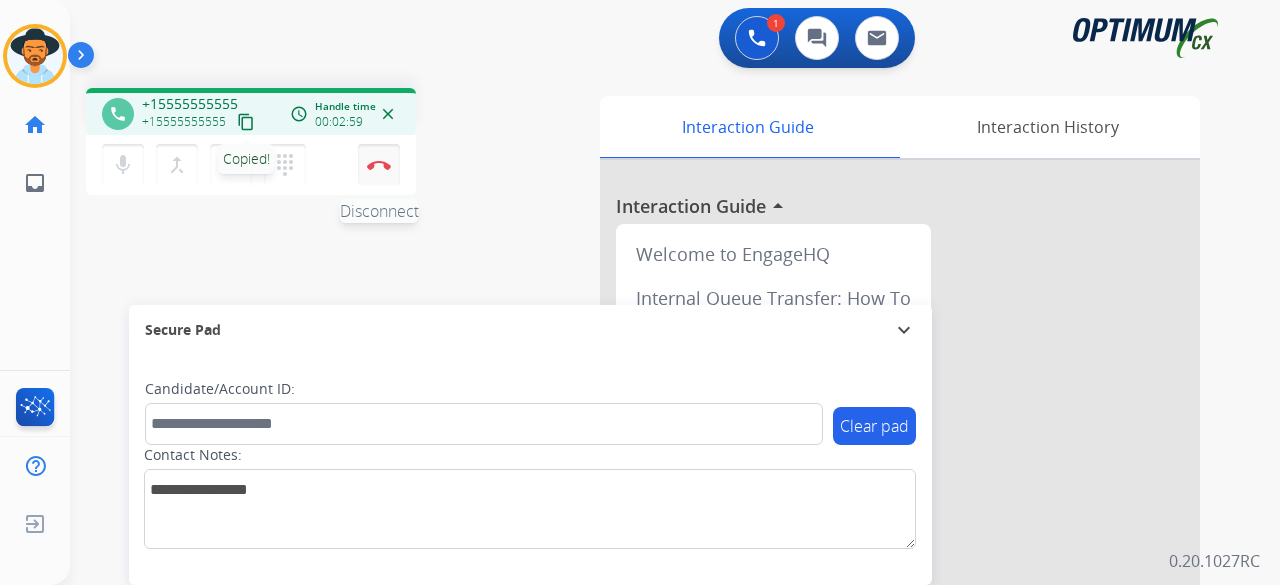 click on "Disconnect" at bounding box center [379, 165] 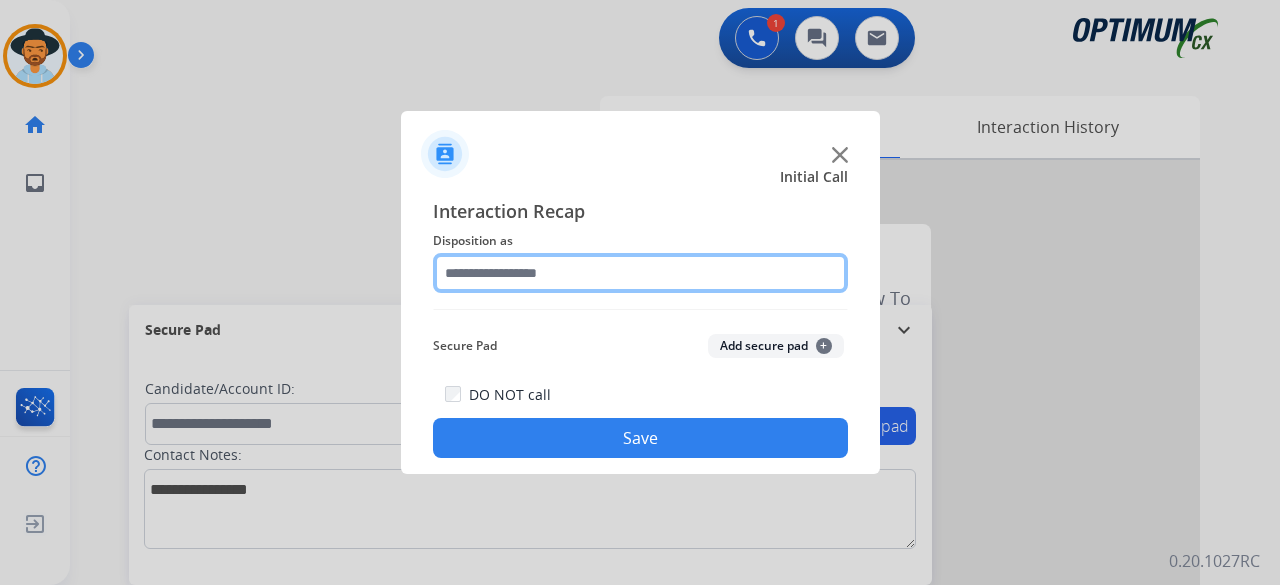 click 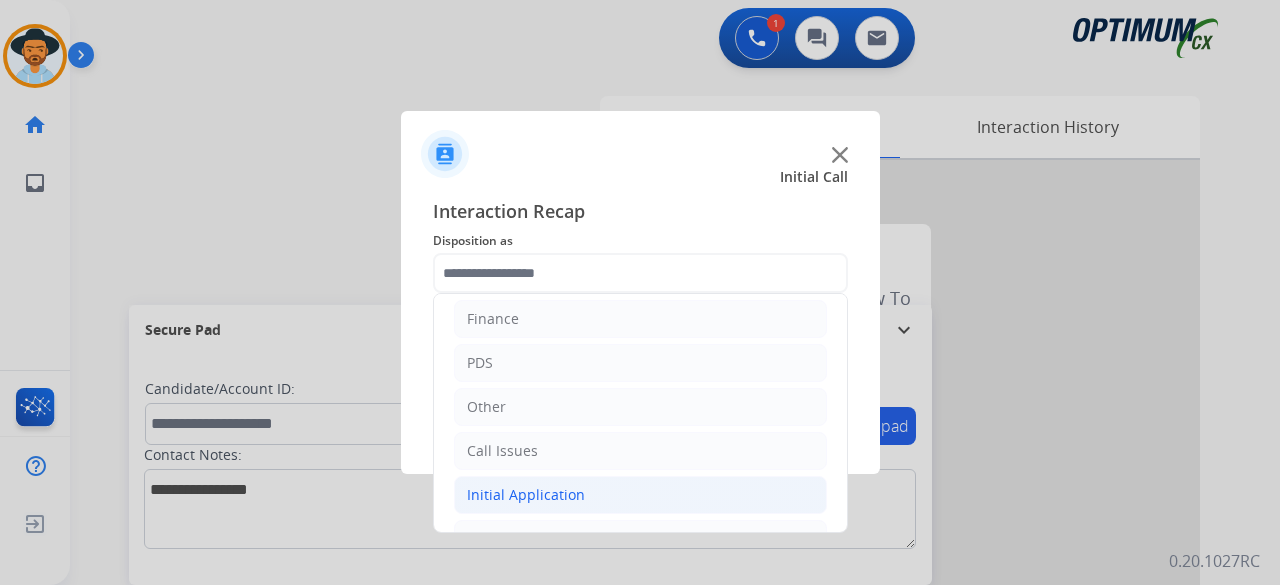 click on "Initial Application" 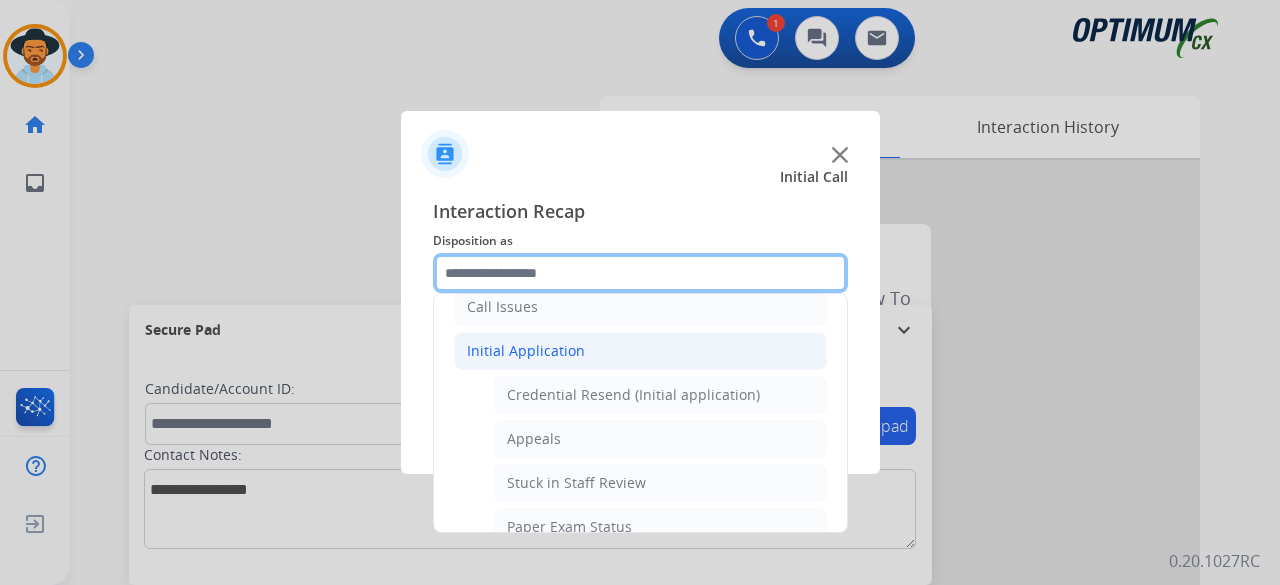 scroll, scrollTop: 223, scrollLeft: 0, axis: vertical 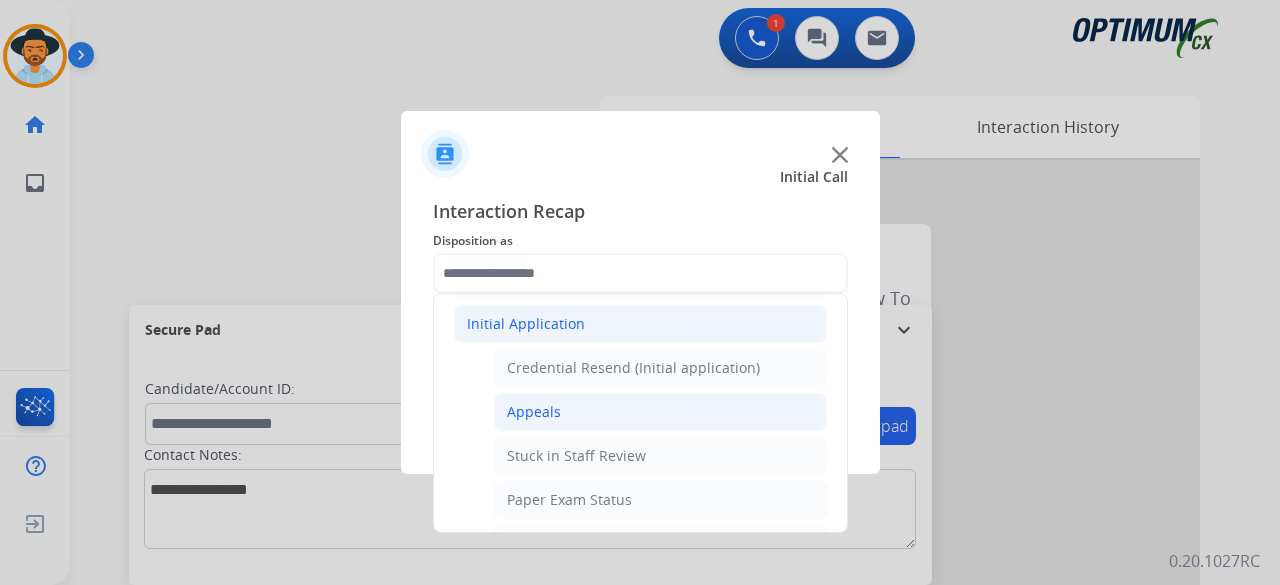 click on "Appeals" 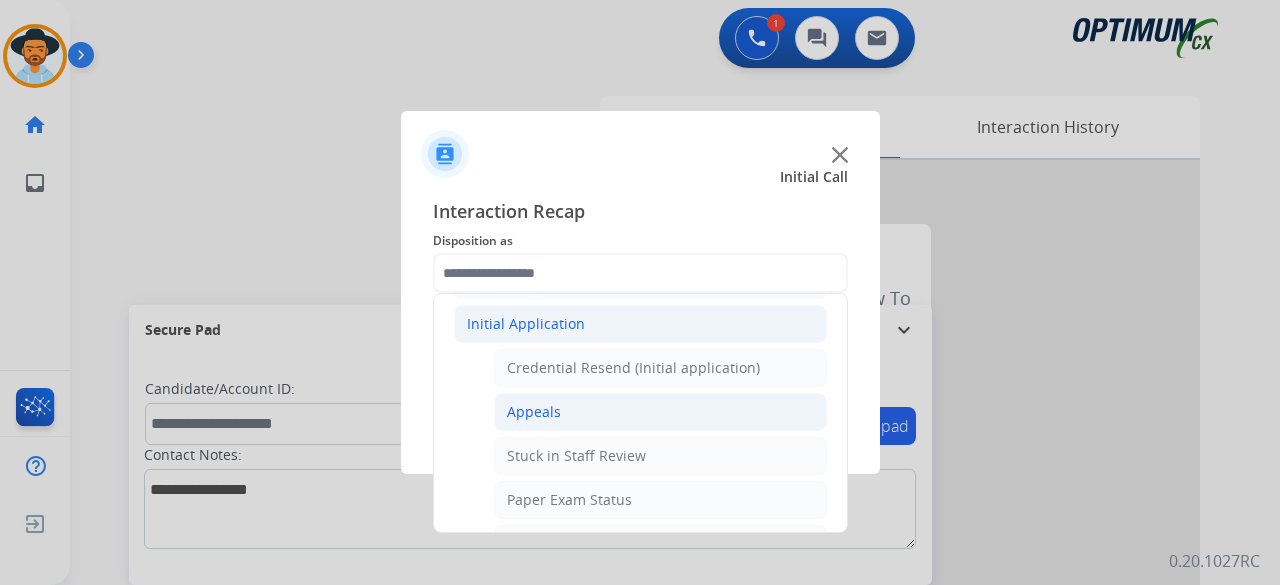 type on "*******" 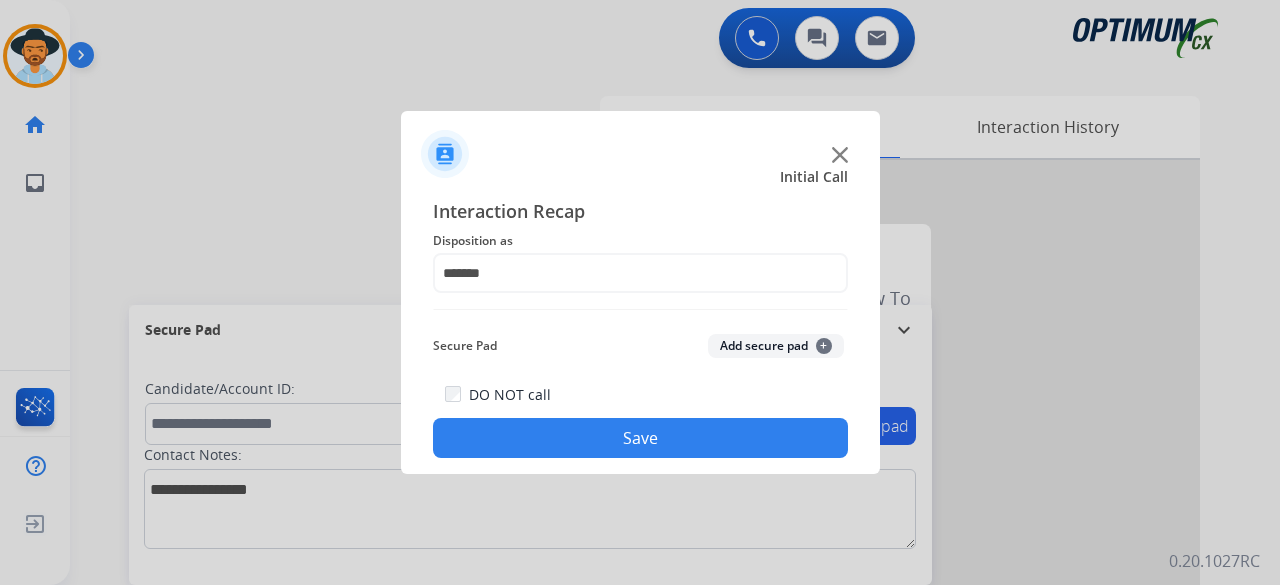 click on "Add secure pad  +" 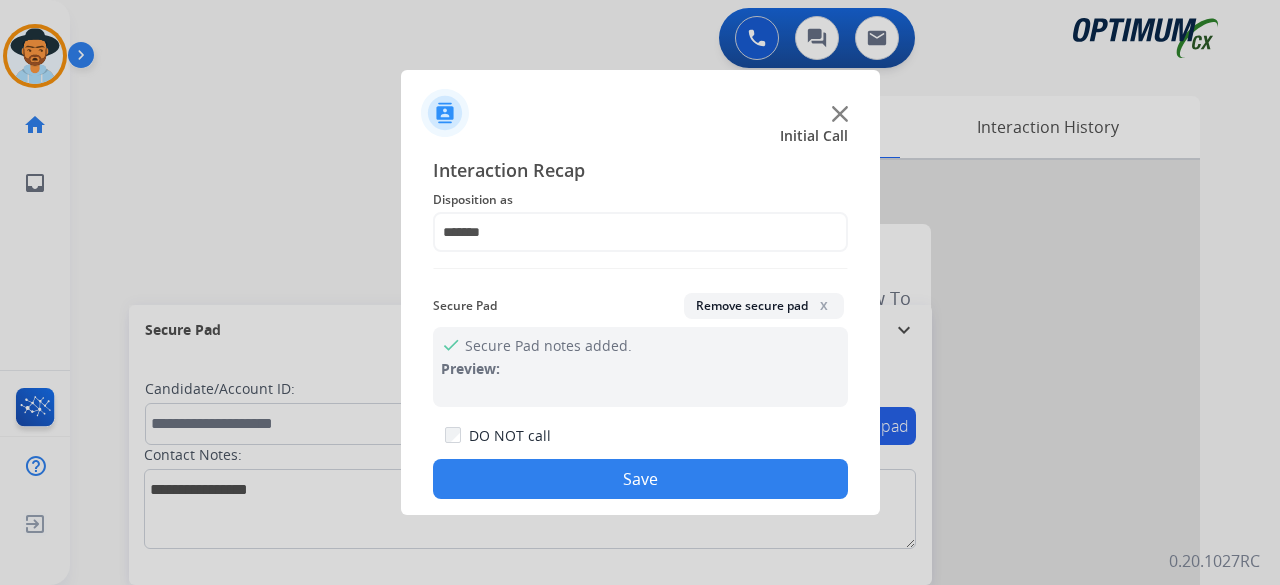 click on "Save" 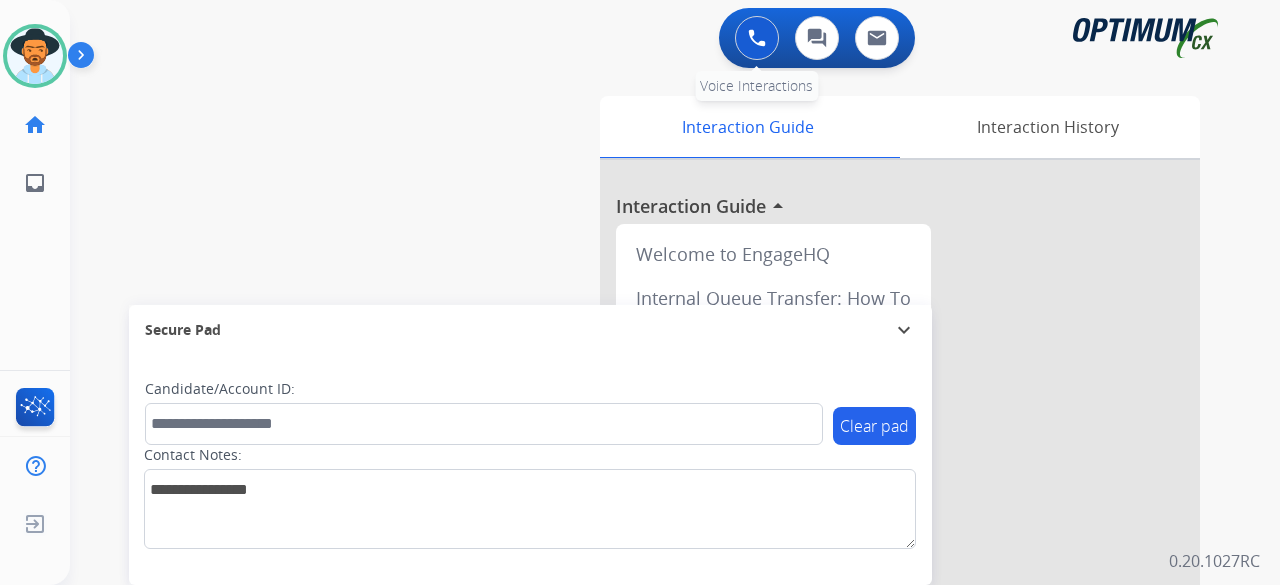 click at bounding box center [757, 38] 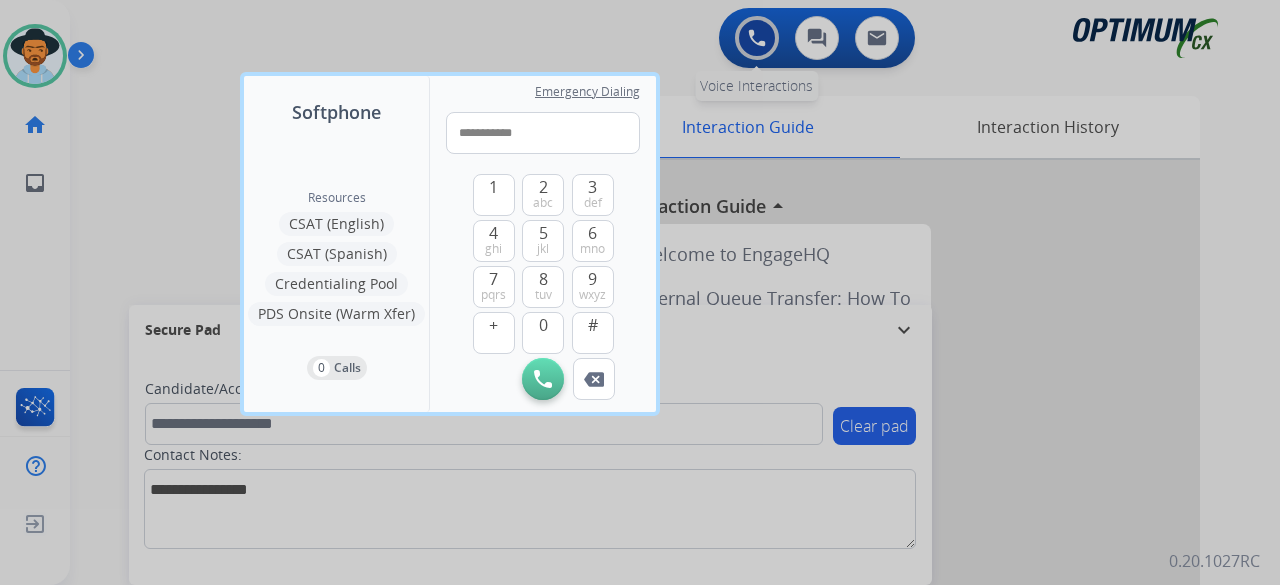 type on "**********" 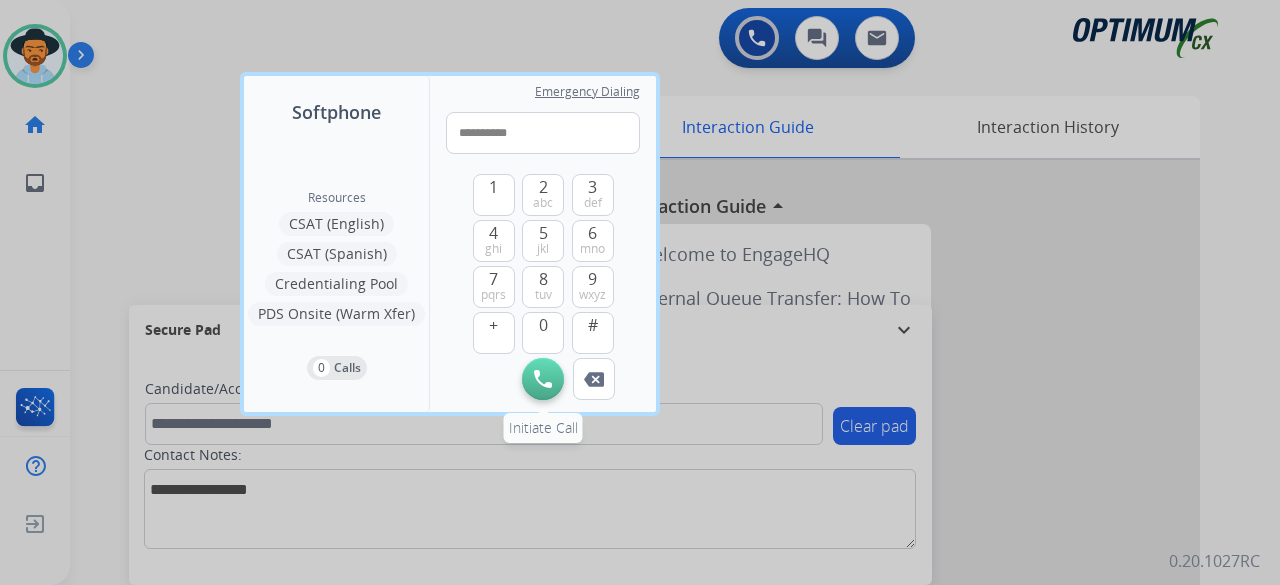 click on "Initiate Call" at bounding box center [543, 379] 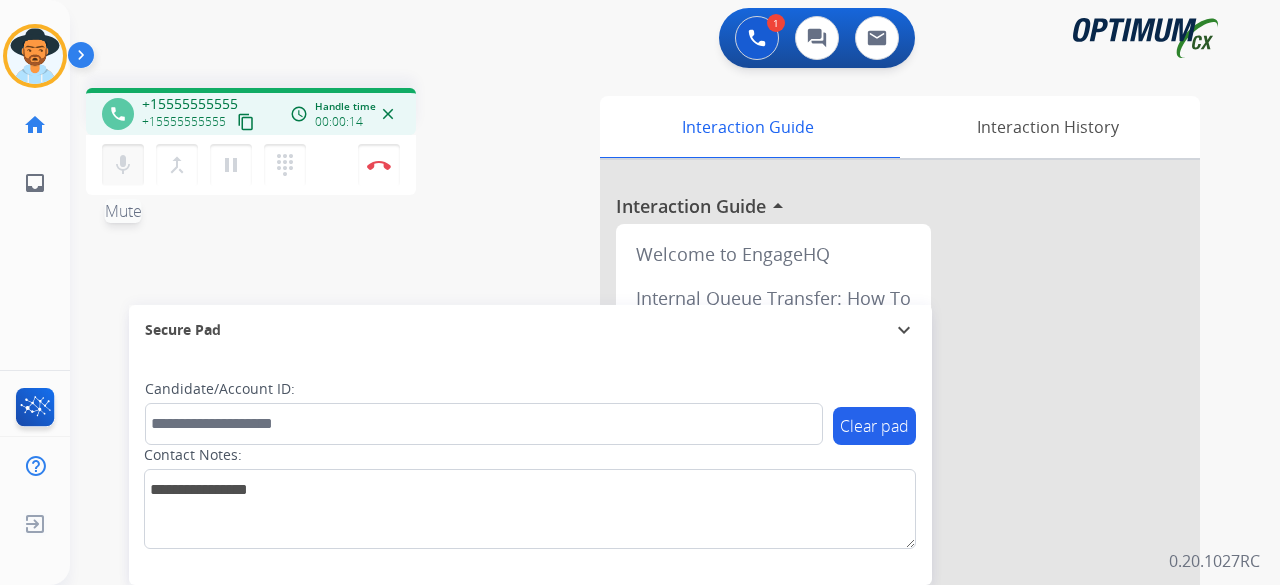 click on "mic" at bounding box center [123, 165] 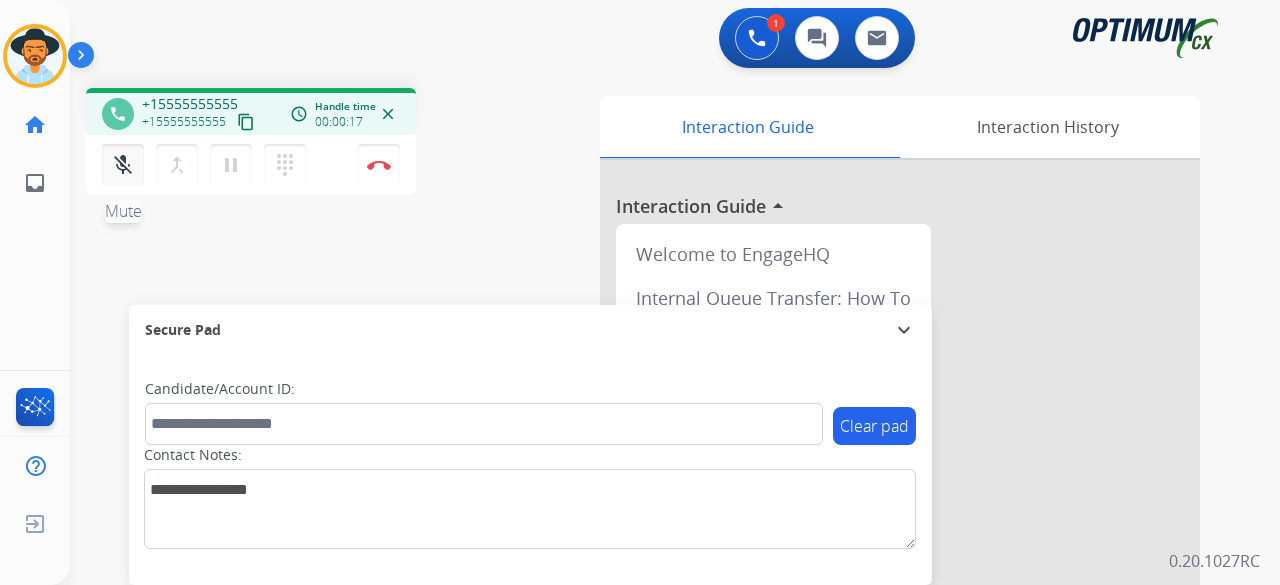 click on "mic_off" at bounding box center (123, 165) 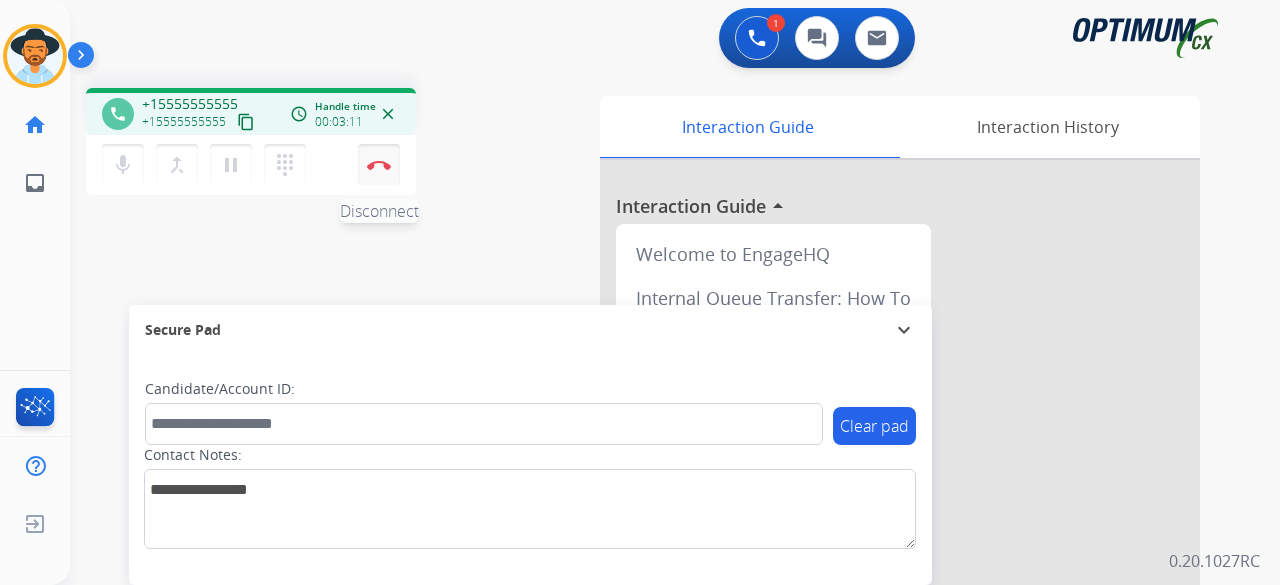 click on "Disconnect" at bounding box center [379, 165] 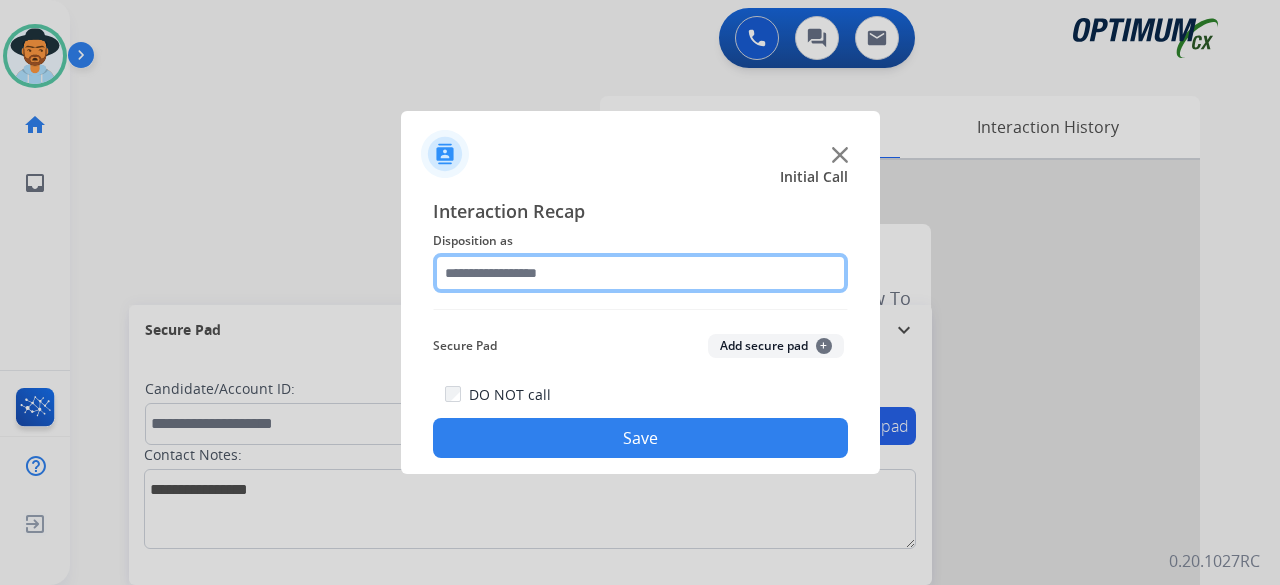 click 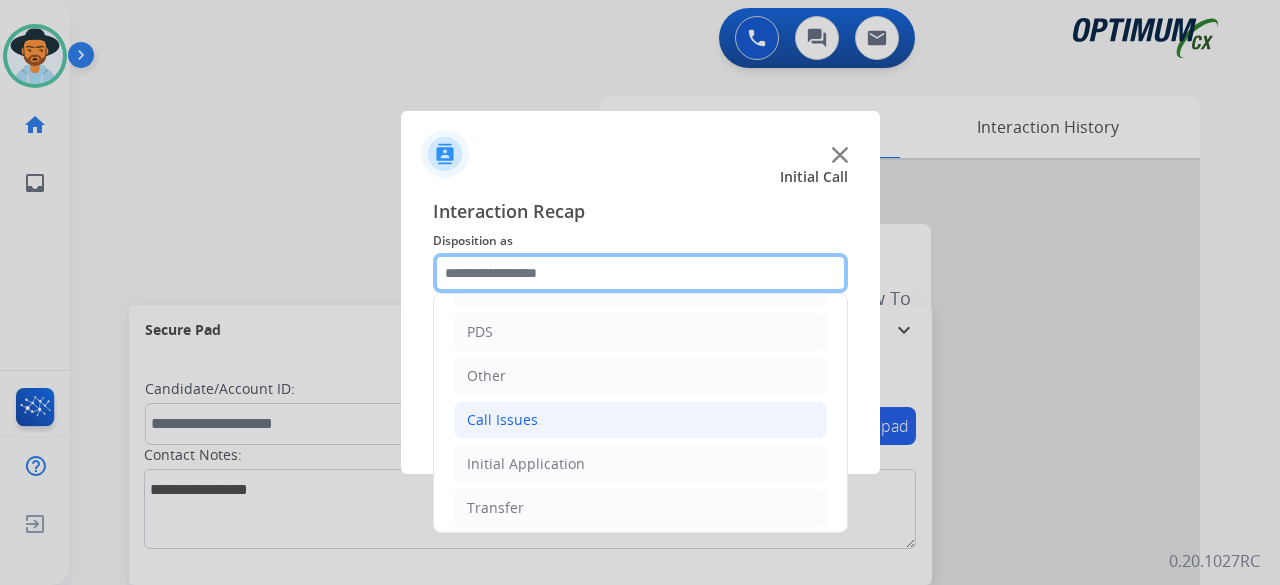 scroll, scrollTop: 130, scrollLeft: 0, axis: vertical 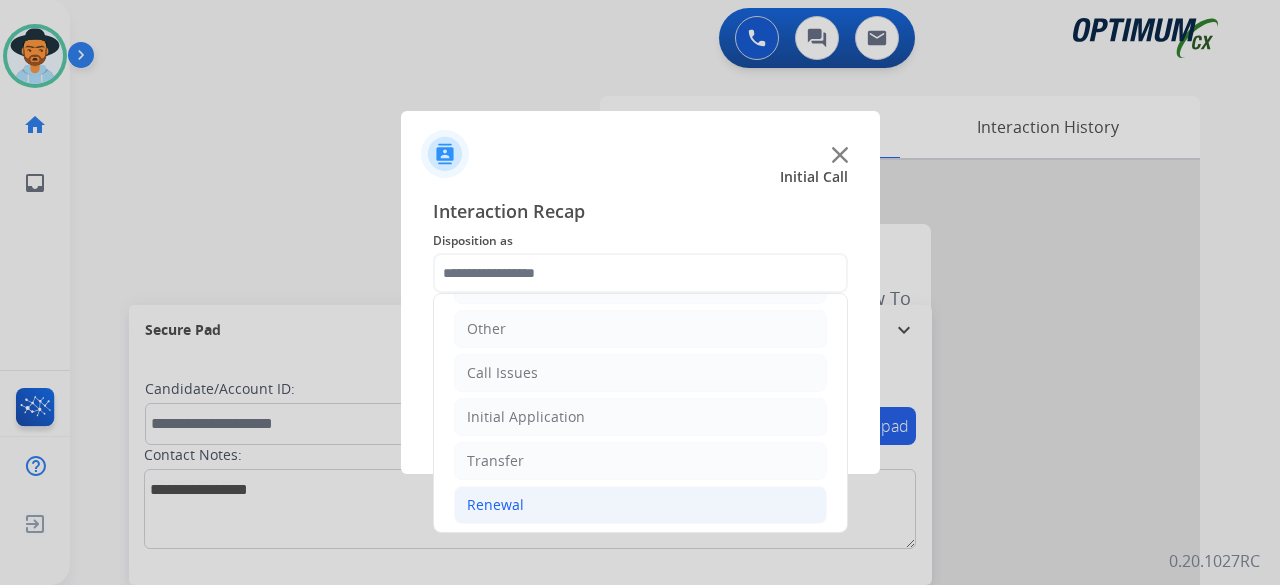 click on "Renewal" 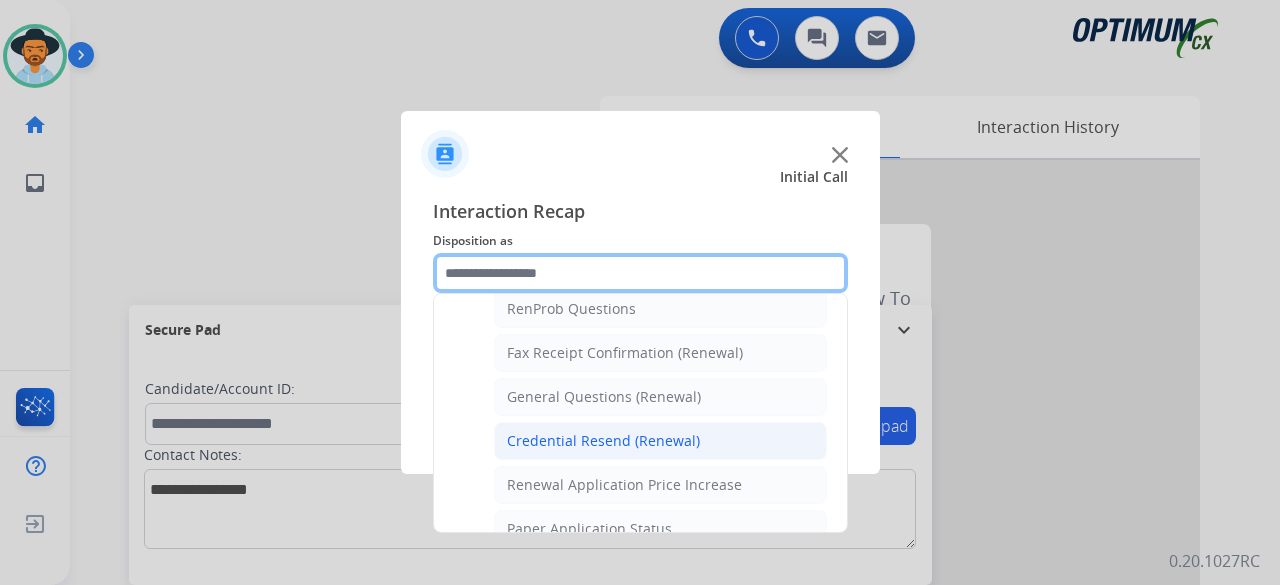 scroll, scrollTop: 529, scrollLeft: 0, axis: vertical 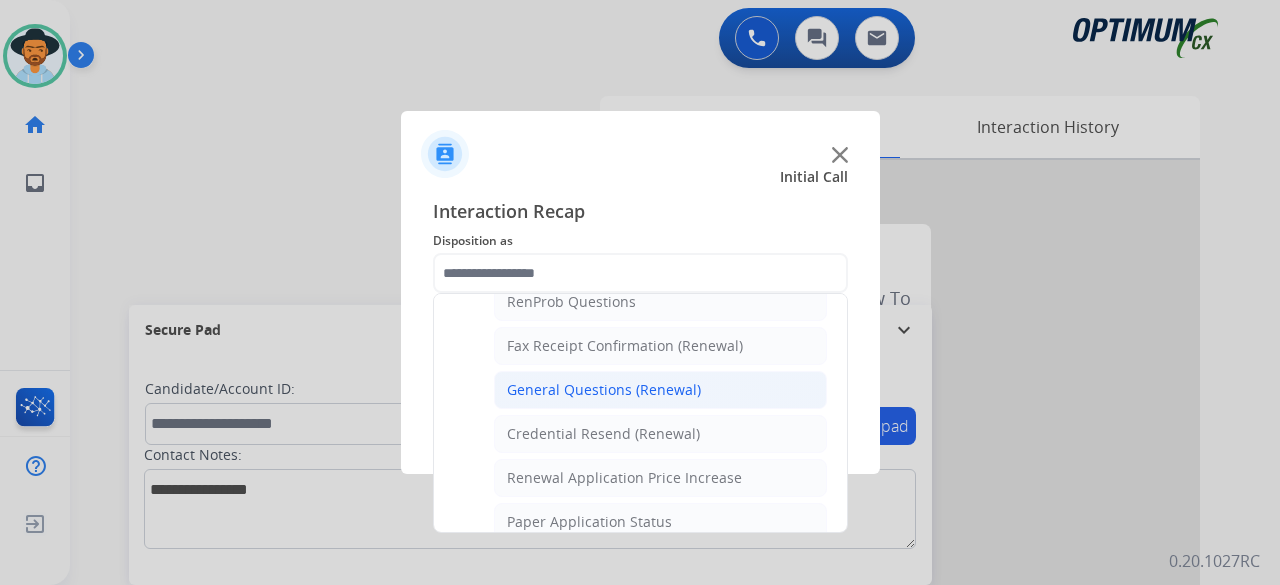 click on "General Questions (Renewal)" 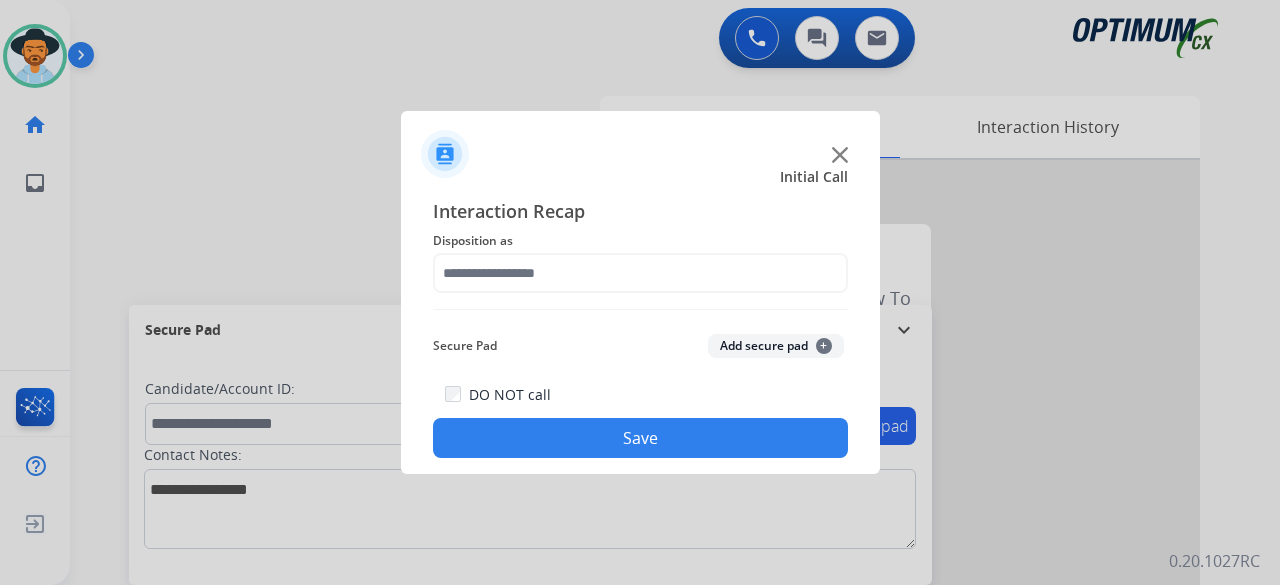 type on "**********" 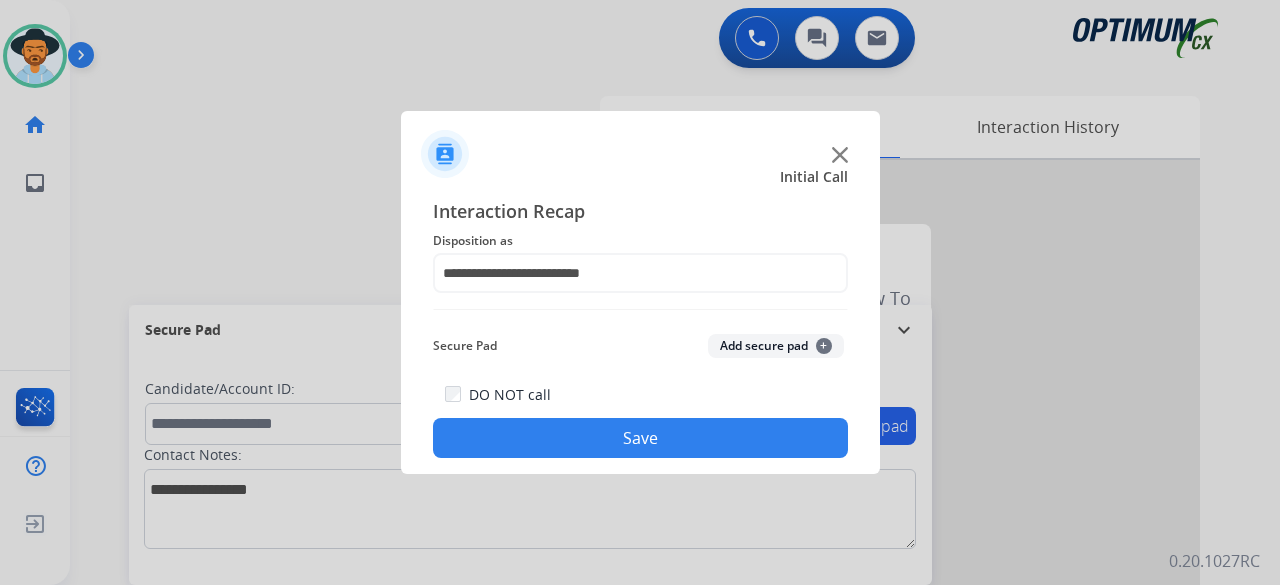 click on "Add secure pad  +" 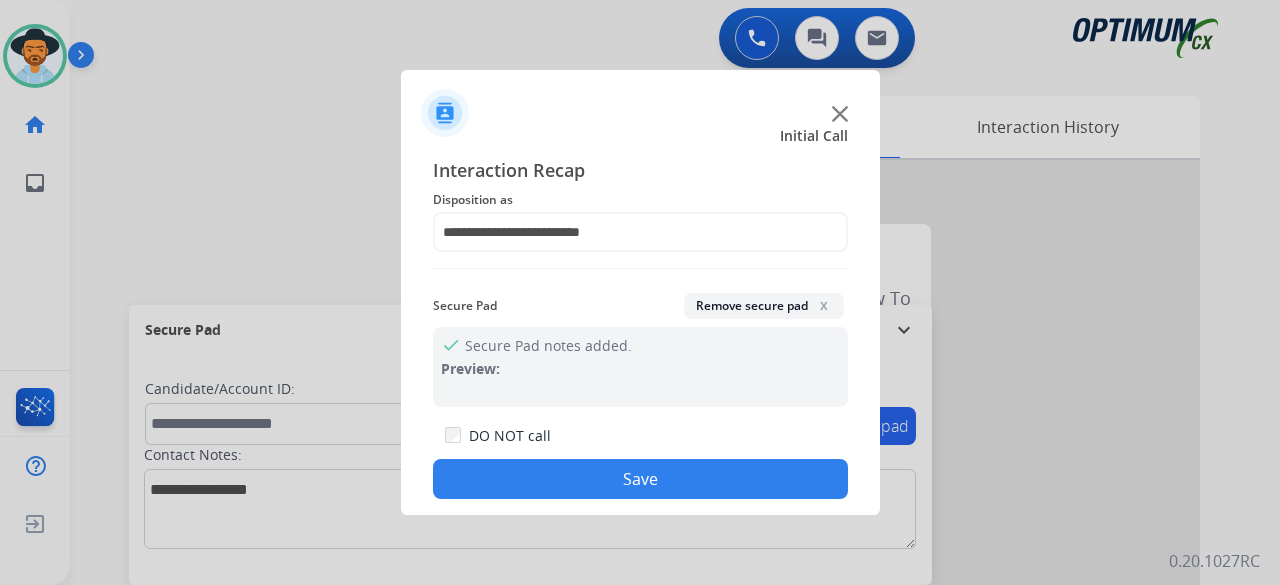 click on "Save" 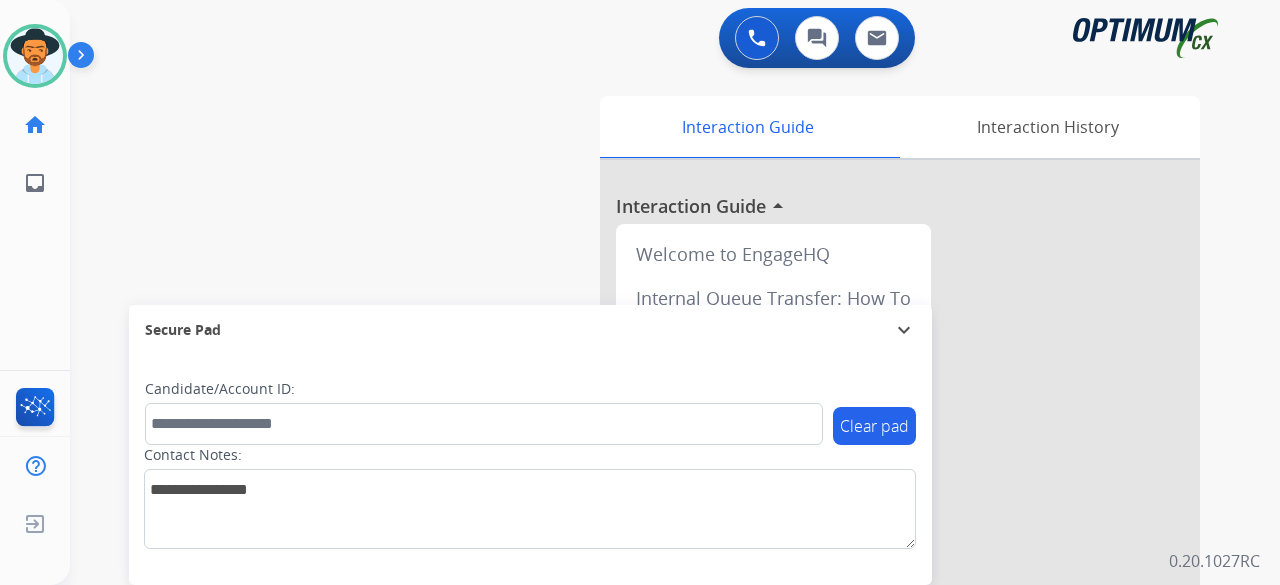 click on "swap_horiz Break voice bridge close_fullscreen Connect 3-Way Call merge_type Separate 3-Way Call  Interaction Guide   Interaction History  Interaction Guide arrow_drop_up  Welcome to EngageHQ   Internal Queue Transfer: How To  Secure Pad expand_more Clear pad Candidate/Account ID: Contact Notes:" at bounding box center (651, 489) 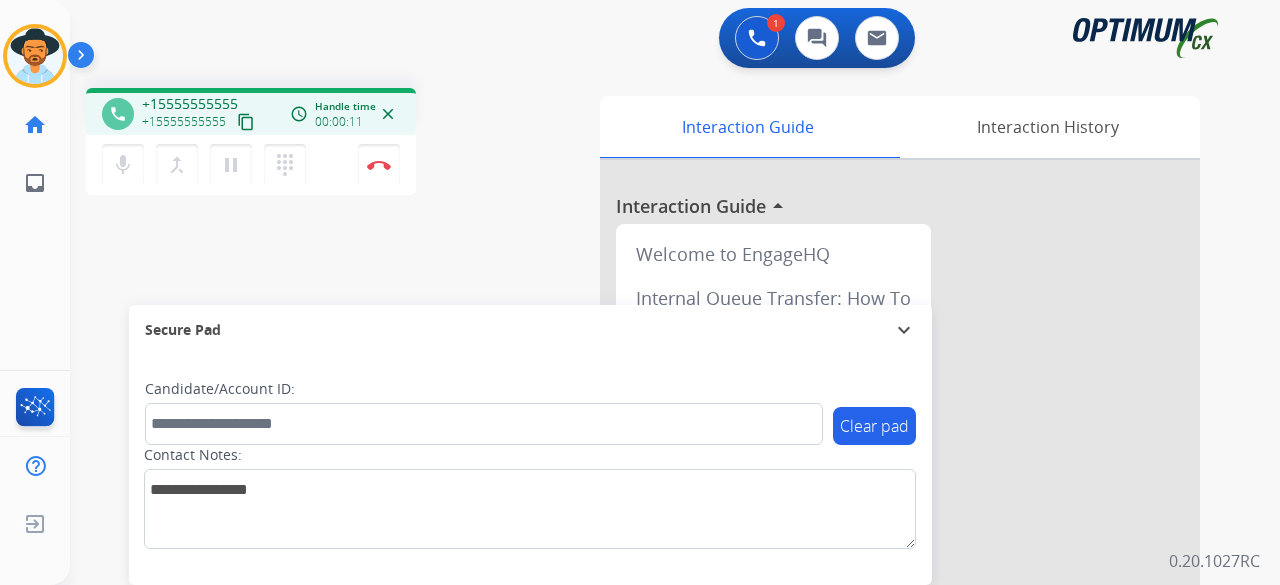 click on "content_copy" at bounding box center (246, 122) 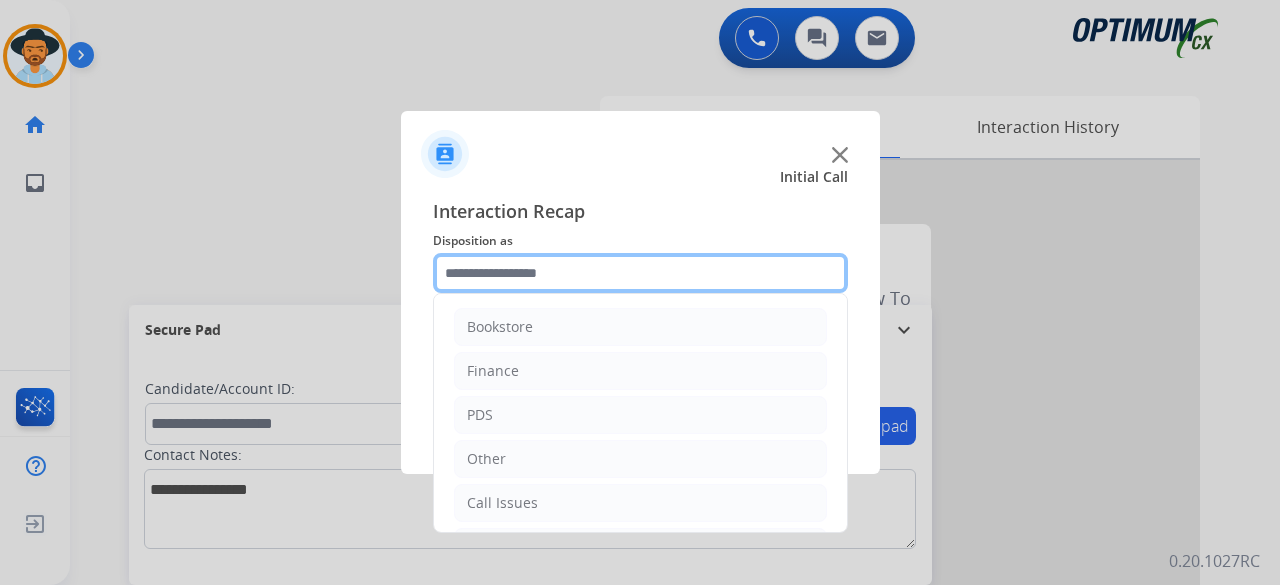 click 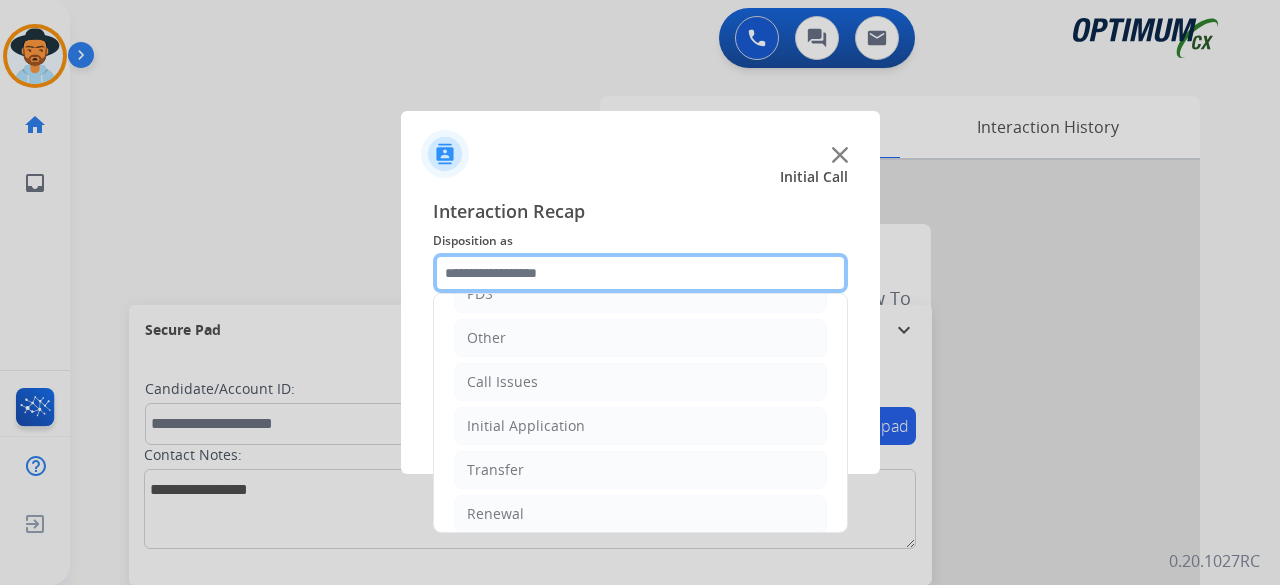 scroll, scrollTop: 130, scrollLeft: 0, axis: vertical 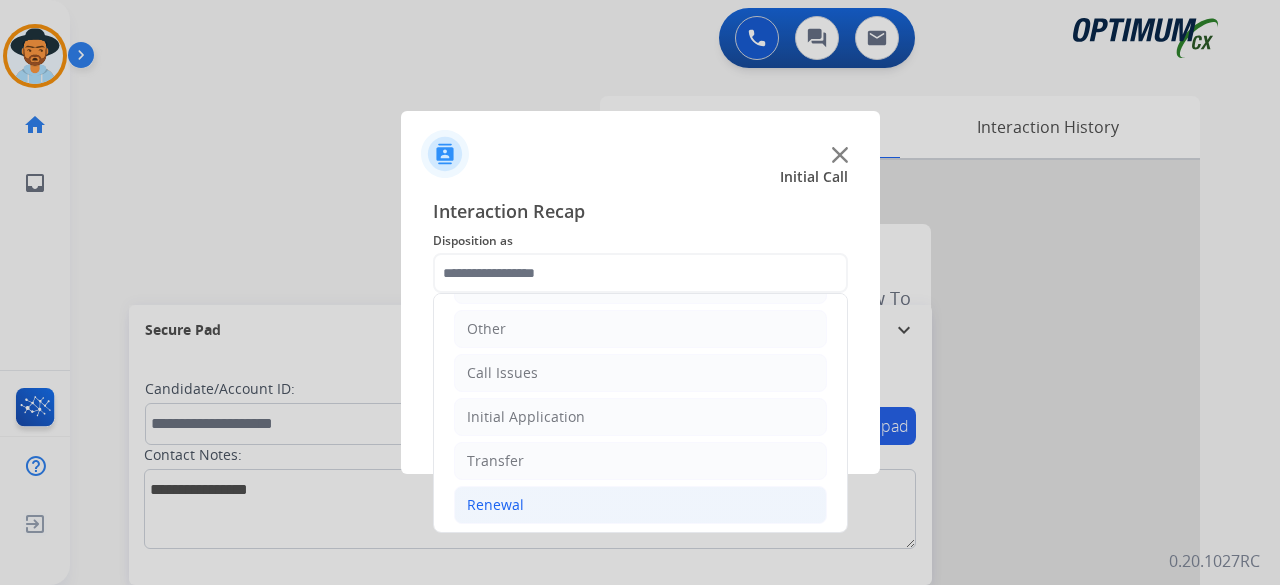 click on "Renewal" 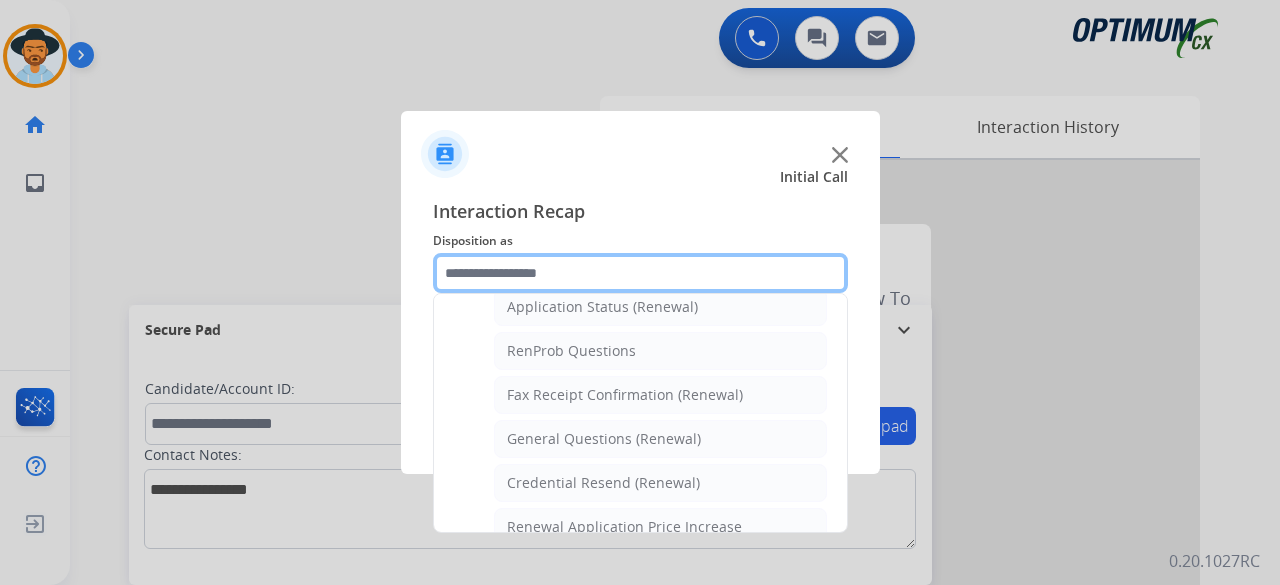 scroll, scrollTop: 496, scrollLeft: 0, axis: vertical 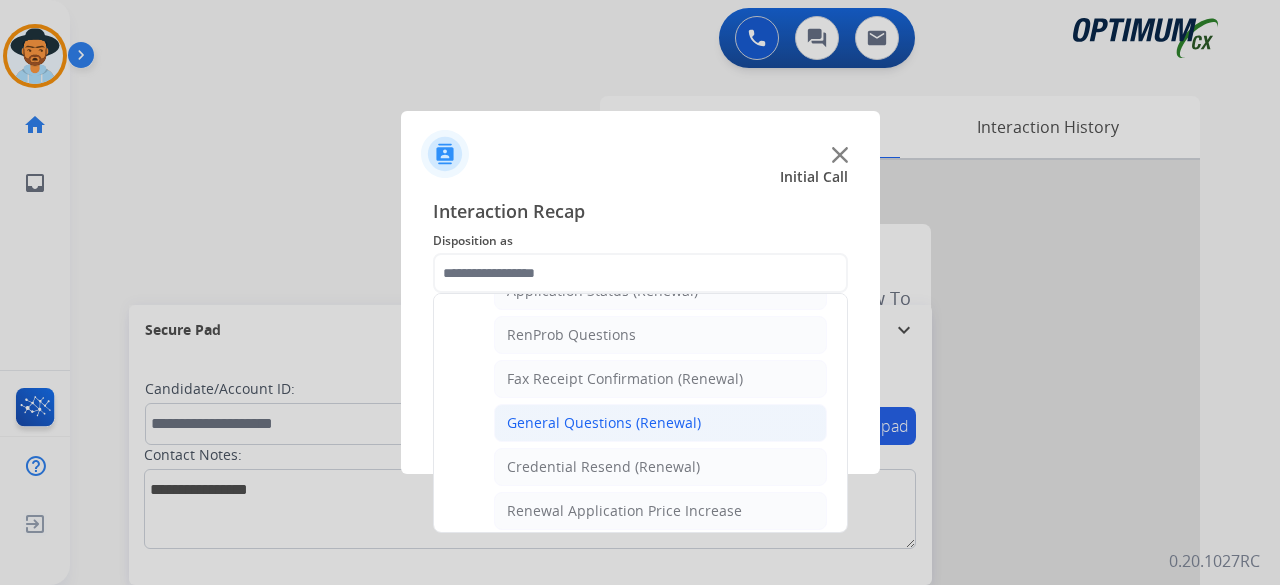 click on "General Questions (Renewal)" 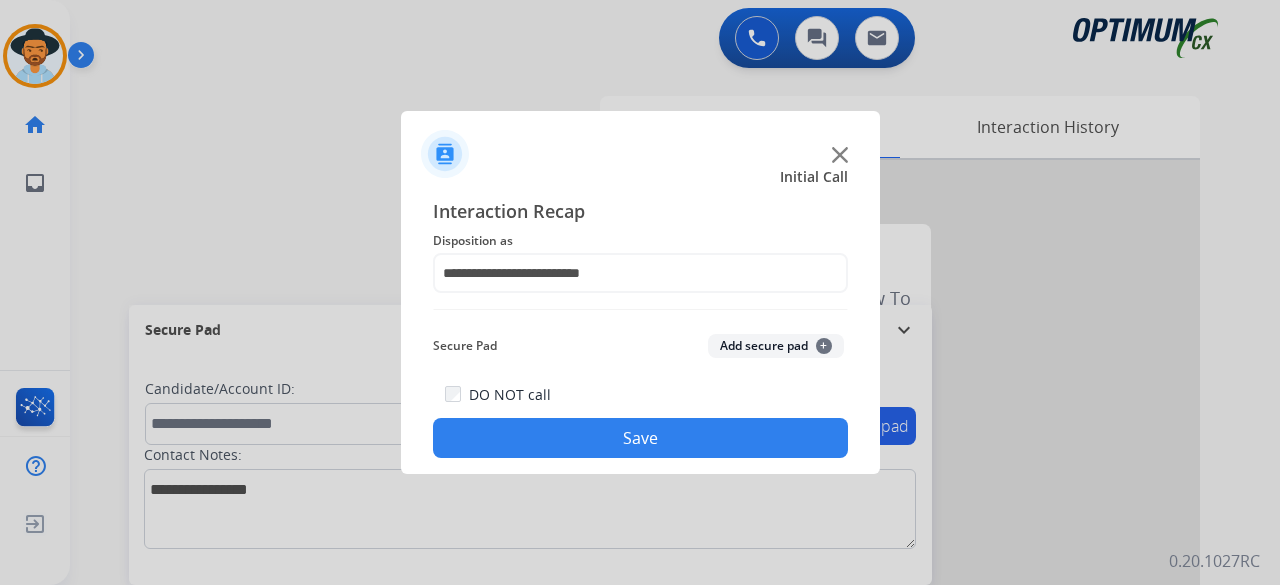 click on "Add secure pad  +" 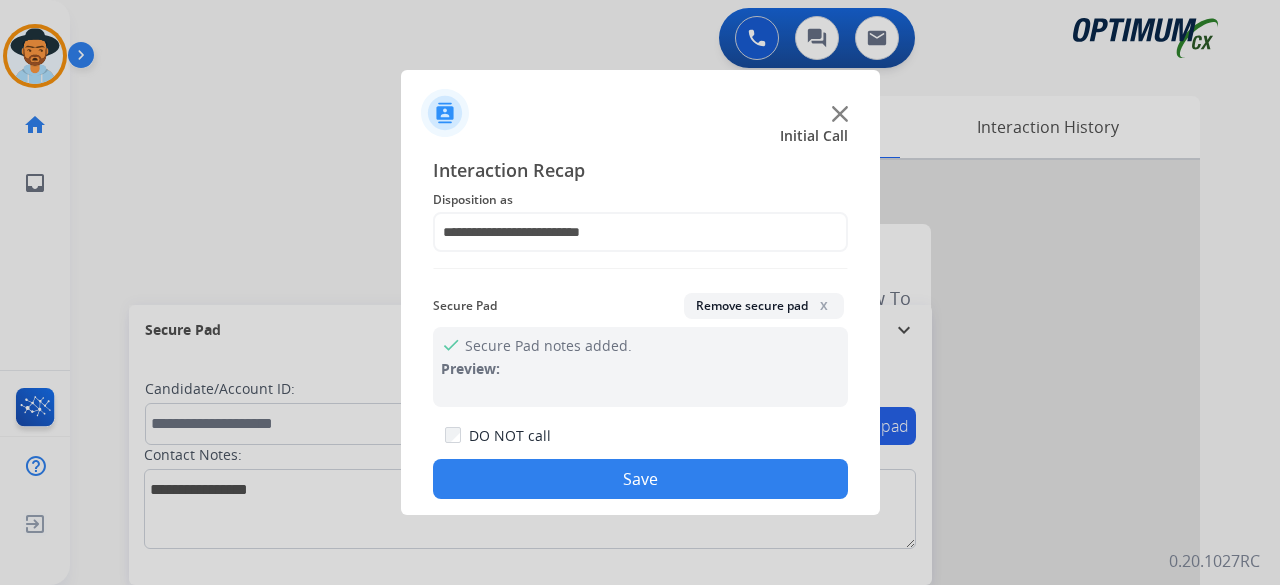 click on "Save" 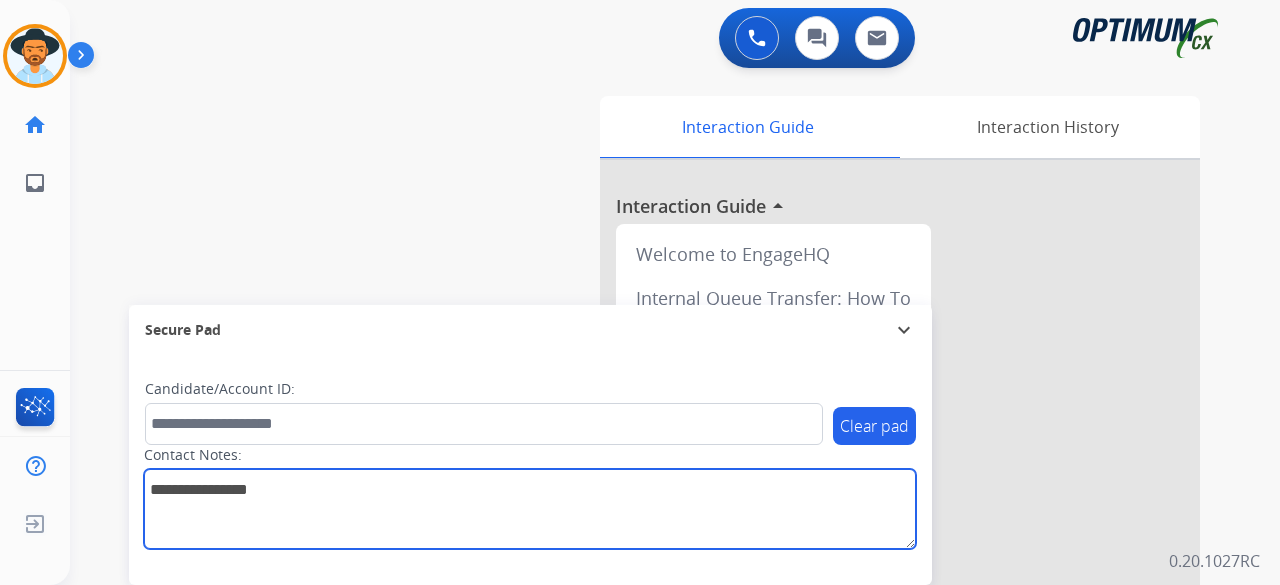 click at bounding box center [530, 509] 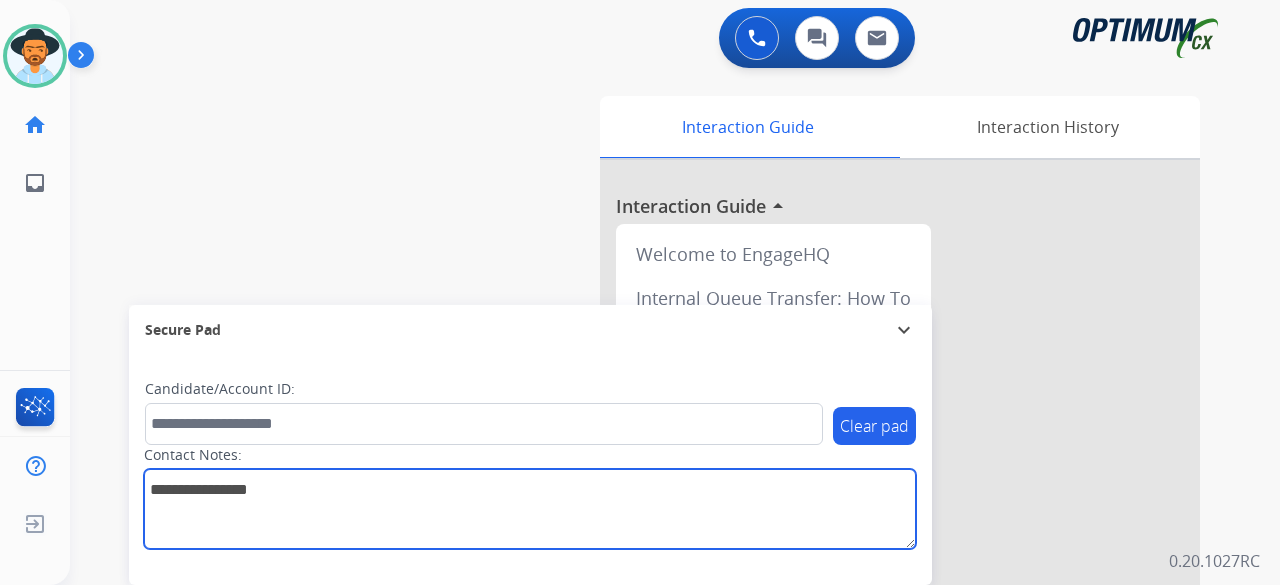 click at bounding box center (530, 509) 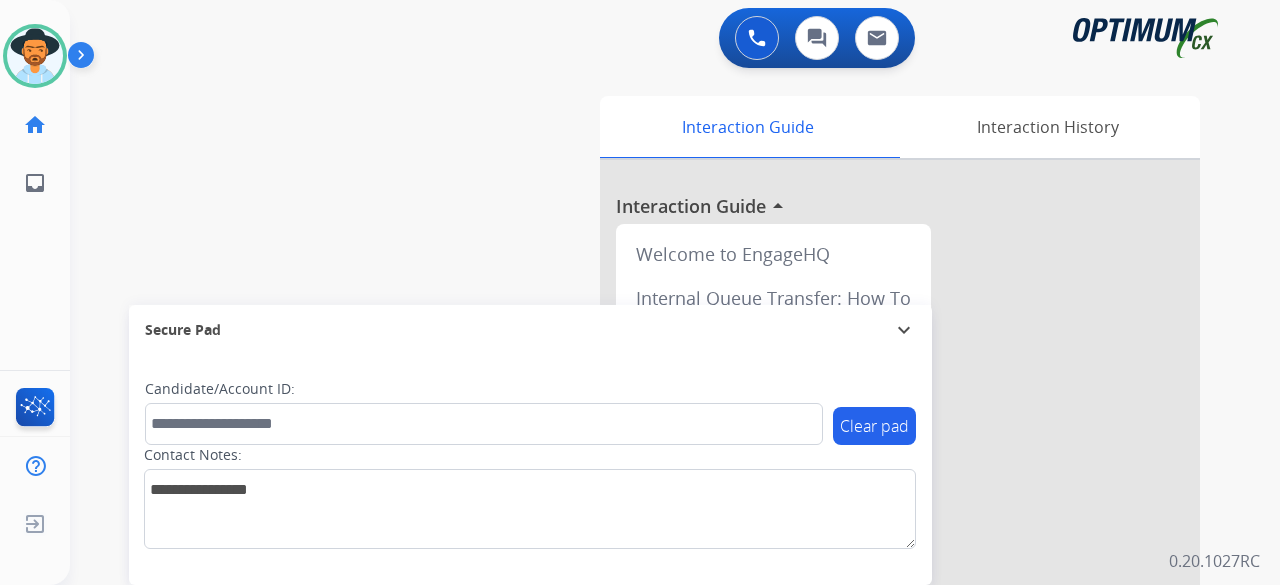 click on "swap_horiz Break voice bridge close_fullscreen Connect 3-Way Call merge_type Separate 3-Way Call  Interaction Guide   Interaction History  Interaction Guide arrow_drop_up  Welcome to EngageHQ   Internal Queue Transfer: How To  Secure Pad expand_more Clear pad Candidate/Account ID: Contact Notes:" at bounding box center [651, 489] 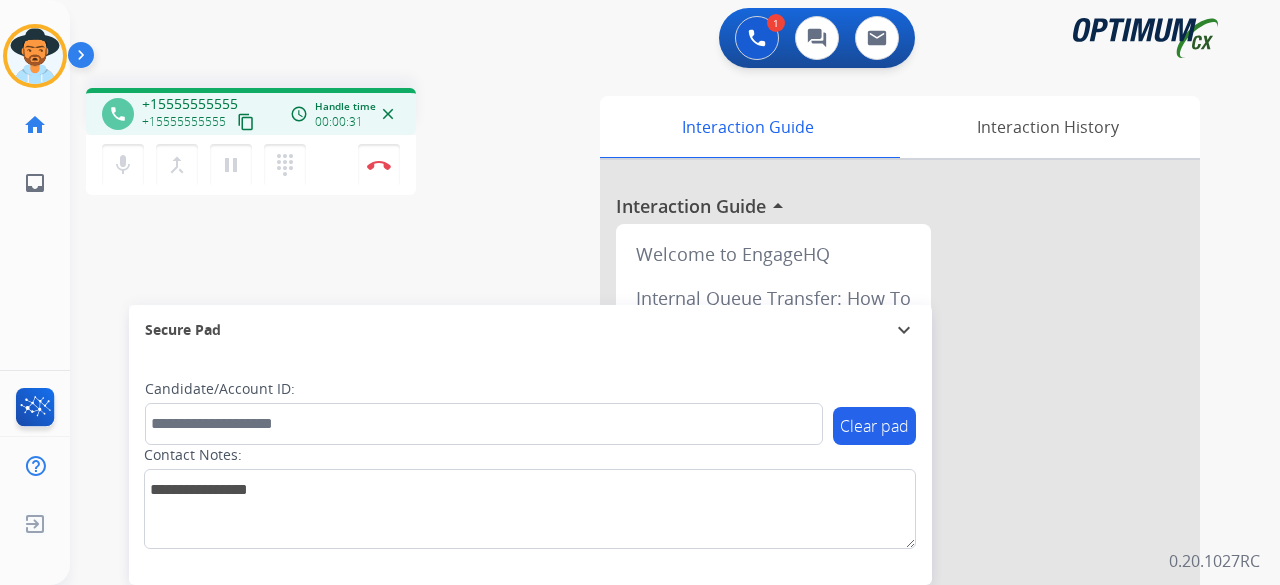 click on "content_copy" at bounding box center [246, 122] 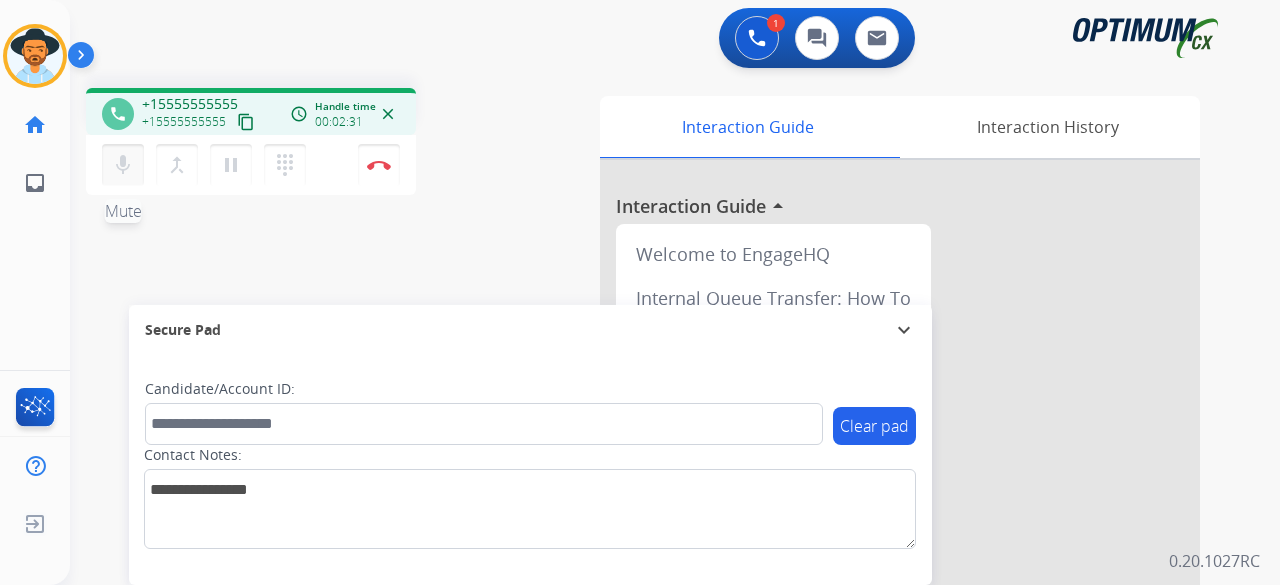 click on "mic" at bounding box center [123, 165] 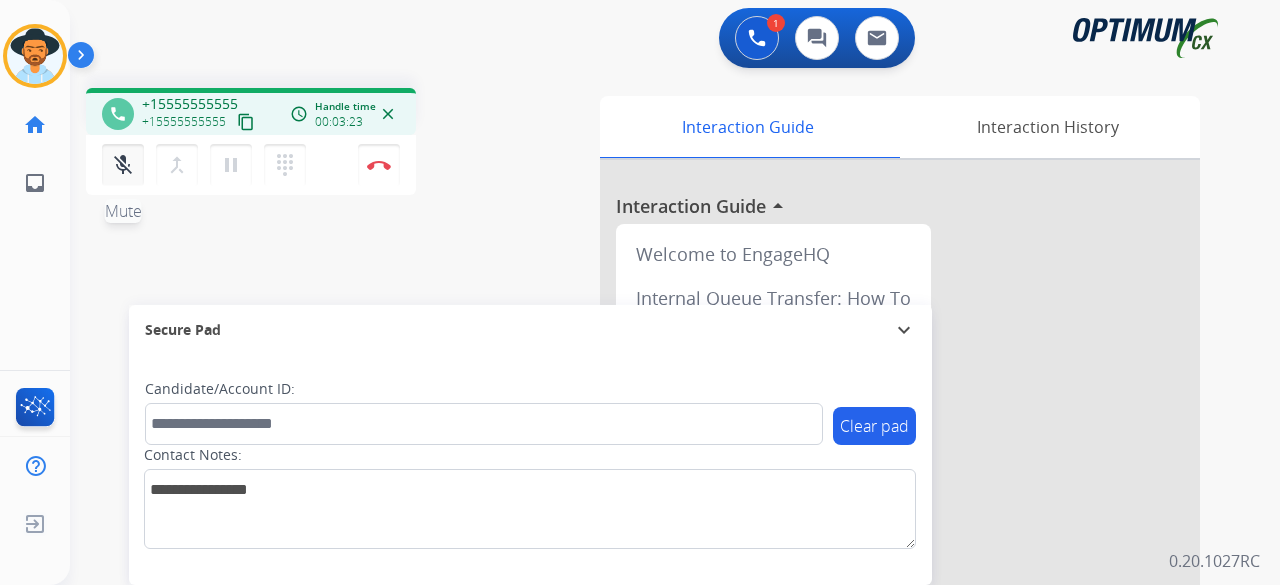 click on "mic_off" at bounding box center (123, 165) 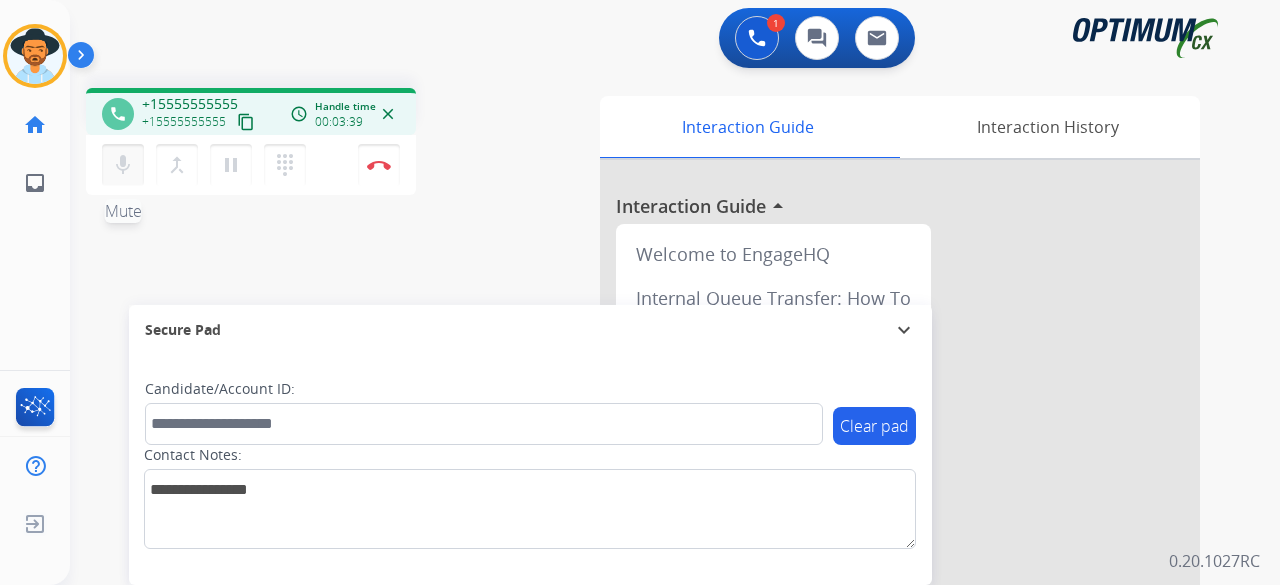 click on "mic" at bounding box center [123, 165] 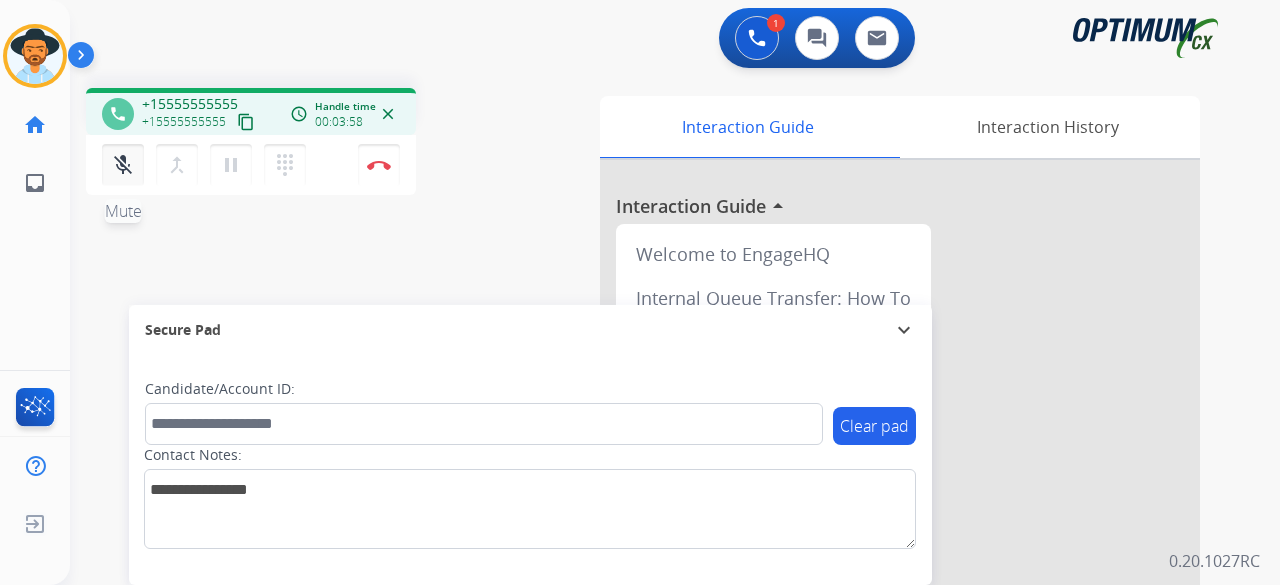click on "mic_off" at bounding box center (123, 165) 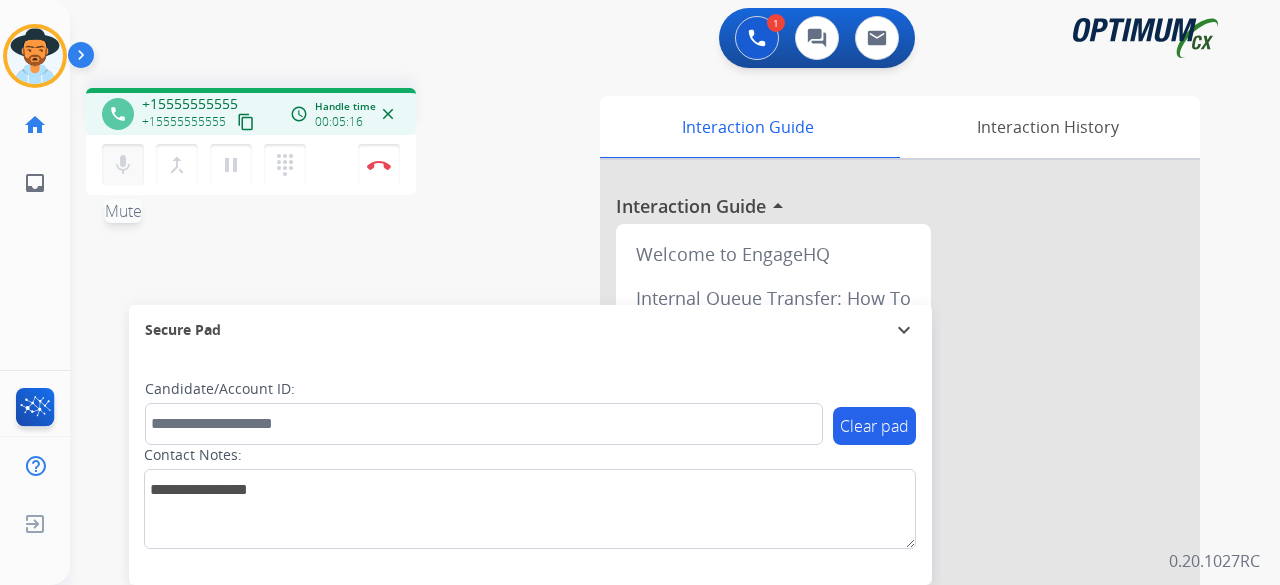 click on "mic" at bounding box center [123, 165] 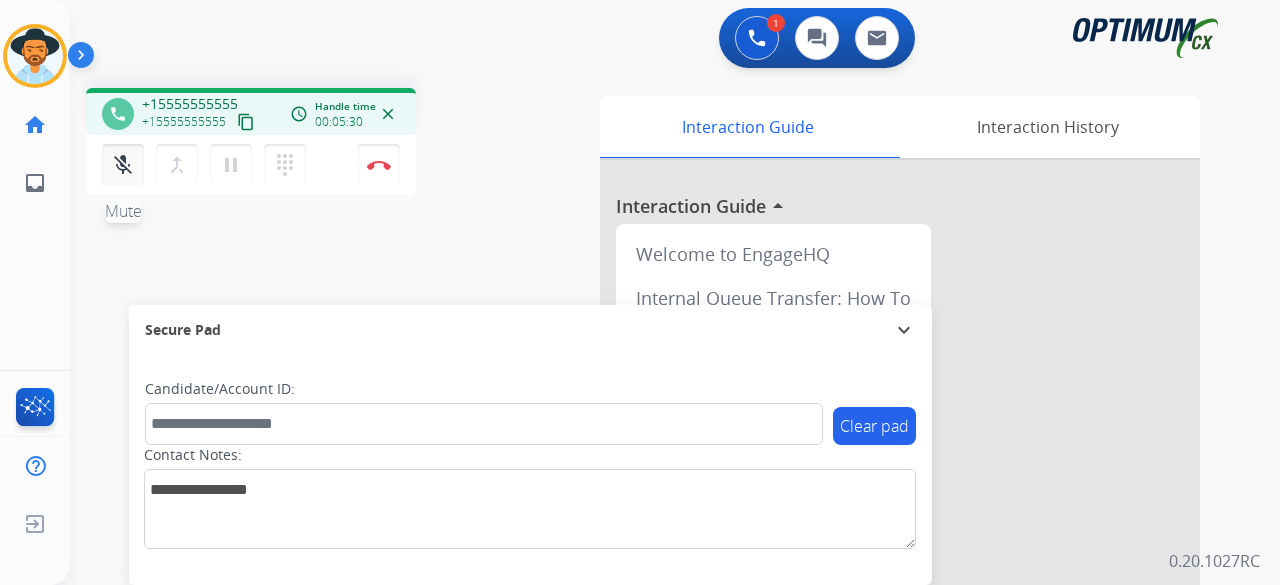 click on "mic_off" at bounding box center [123, 165] 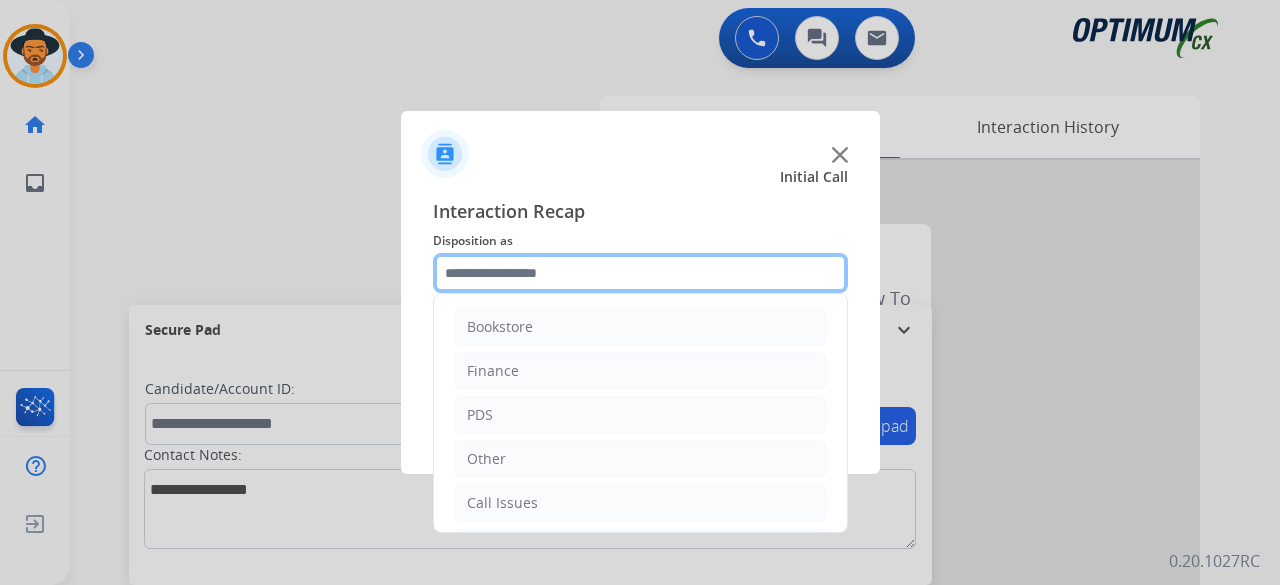 click 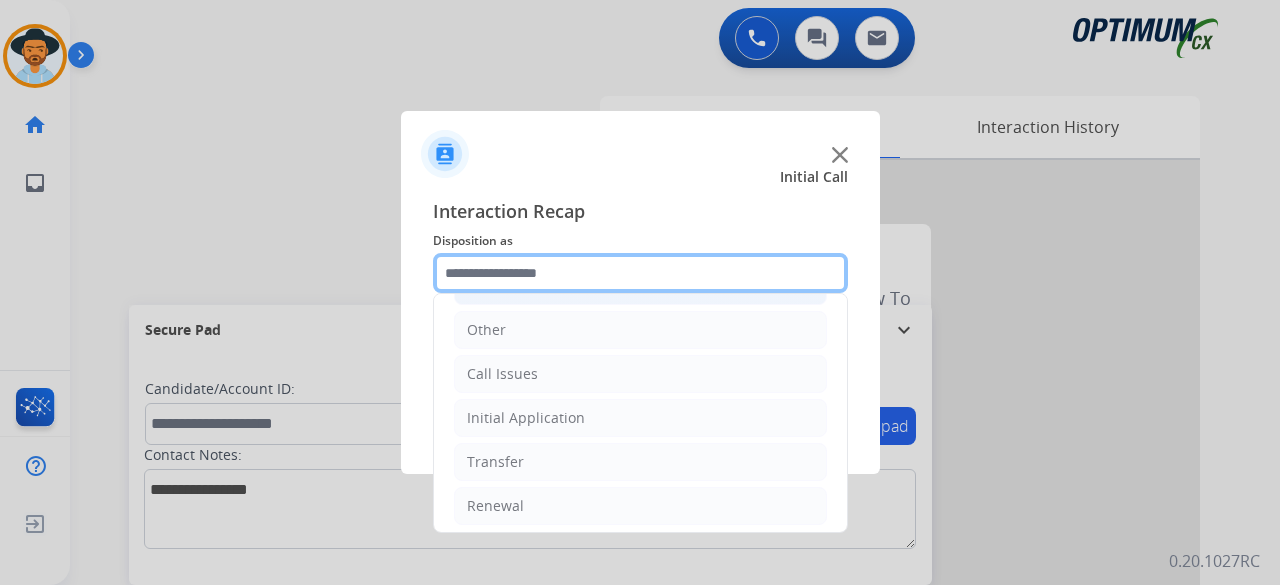 scroll, scrollTop: 130, scrollLeft: 0, axis: vertical 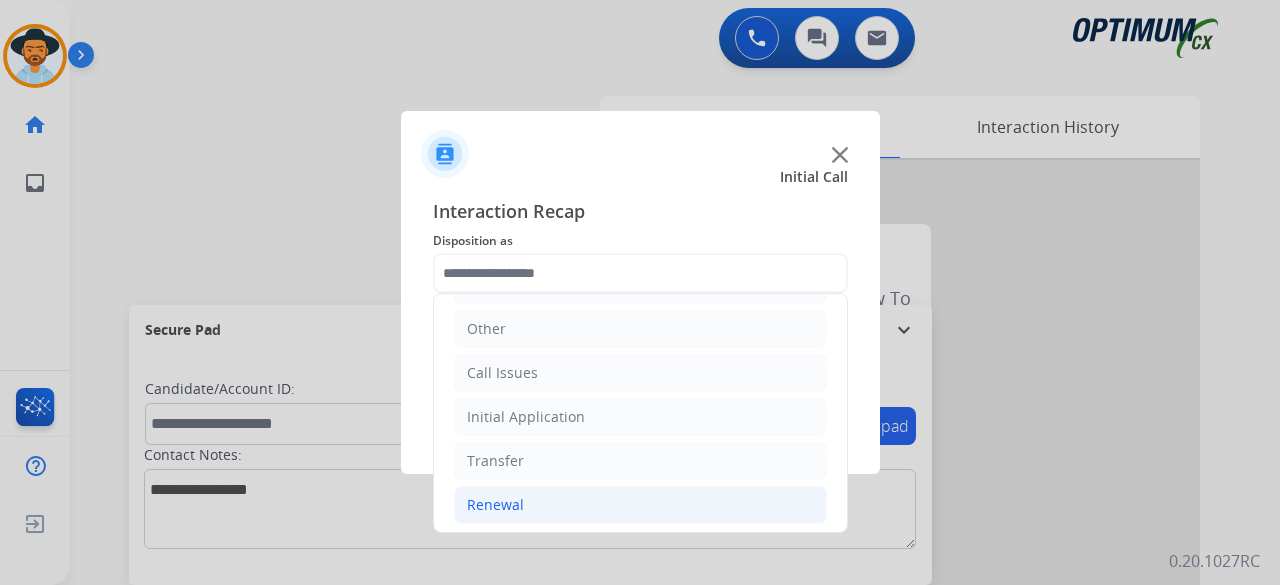 click on "Renewal" 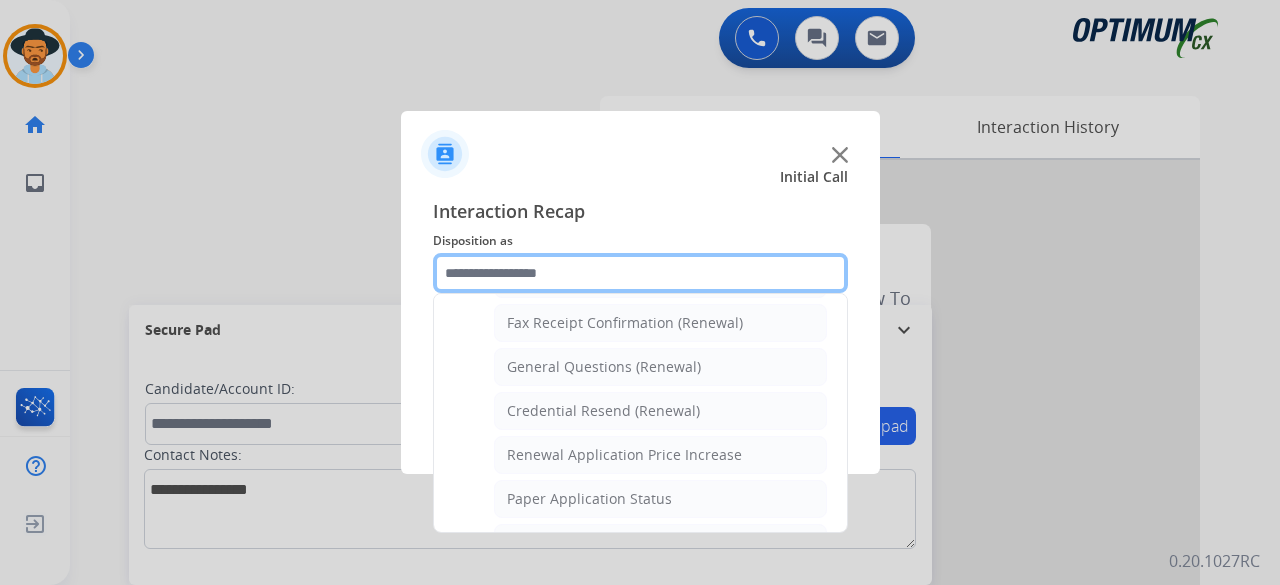 scroll, scrollTop: 577, scrollLeft: 0, axis: vertical 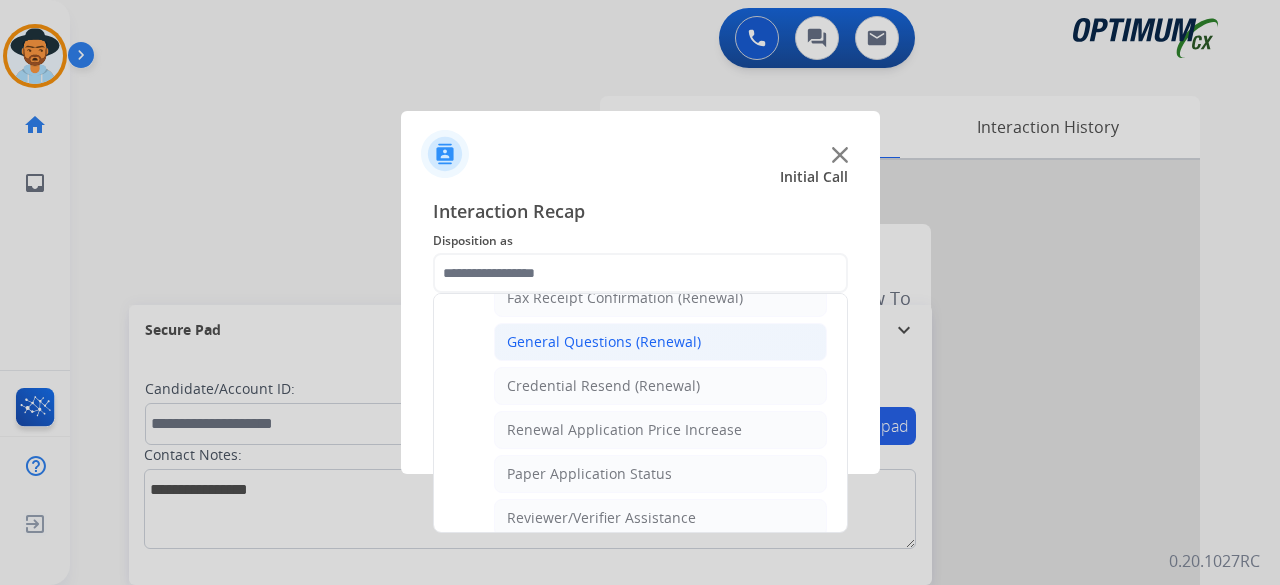 click on "General Questions (Renewal)" 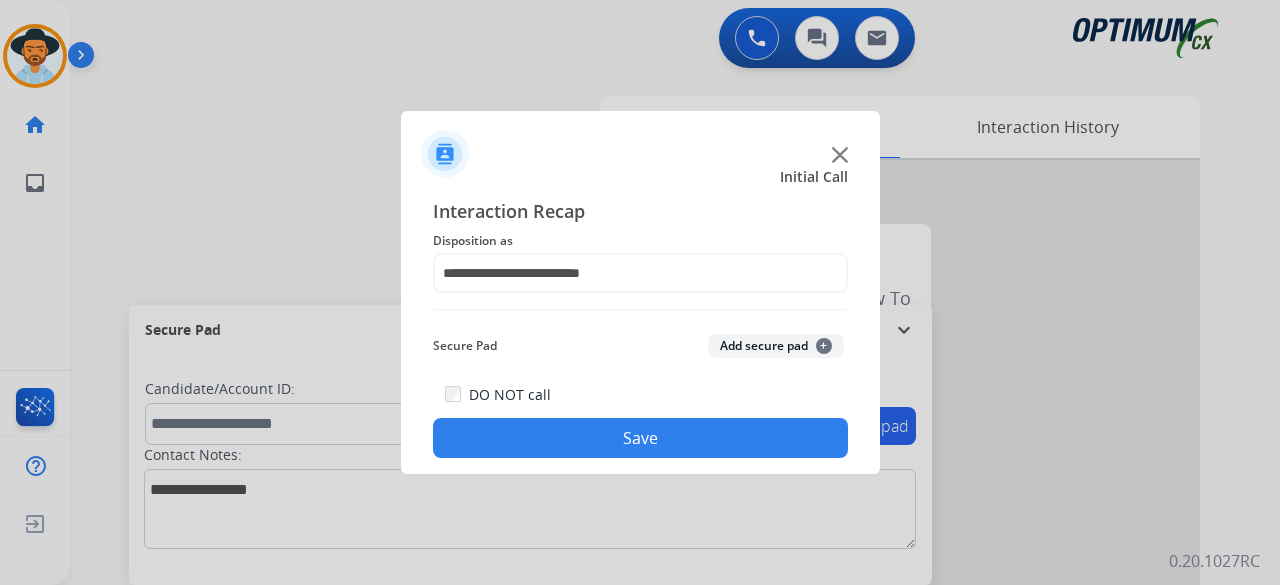click on "Add secure pad  +" 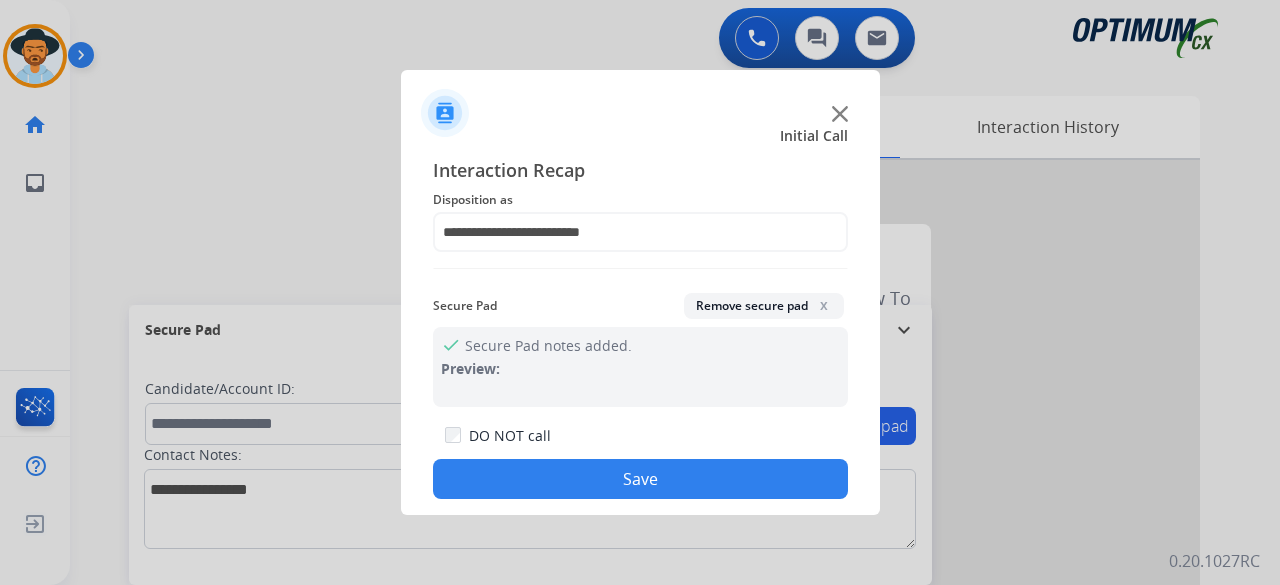 click on "Save" 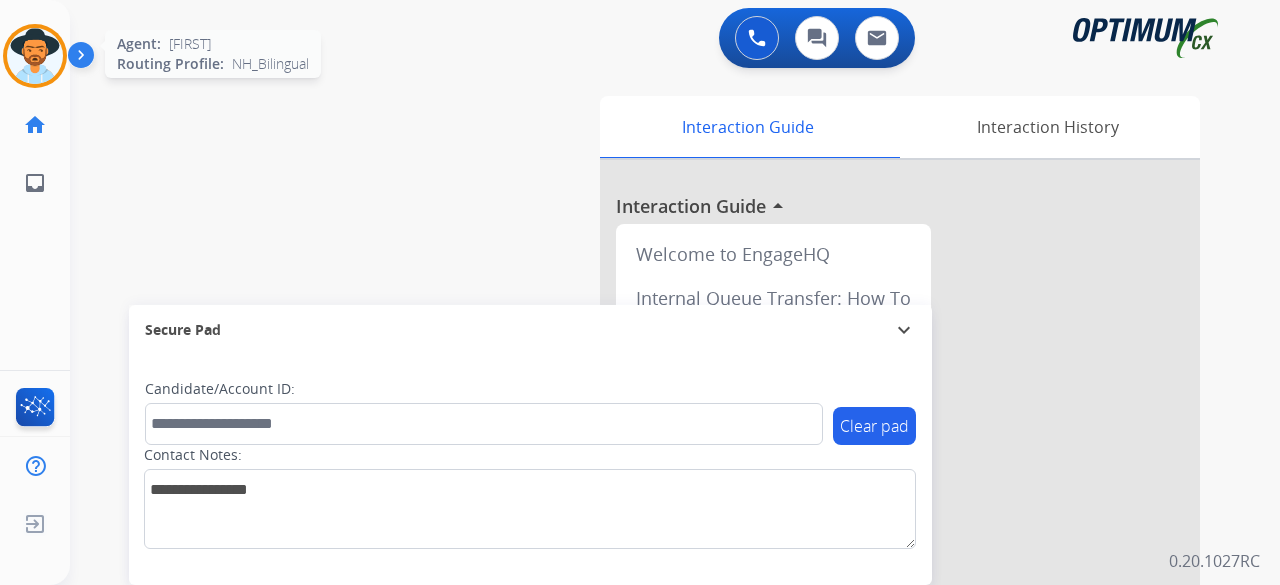 click at bounding box center (35, 56) 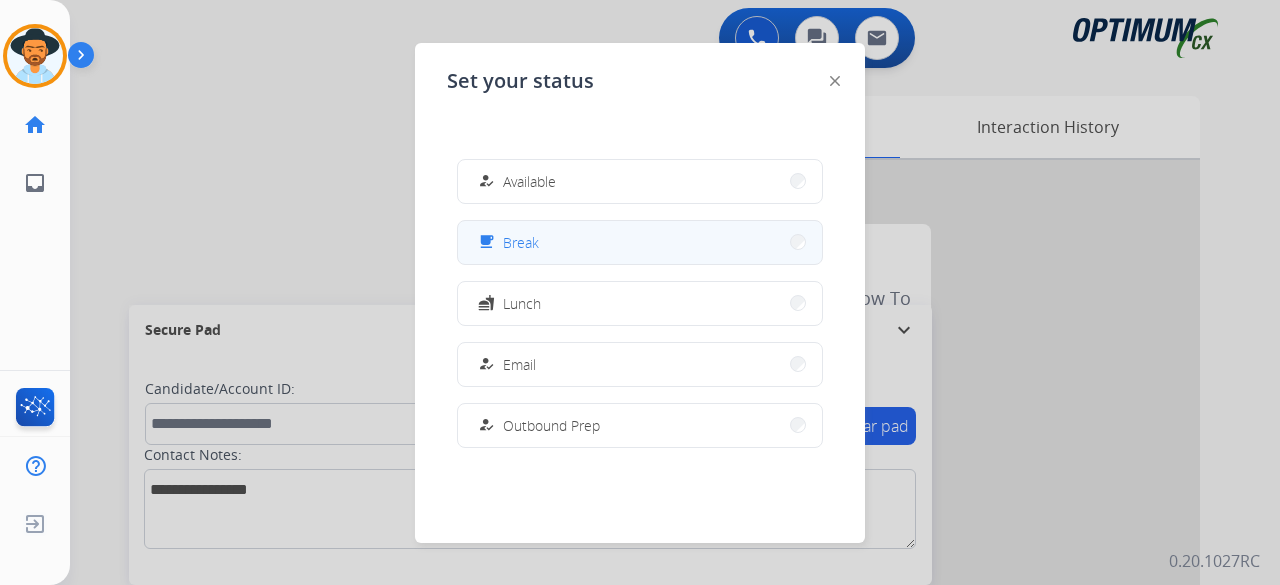 click on "free_breakfast Break" at bounding box center [640, 242] 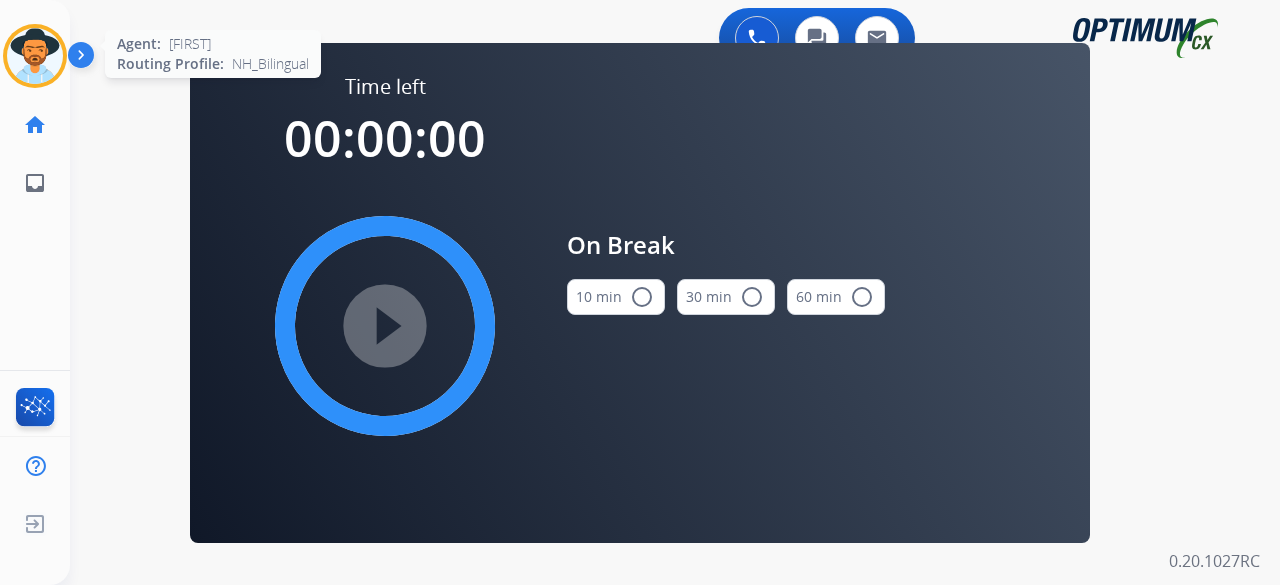 click at bounding box center (35, 56) 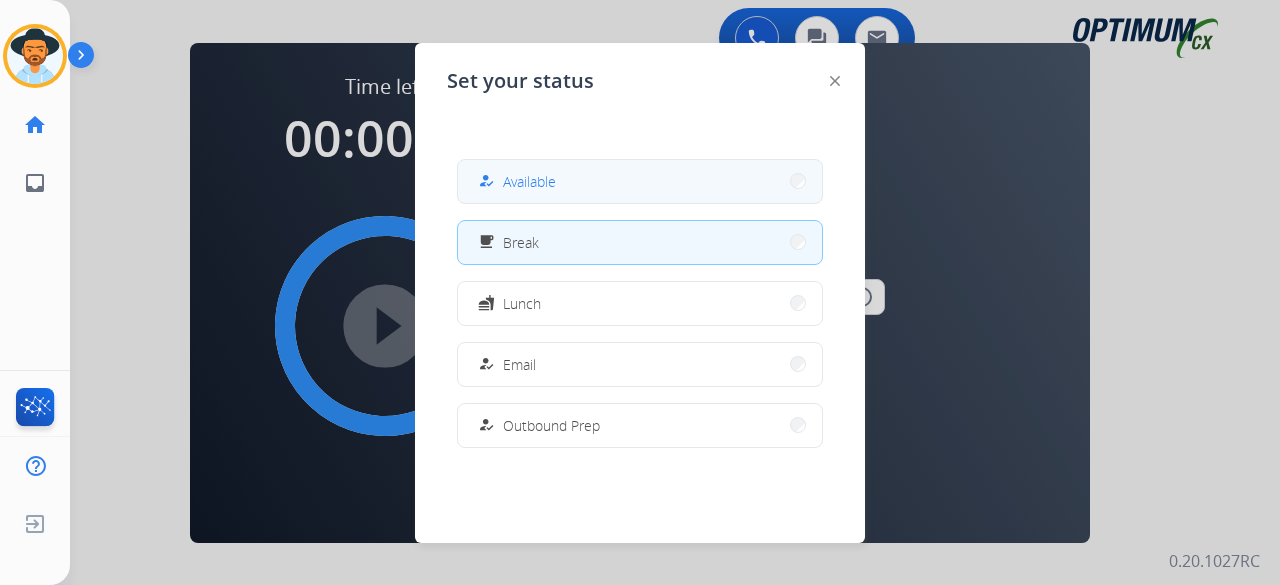 click on "how_to_reg Available" at bounding box center (640, 181) 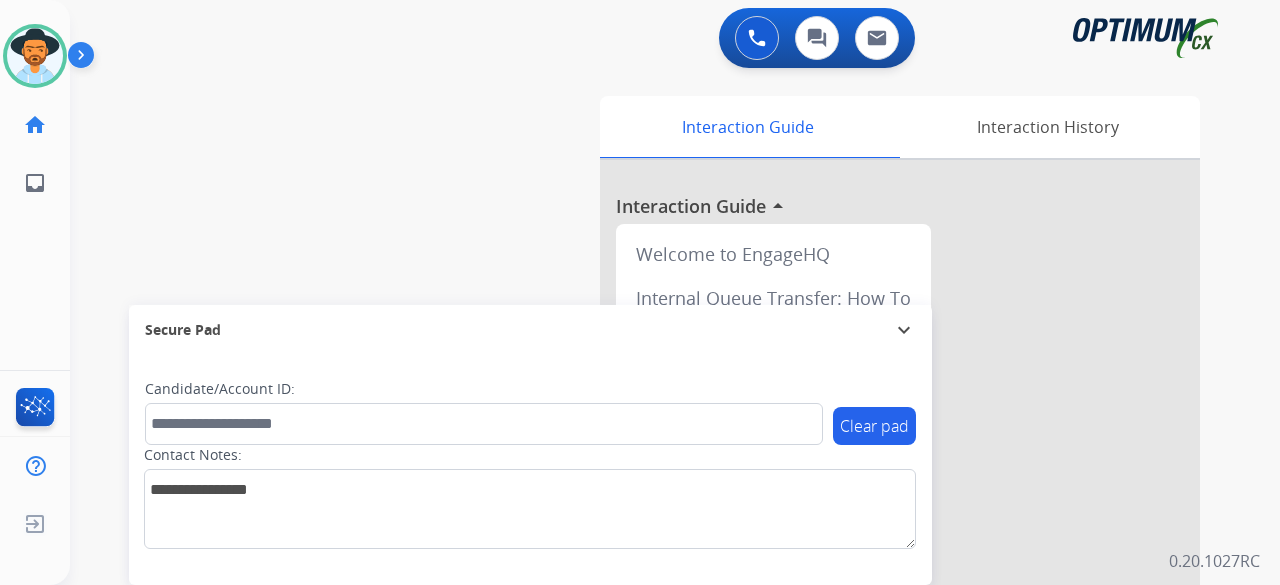 click on "swap_horiz Break voice bridge close_fullscreen Connect 3-Way Call merge_type Separate 3-Way Call  Interaction Guide   Interaction History  Interaction Guide arrow_drop_up  Welcome to EngageHQ   Internal Queue Transfer: How To  Secure Pad expand_more Clear pad Candidate/Account ID: Contact Notes:" at bounding box center (651, 489) 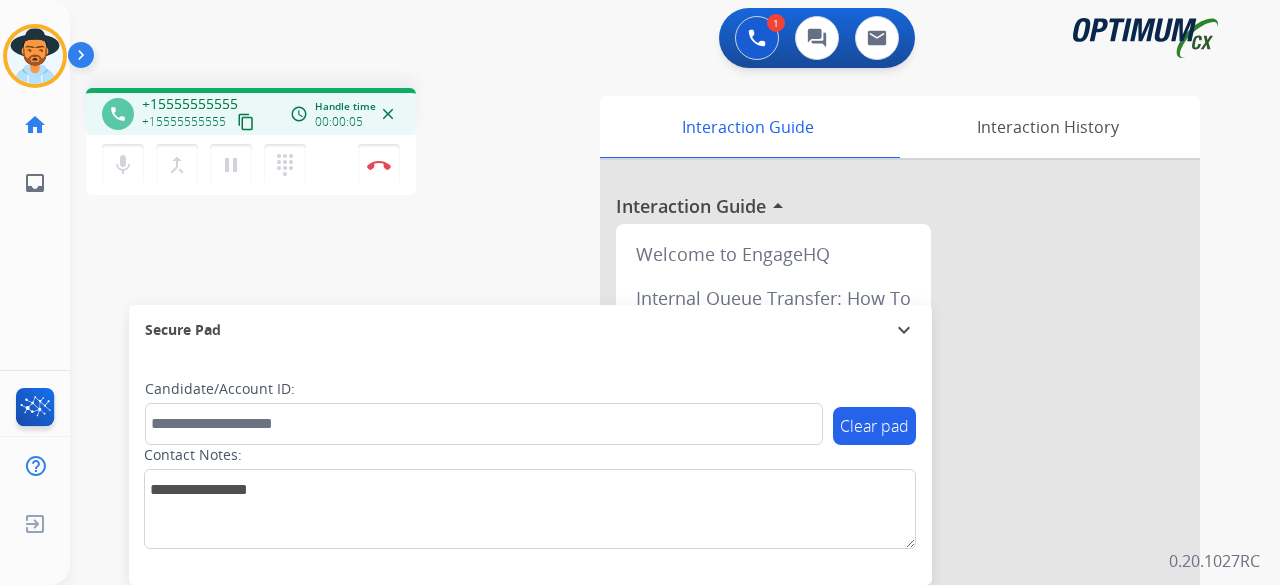 click on "content_copy" at bounding box center (246, 122) 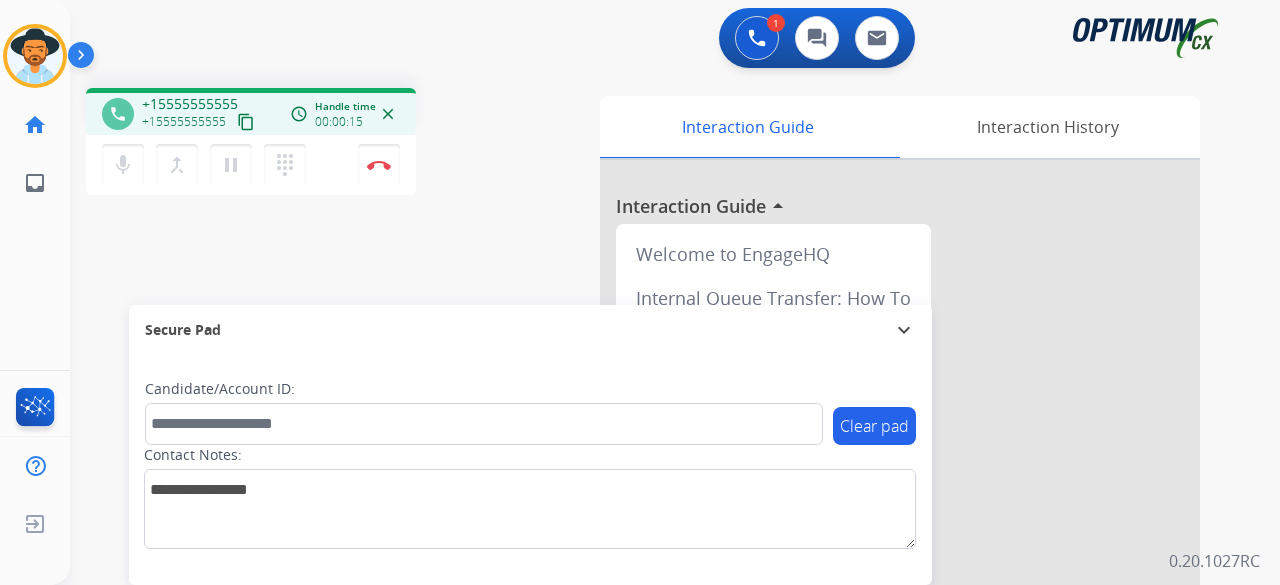 type 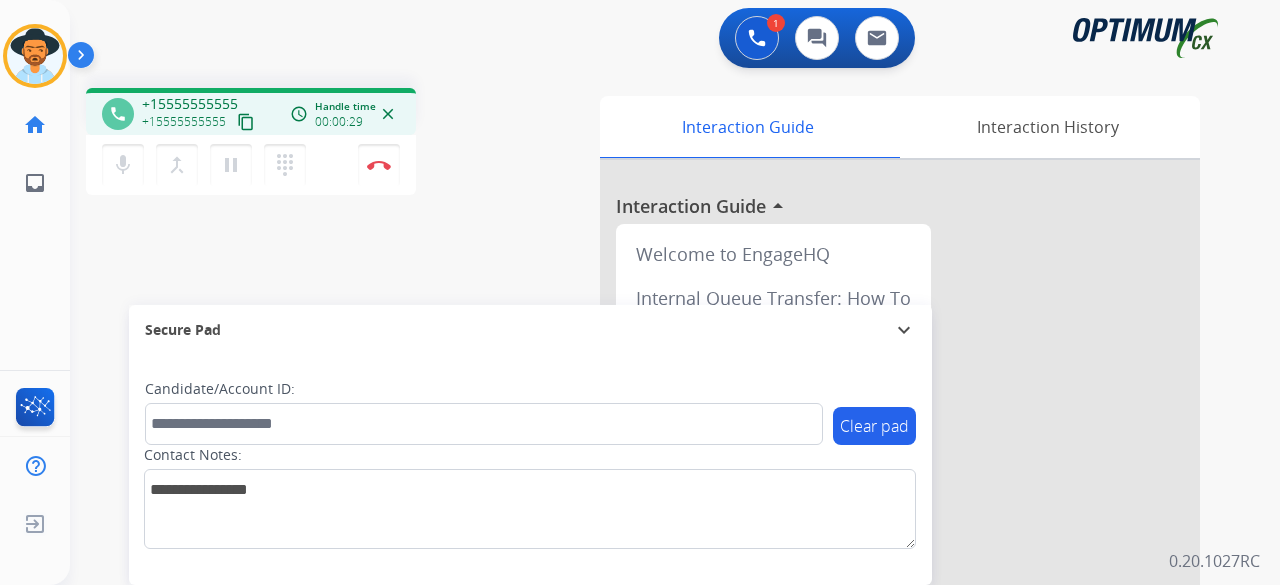 click on "content_copy" at bounding box center (246, 122) 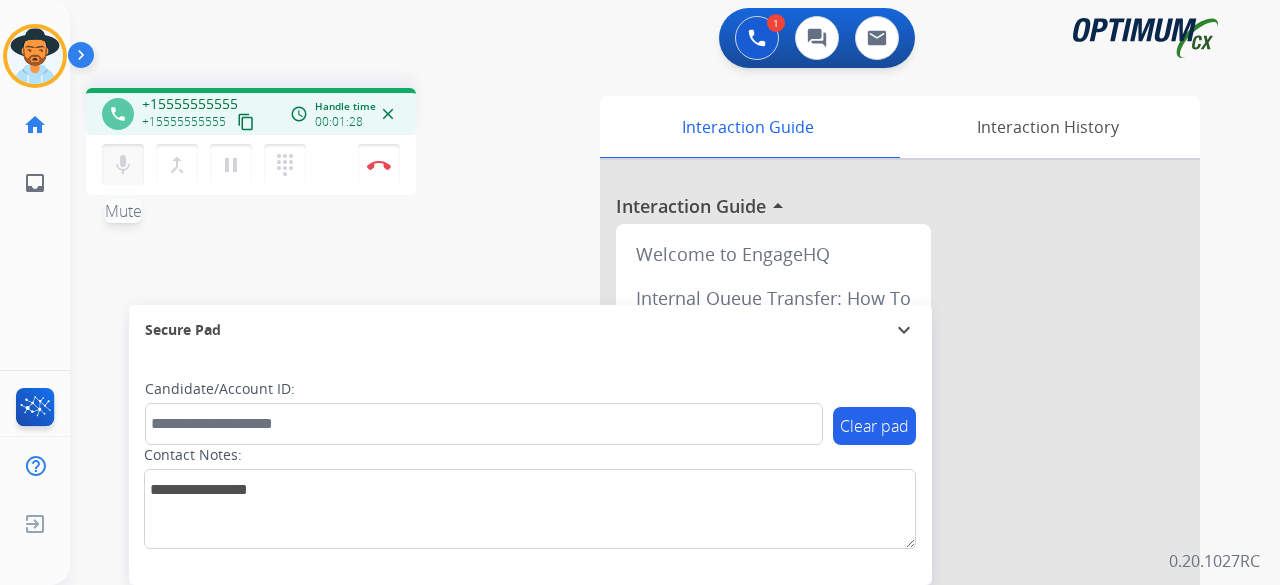 click on "mic" at bounding box center (123, 165) 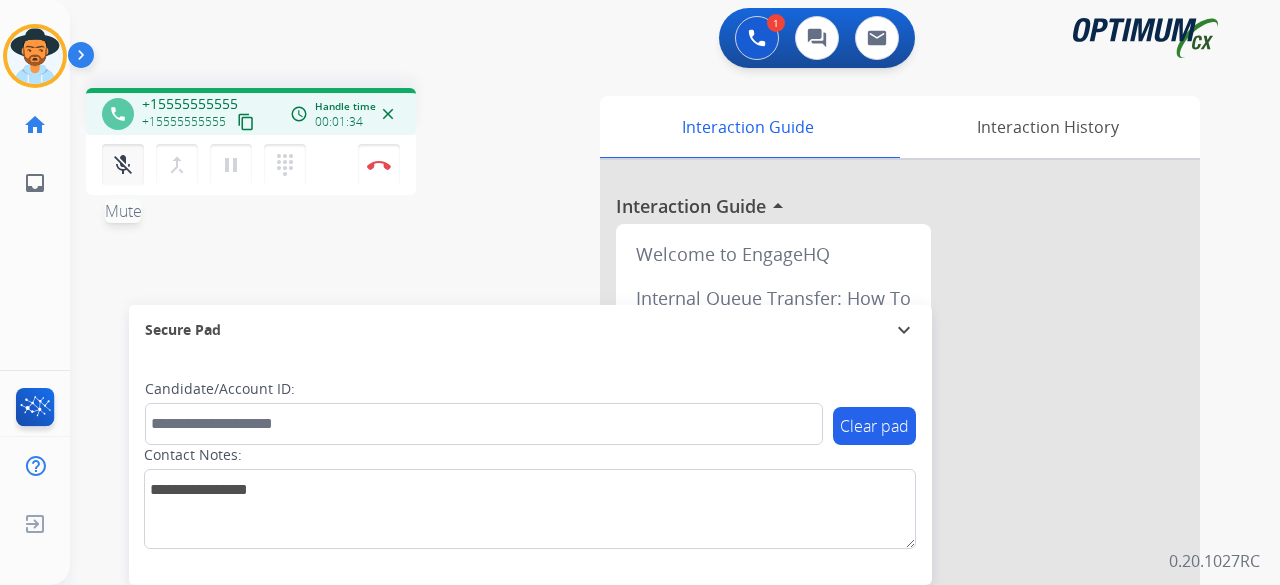 click on "mic_off" at bounding box center (123, 165) 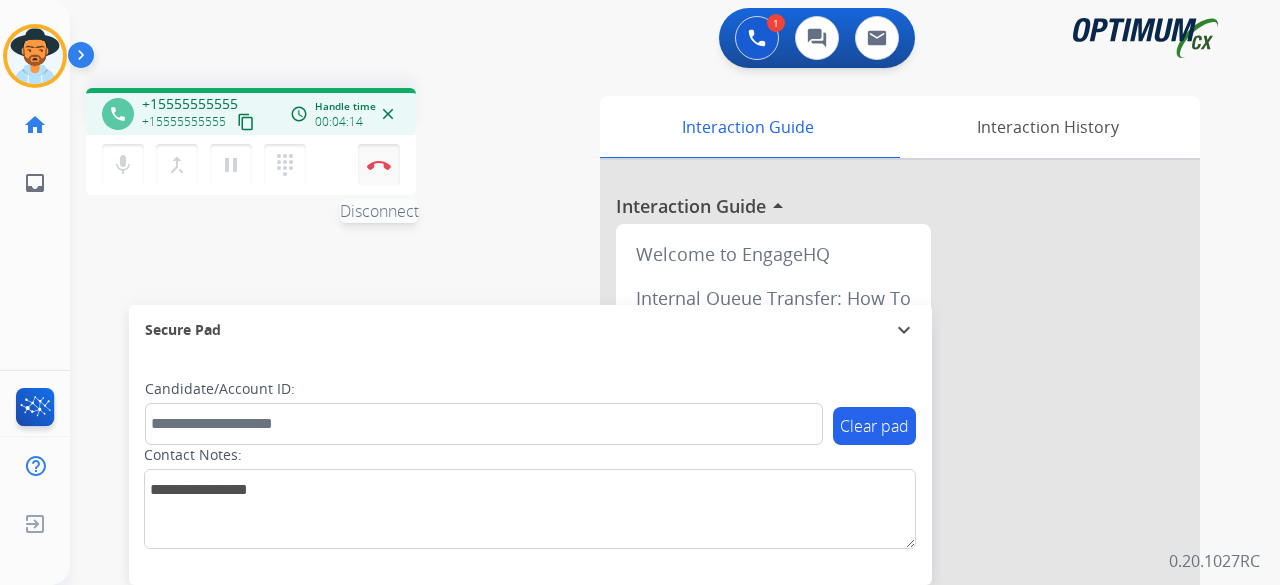 click on "Disconnect" at bounding box center (379, 165) 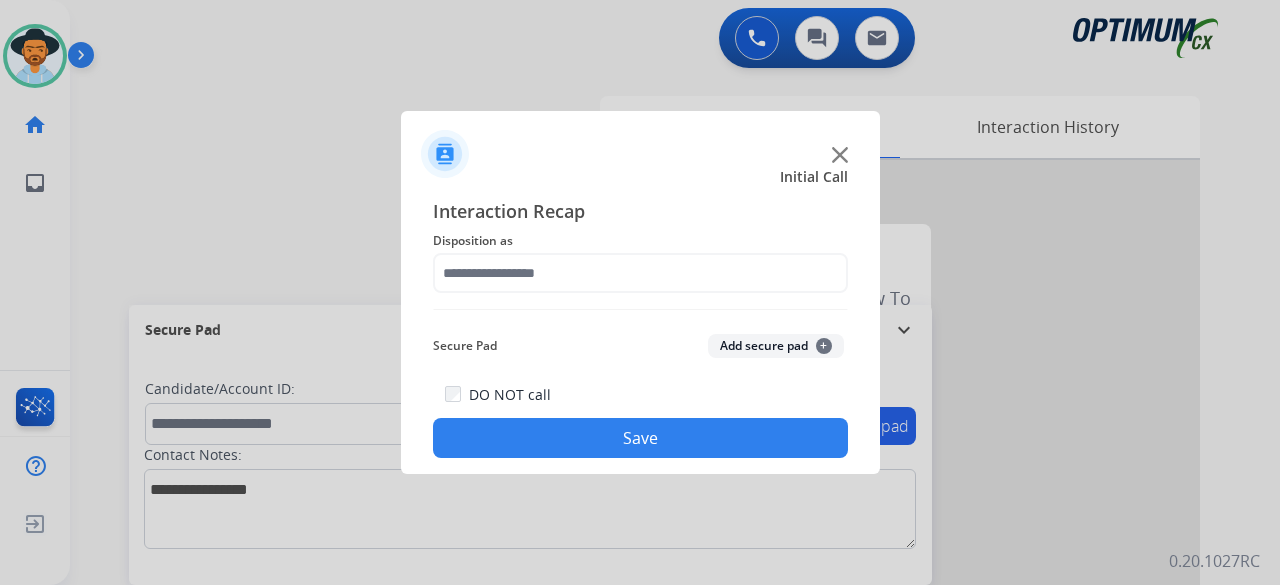 click at bounding box center (640, 292) 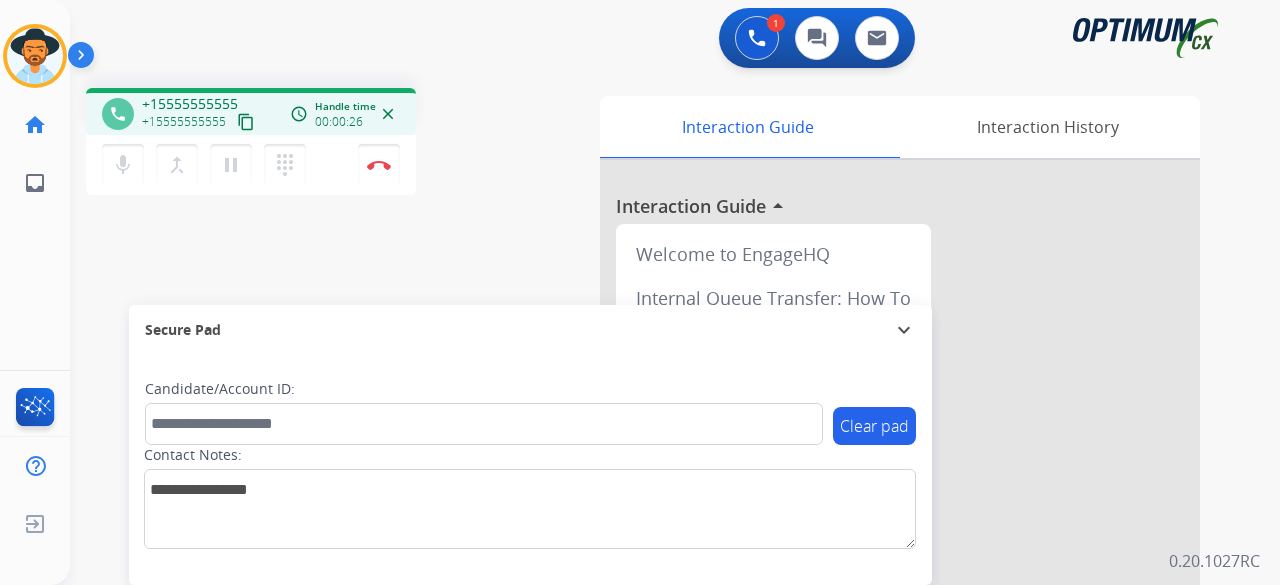 click on "content_copy" at bounding box center (246, 122) 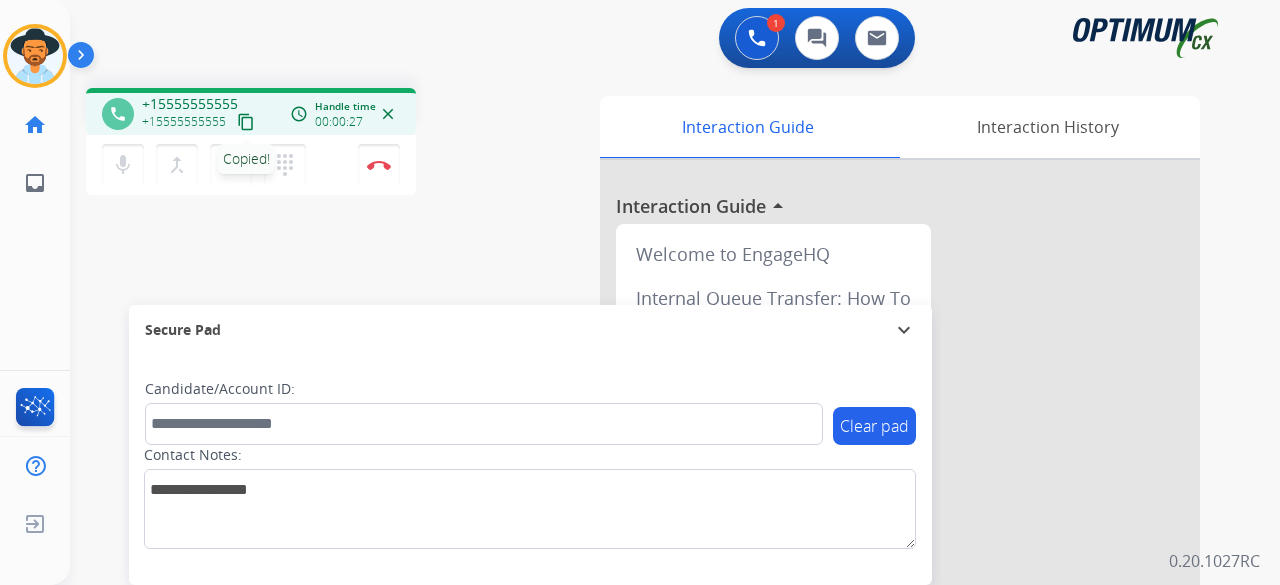click on "phone +15555555555 +15555555555 content_copy Copied! access_time Call metrics Queue   00:09 Hold   00:00 Talk   00:28 Total   00:36 Handle time 00:00:27 close mic Mute merge_type Bridge pause Hold dialpad Dialpad Disconnect swap_horiz Break voice bridge close_fullscreen Connect 3-Way Call merge_type Separate 3-Way Call" at bounding box center [325, 144] 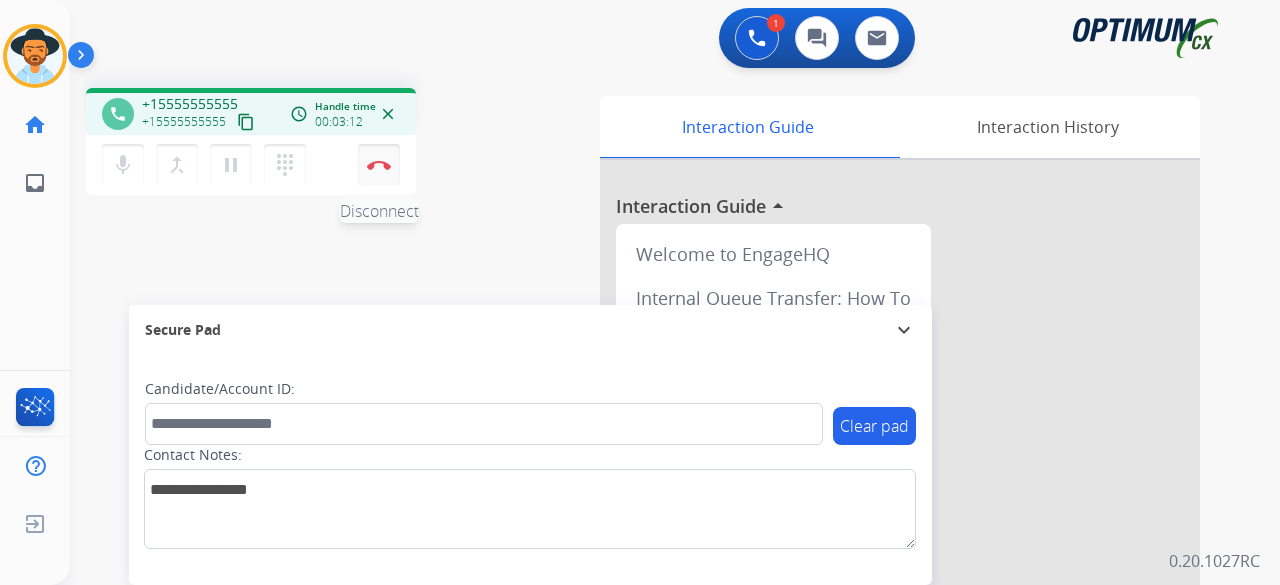 click on "Disconnect" at bounding box center (379, 165) 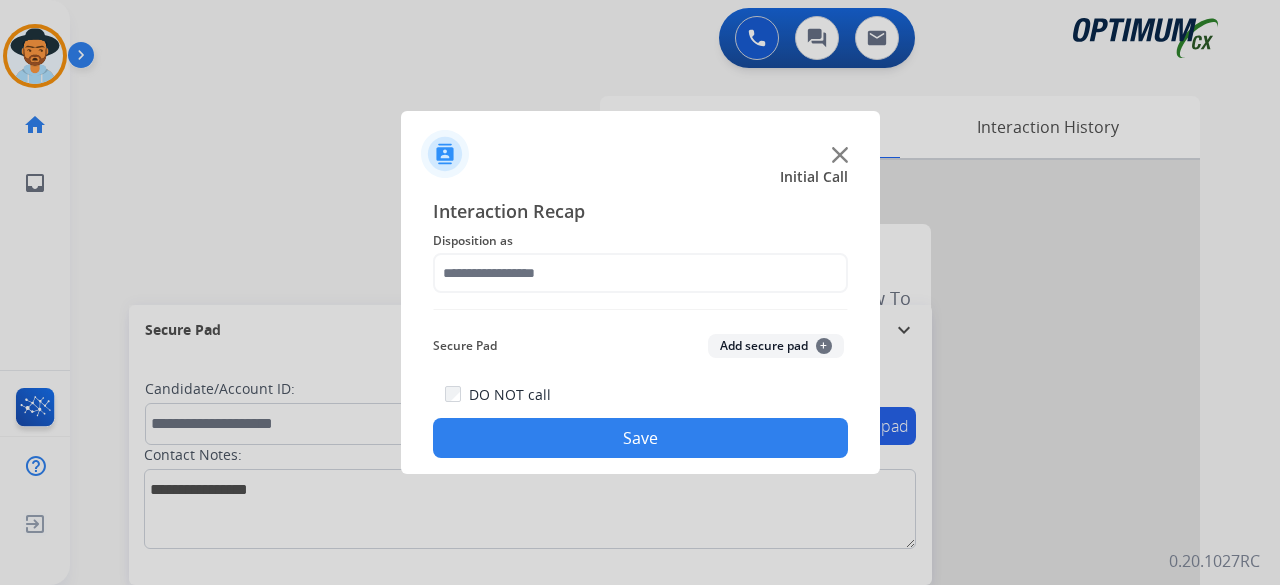 click 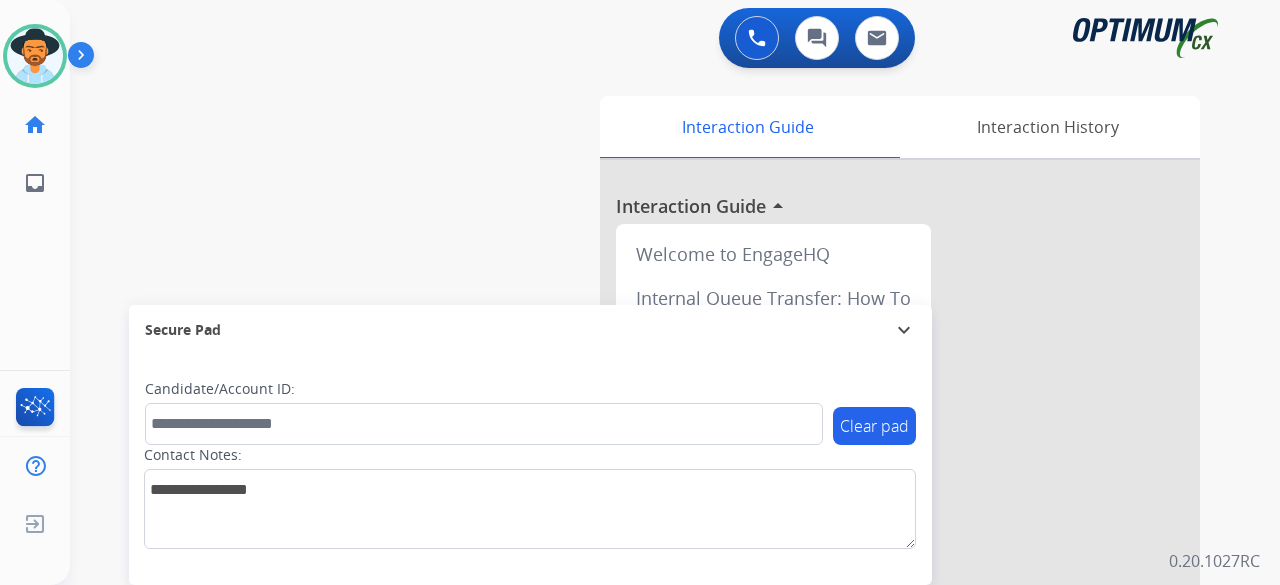click on "swap_horiz Break voice bridge close_fullscreen Connect 3-Way Call merge_type Separate 3-Way Call  Interaction Guide   Interaction History  Interaction Guide arrow_drop_up  Welcome to EngageHQ   Internal Queue Transfer: How To  Secure Pad expand_more Clear pad Candidate/Account ID: Contact Notes:" at bounding box center [651, 489] 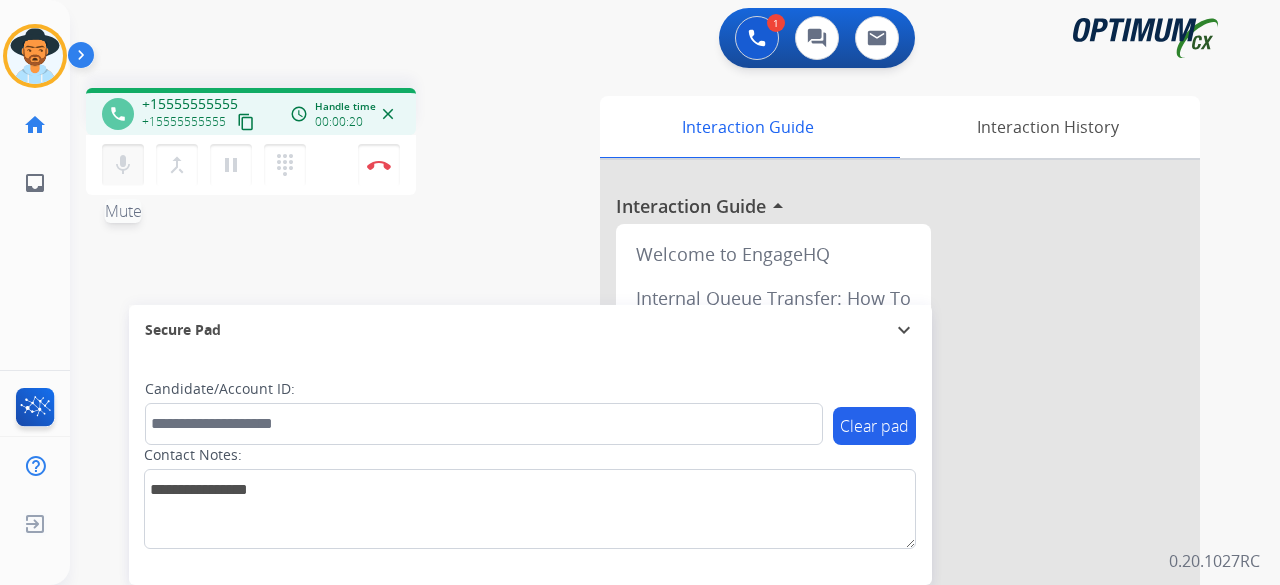 click on "mic Mute" at bounding box center [123, 165] 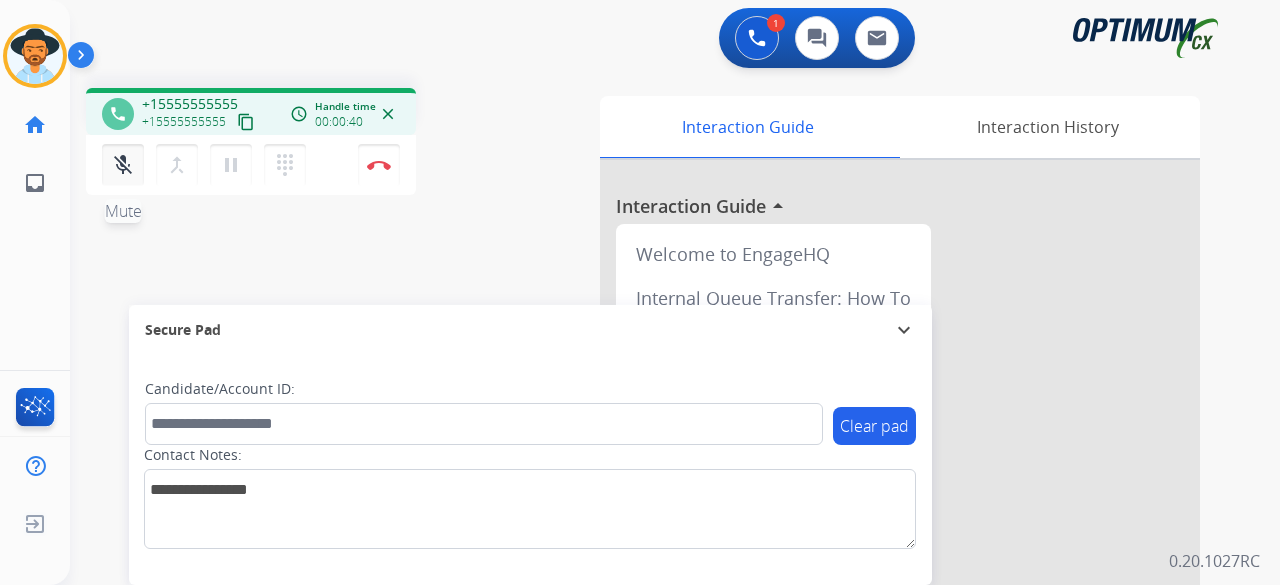 click on "mic_off" at bounding box center [123, 165] 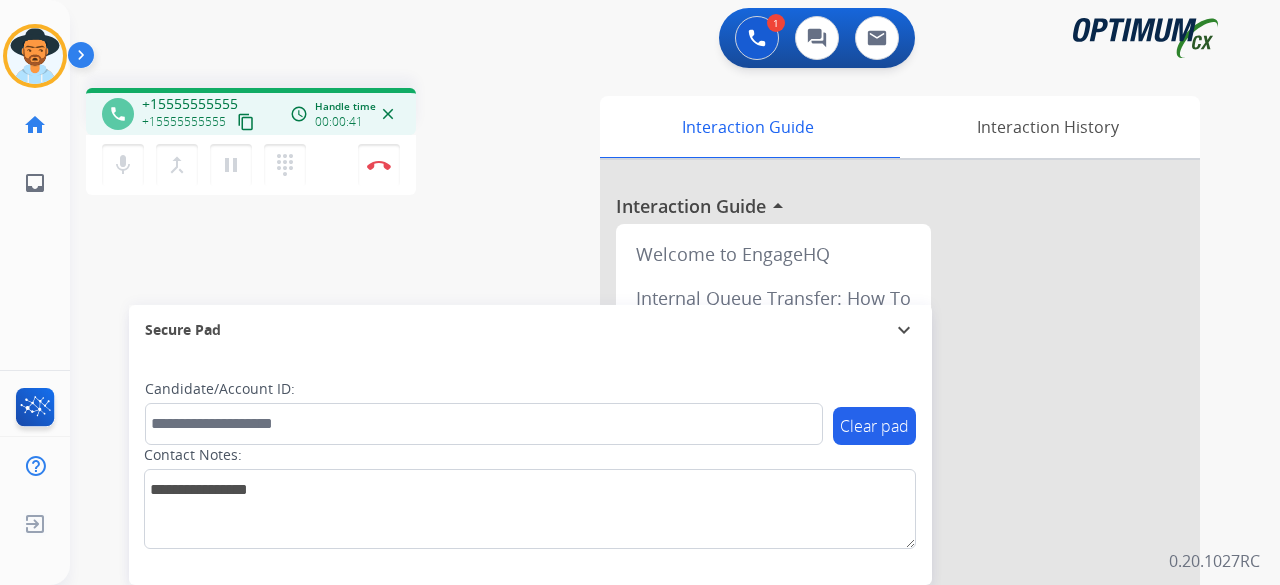click on "content_copy" at bounding box center (246, 122) 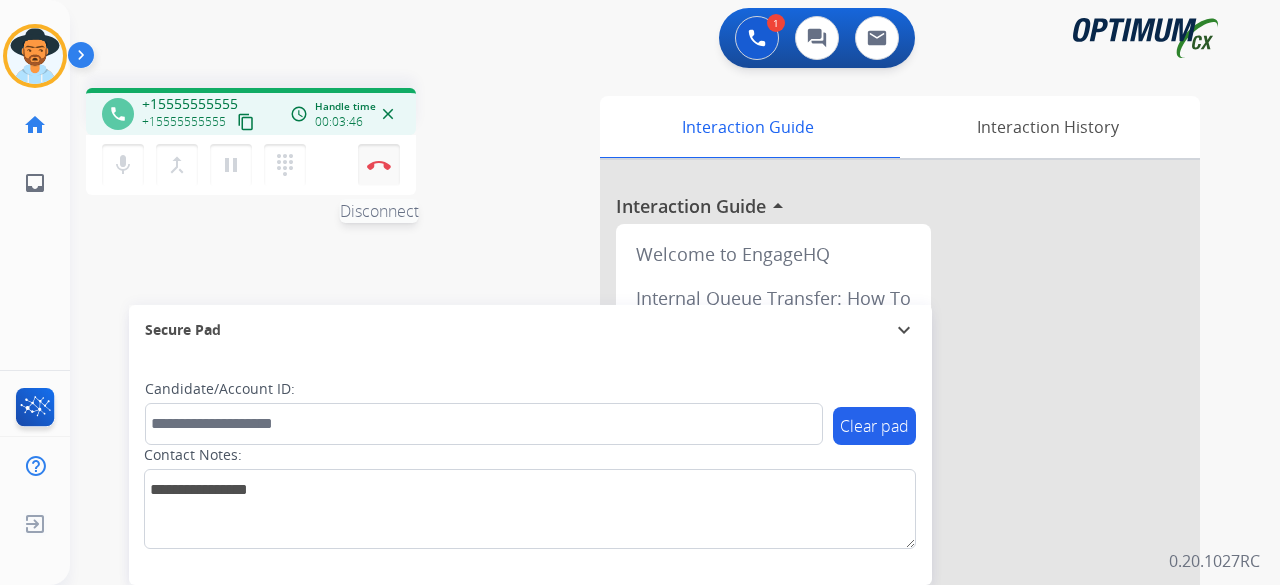 click on "Disconnect" at bounding box center [379, 165] 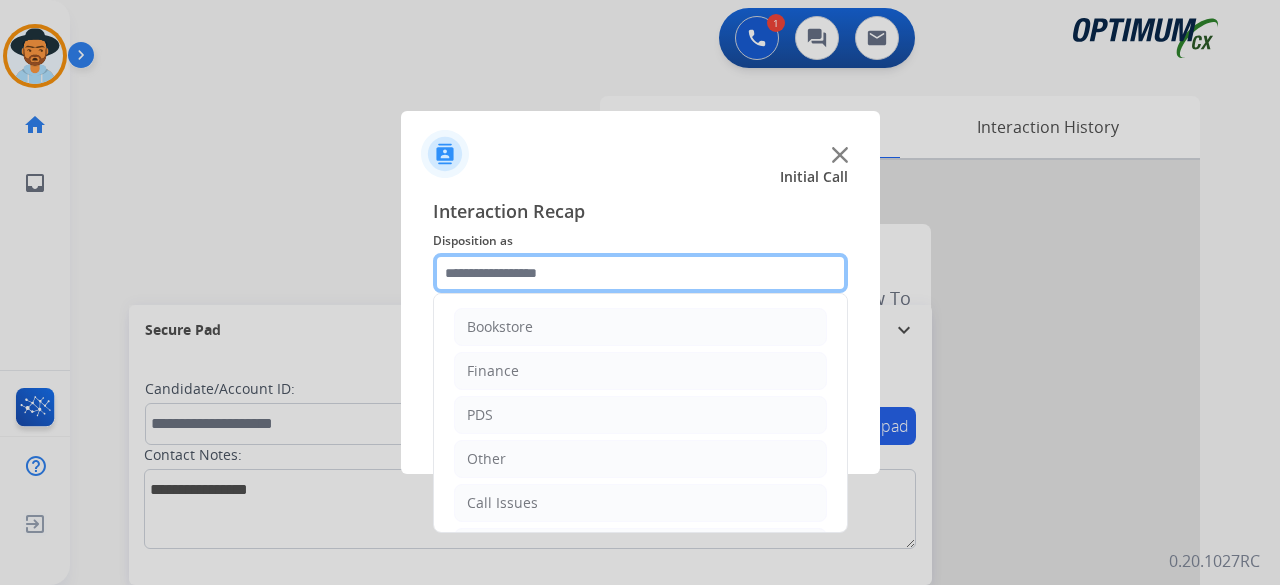click 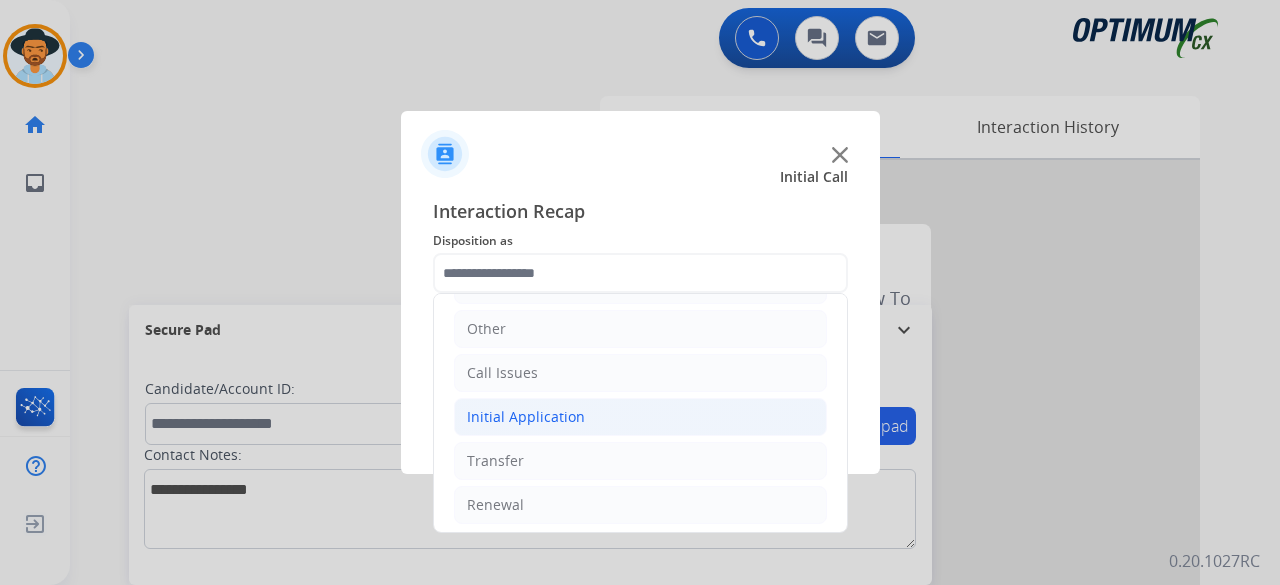 click on "Initial Application" 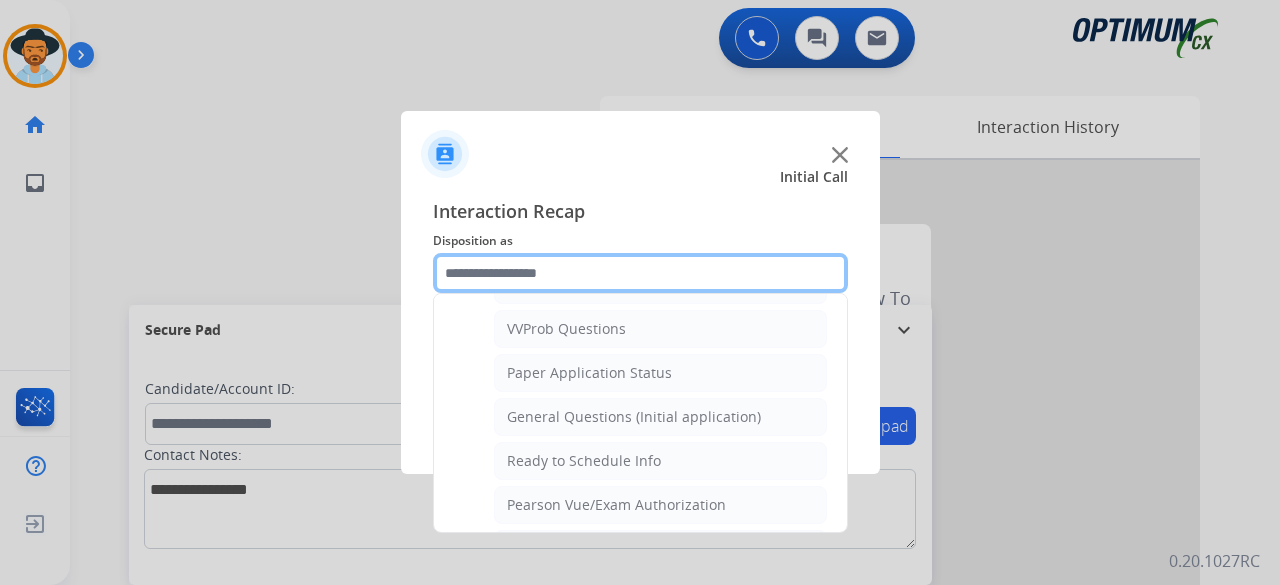 scroll, scrollTop: 1052, scrollLeft: 0, axis: vertical 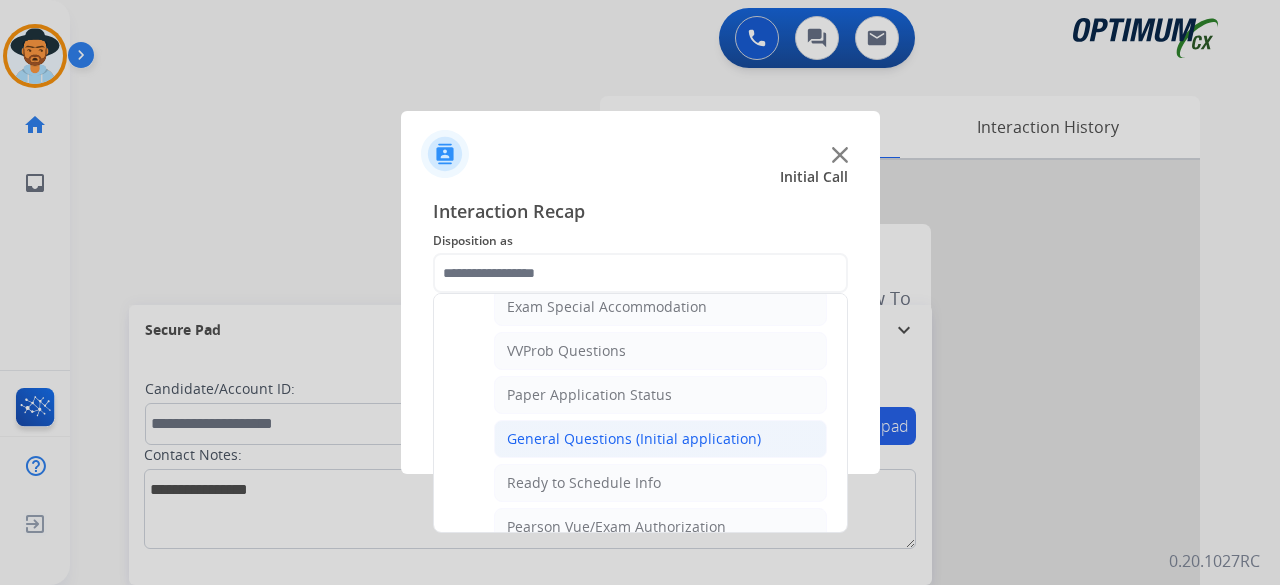 click on "General Questions (Initial application)" 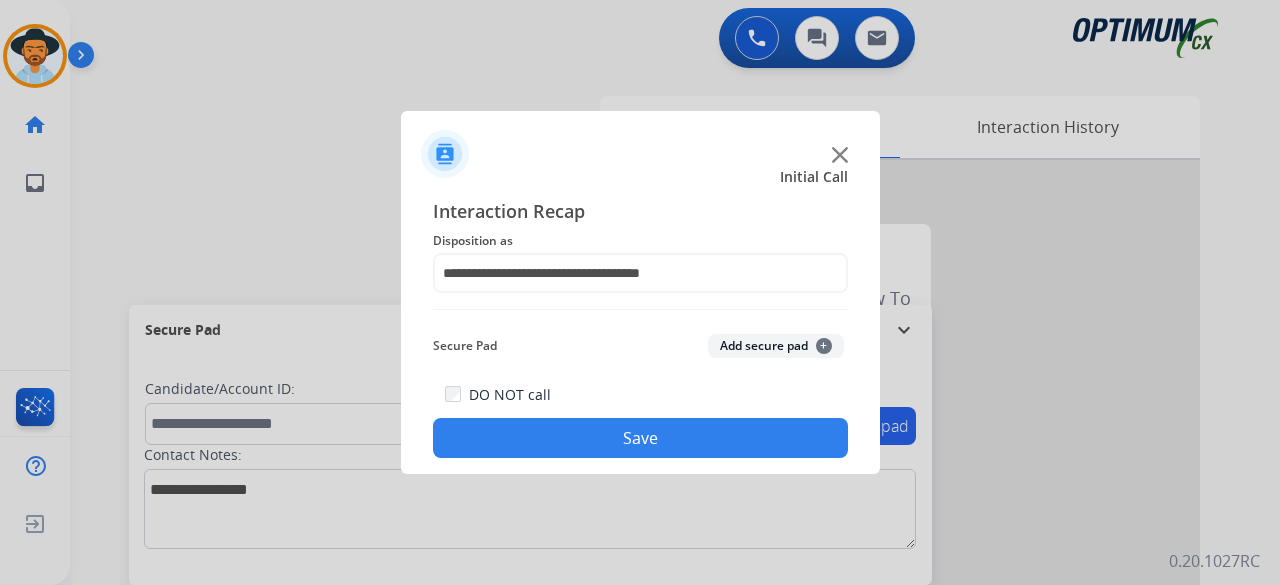click on "Add secure pad  +" 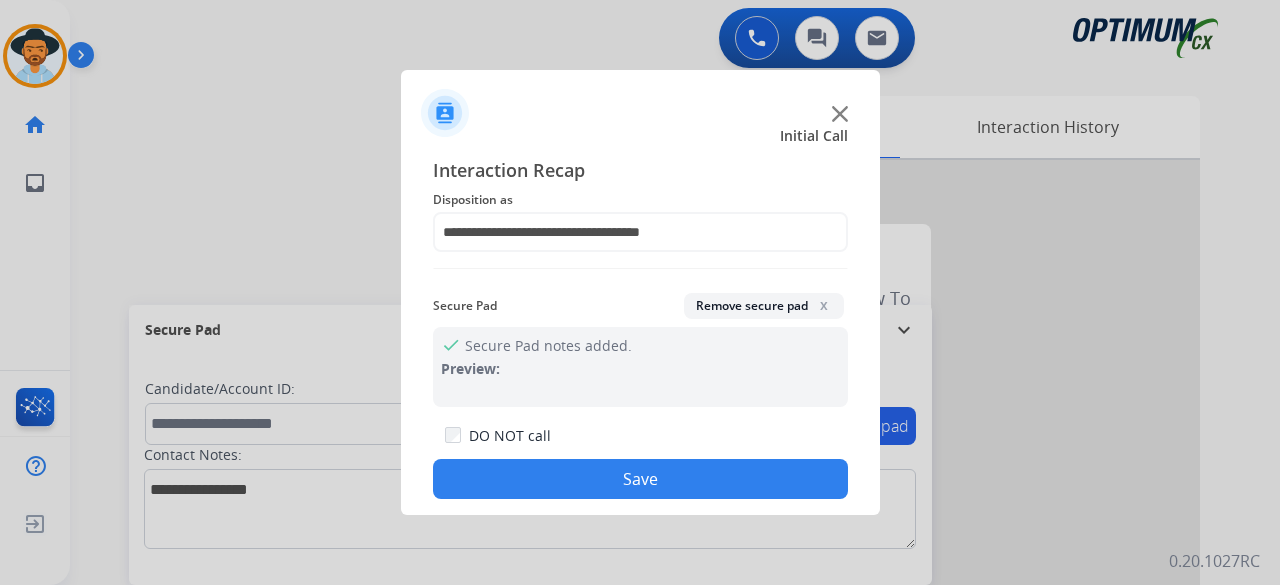 click on "Save" 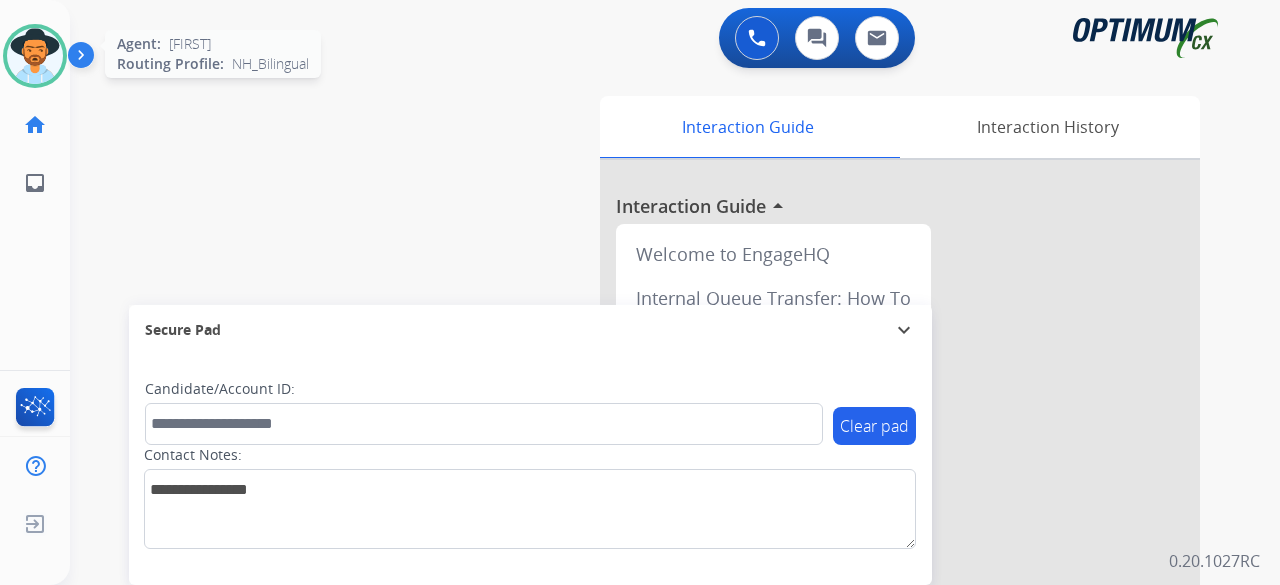 click at bounding box center (35, 56) 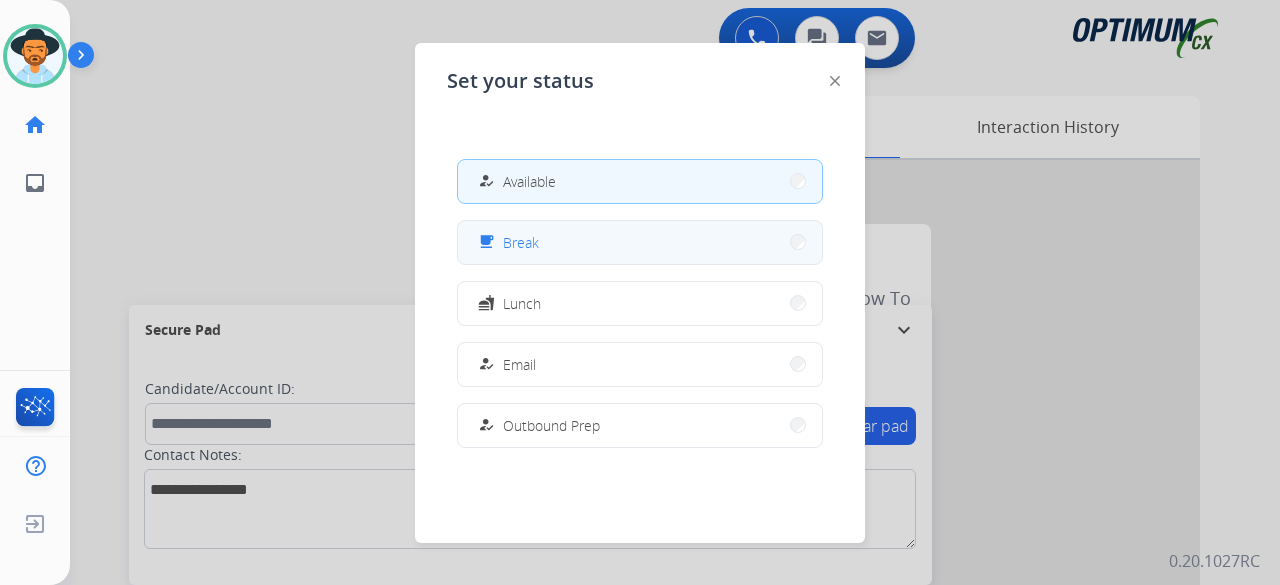 click on "free_breakfast Break" at bounding box center [640, 242] 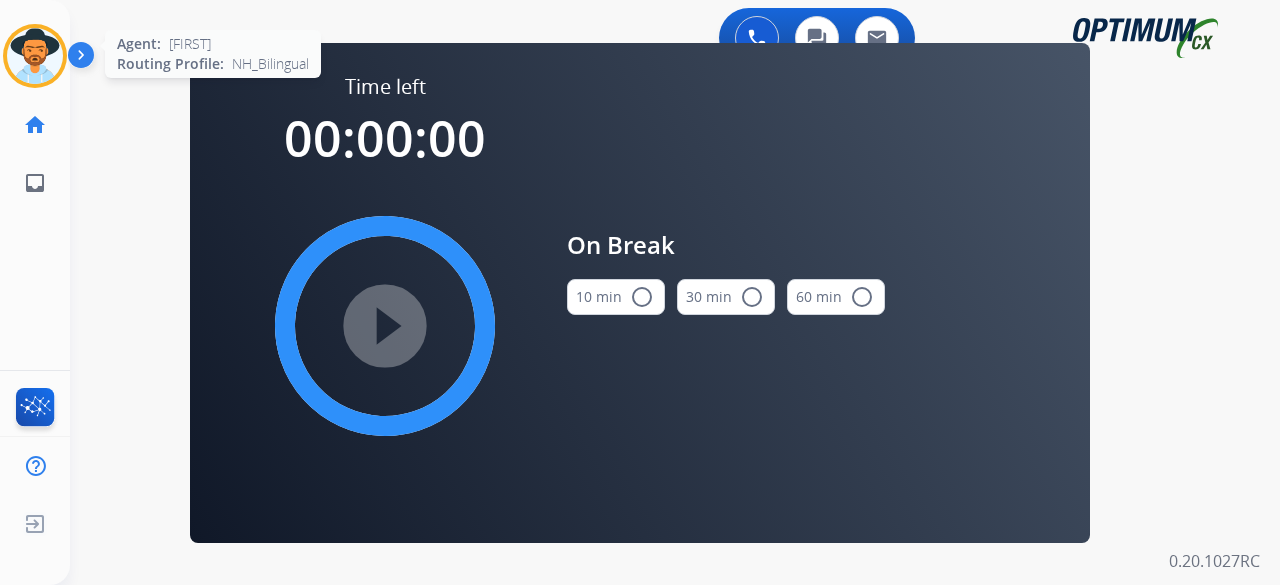 click at bounding box center (35, 56) 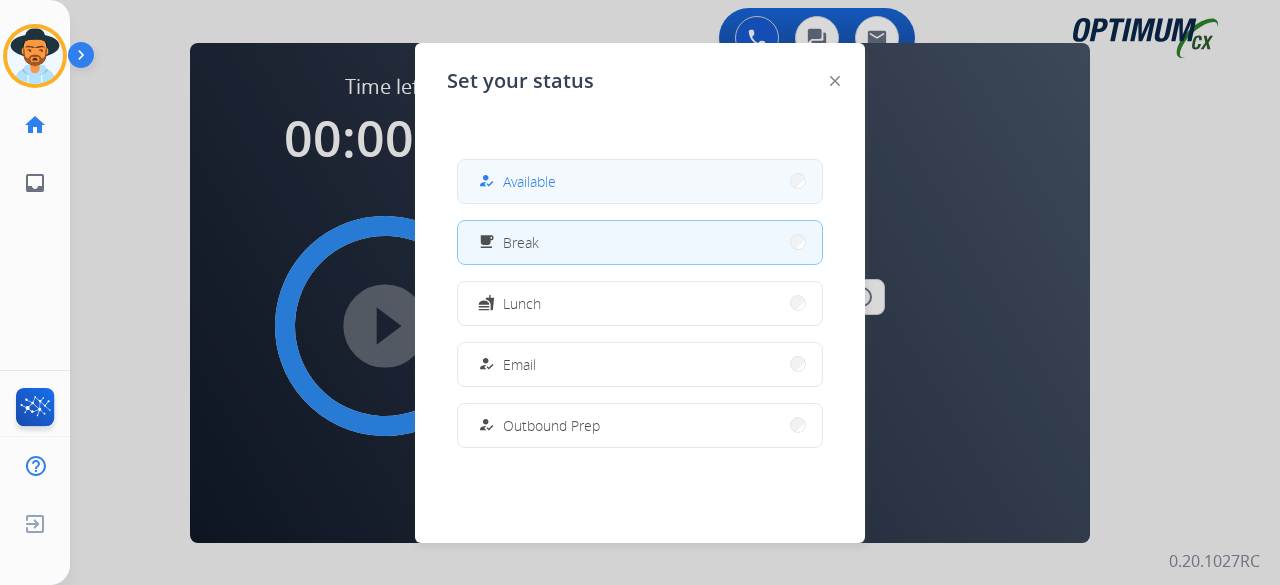 click on "how_to_reg Available" at bounding box center (640, 181) 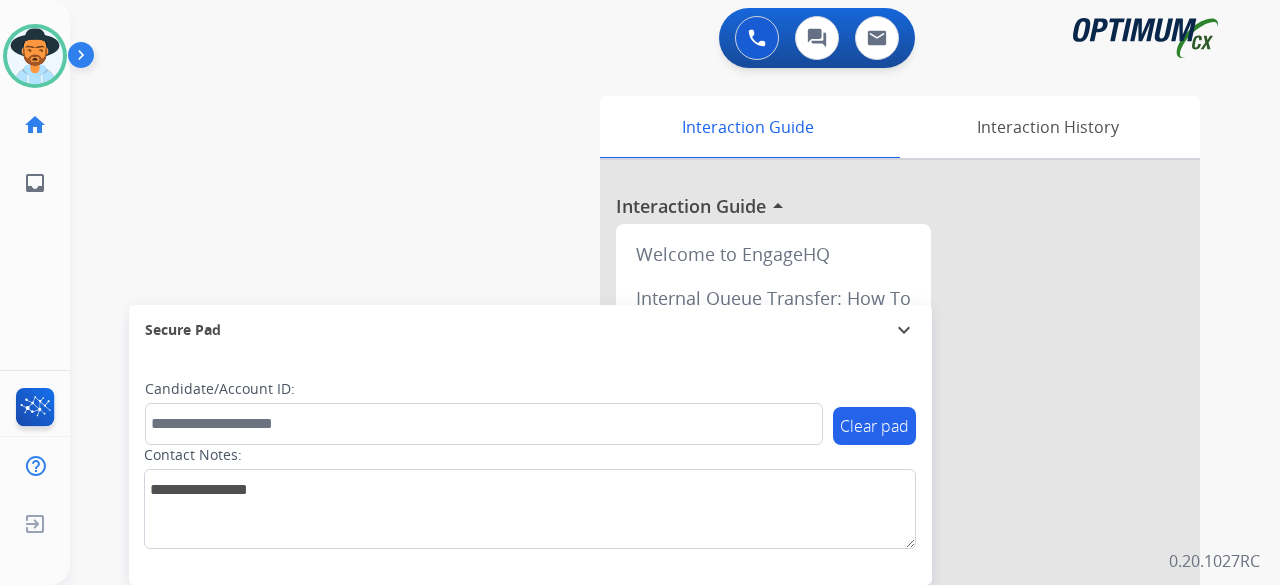 click on "swap_horiz Break voice bridge close_fullscreen Connect 3-Way Call merge_type Separate 3-Way Call  Interaction Guide   Interaction History  Interaction Guide arrow_drop_up  Welcome to EngageHQ   Internal Queue Transfer: How To  Secure Pad expand_more Clear pad Candidate/Account ID: Contact Notes:" at bounding box center (651, 489) 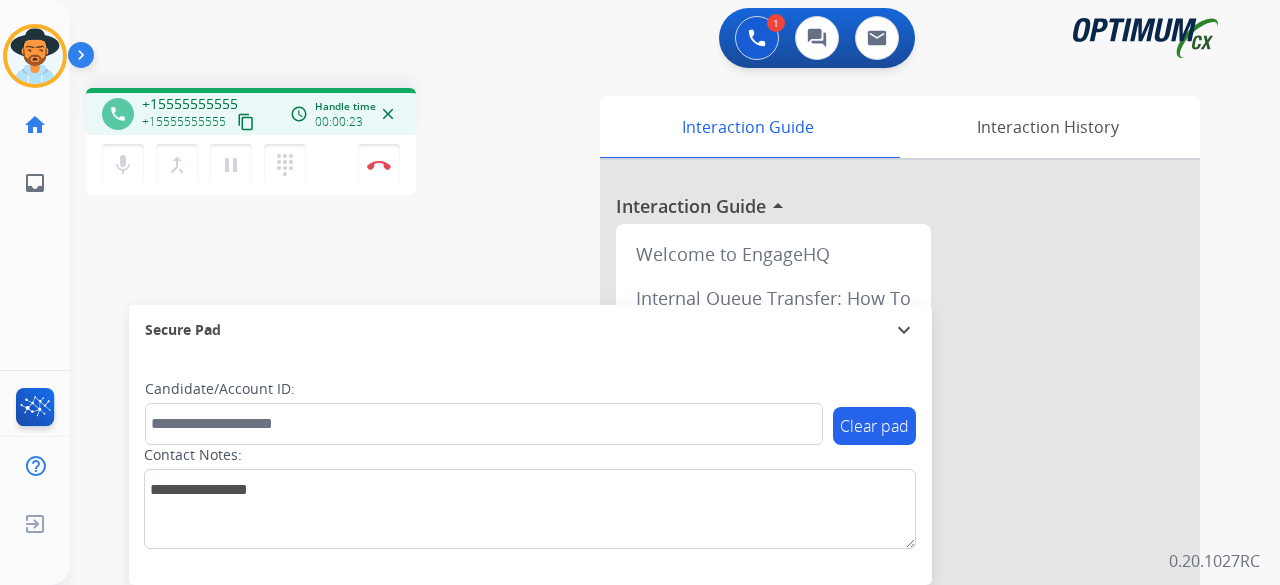 click on "content_copy" at bounding box center [246, 122] 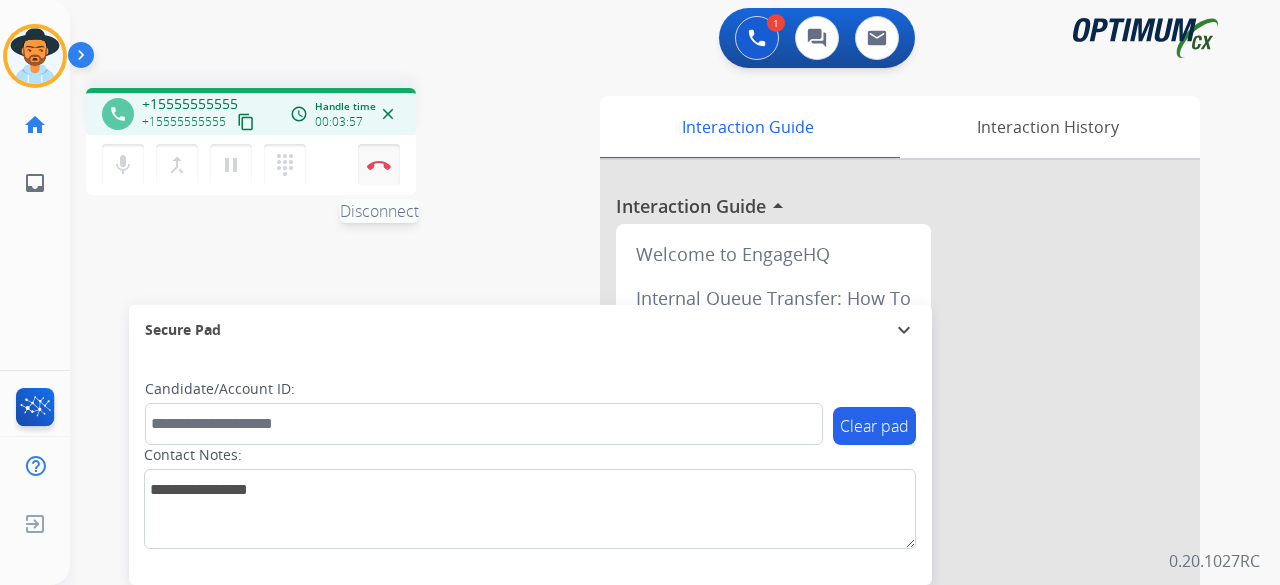 click on "Disconnect" at bounding box center (379, 165) 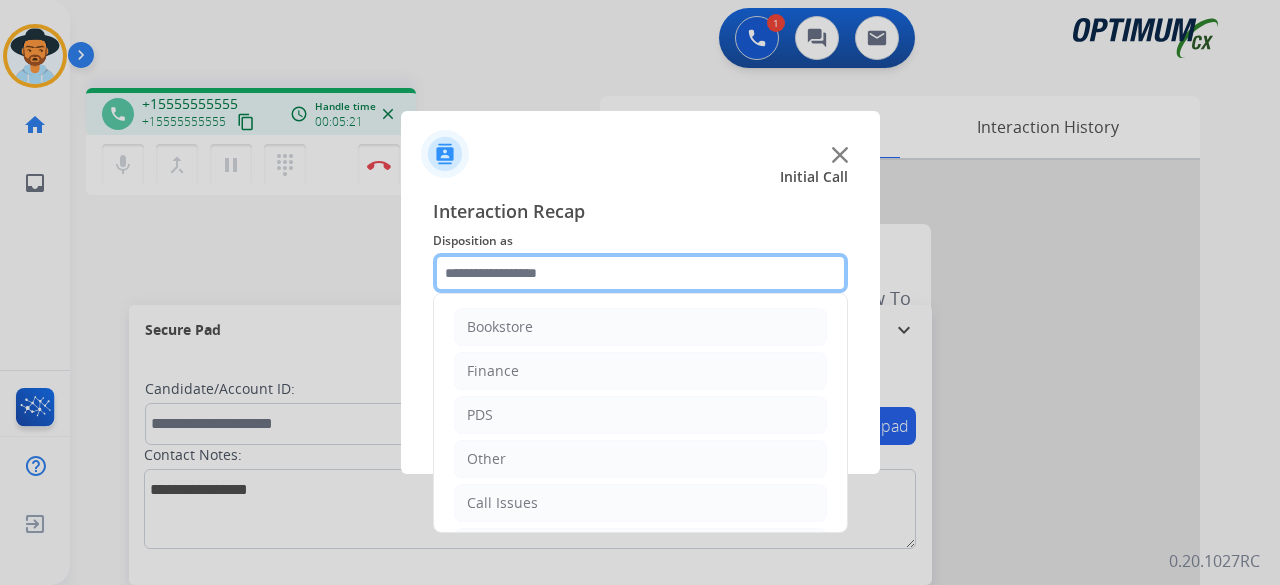 click 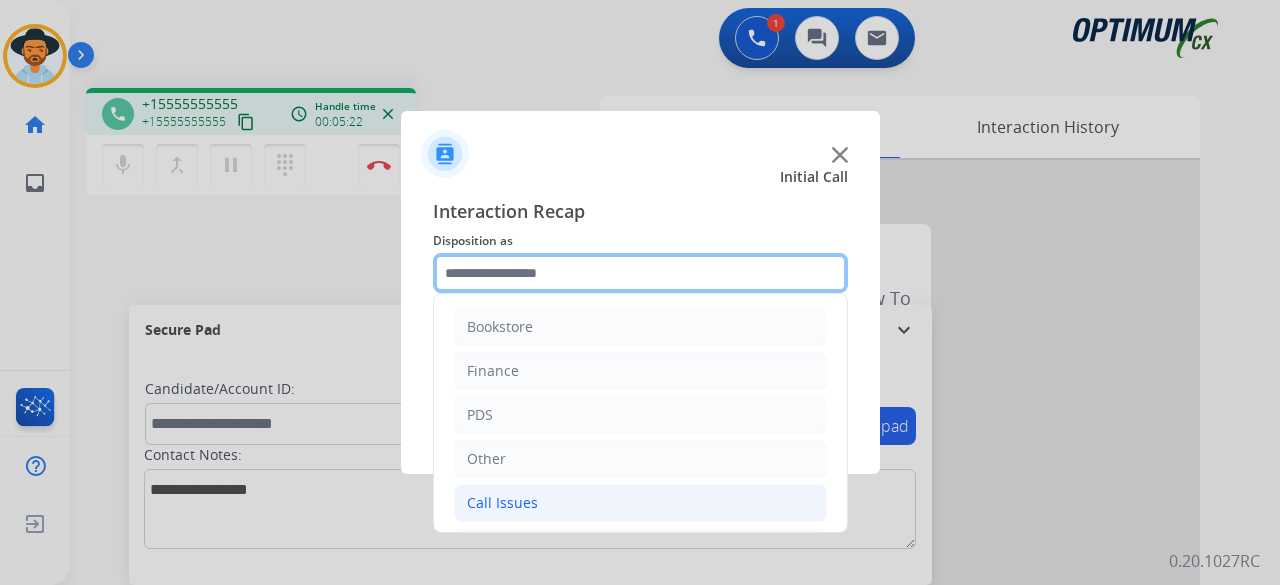 scroll, scrollTop: 130, scrollLeft: 0, axis: vertical 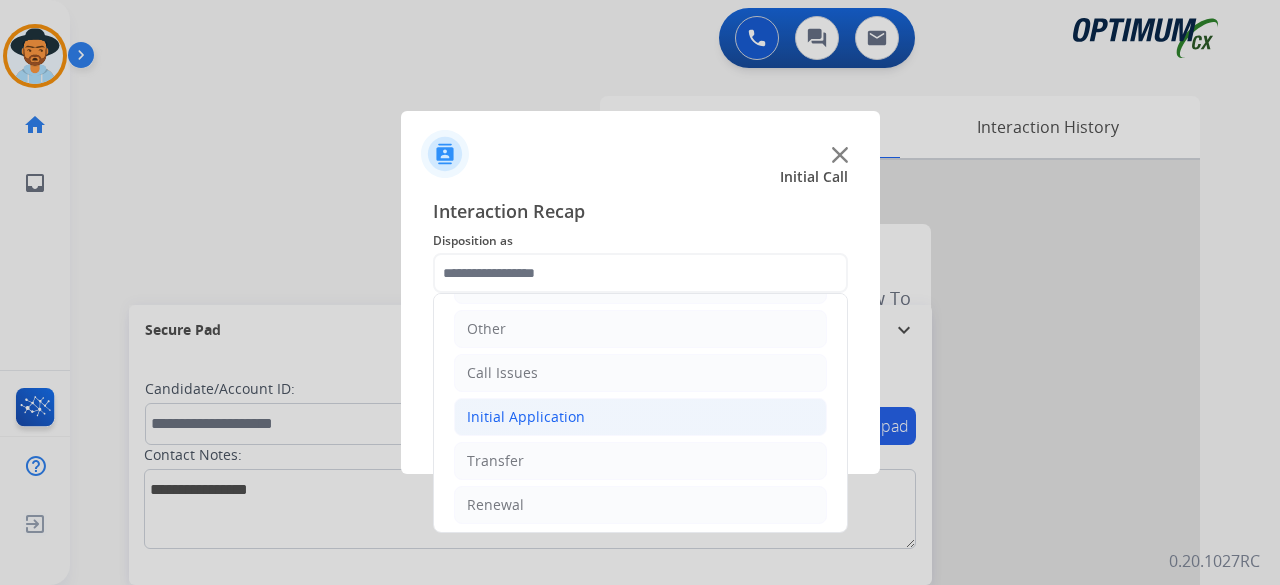 click on "Initial Application" 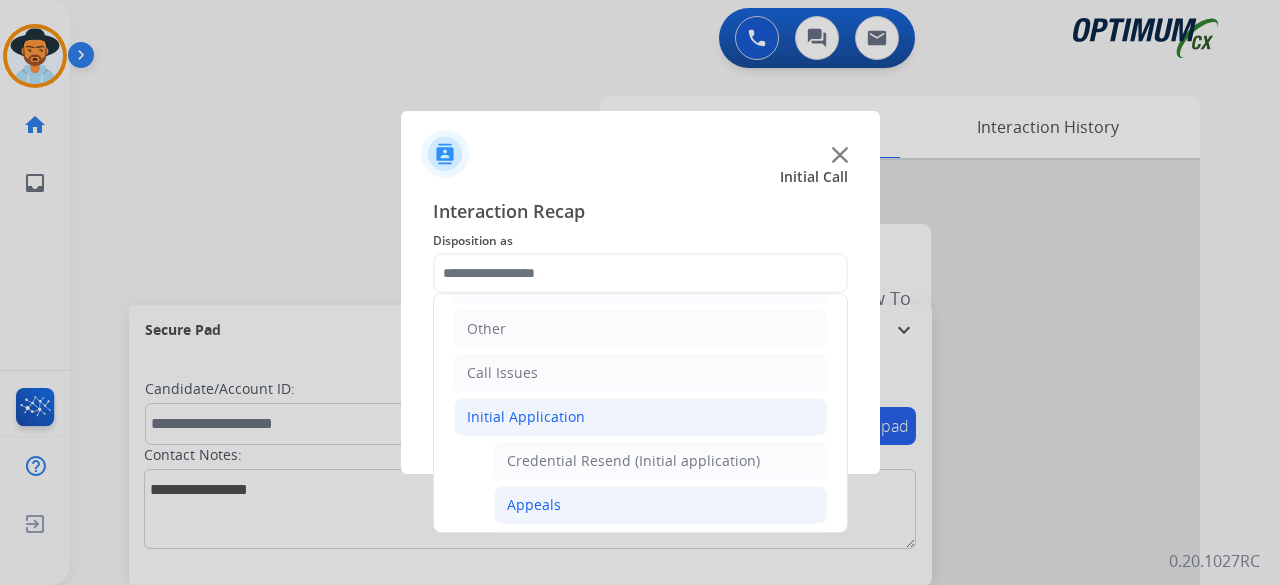 click on "Appeals" 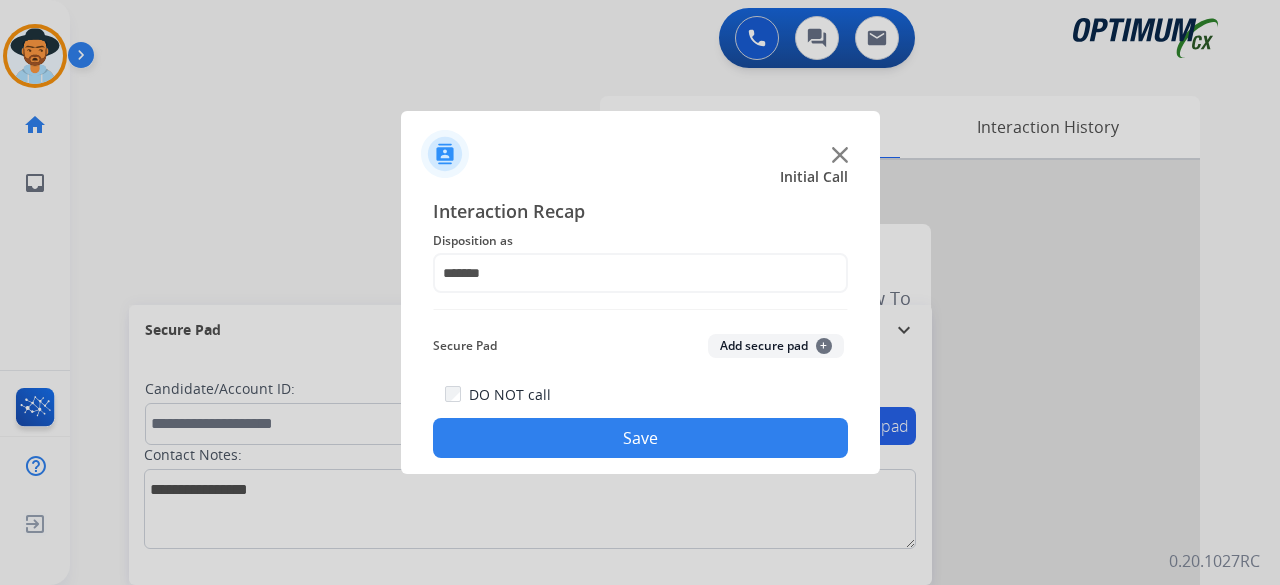 click on "Add secure pad  +" 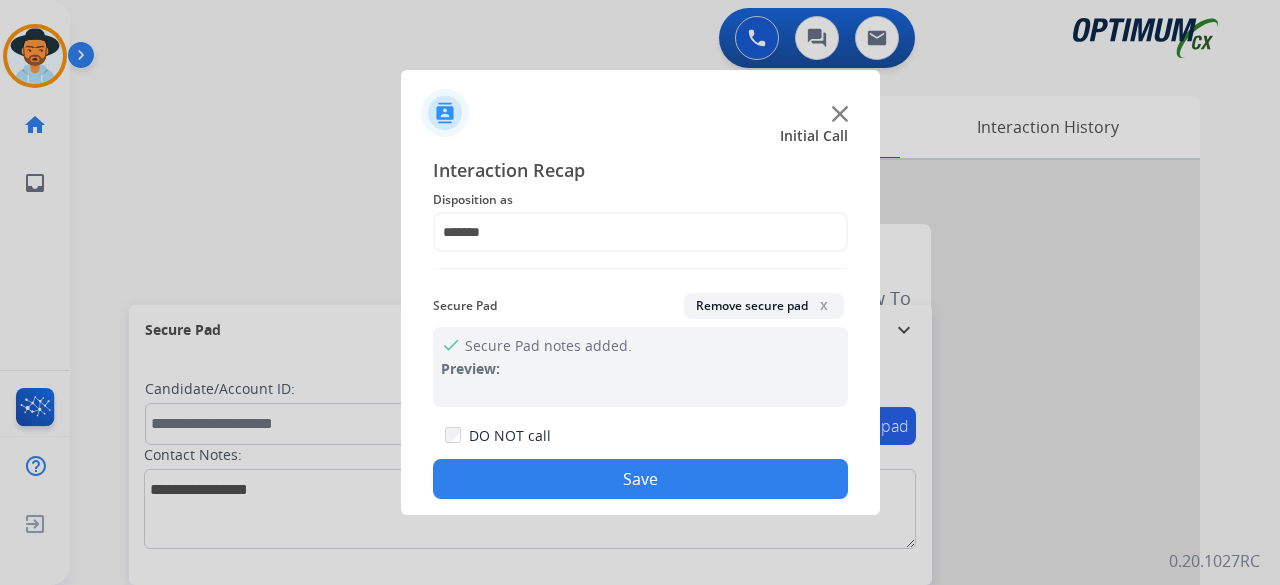 click on "Save" 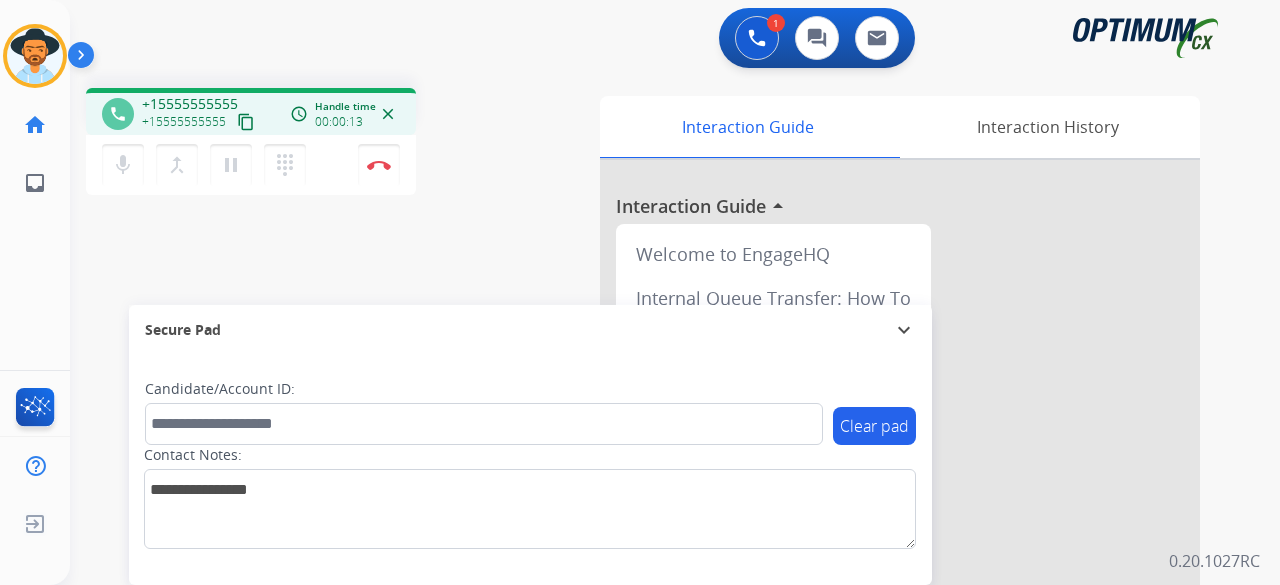 click on "content_copy" at bounding box center [246, 122] 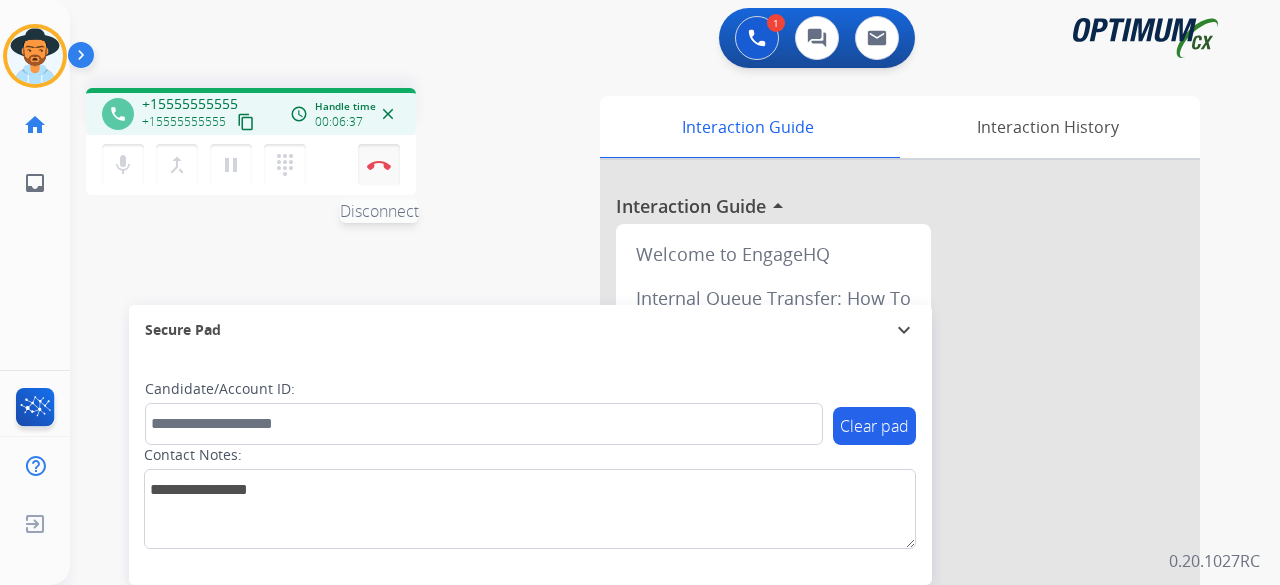 click at bounding box center [379, 165] 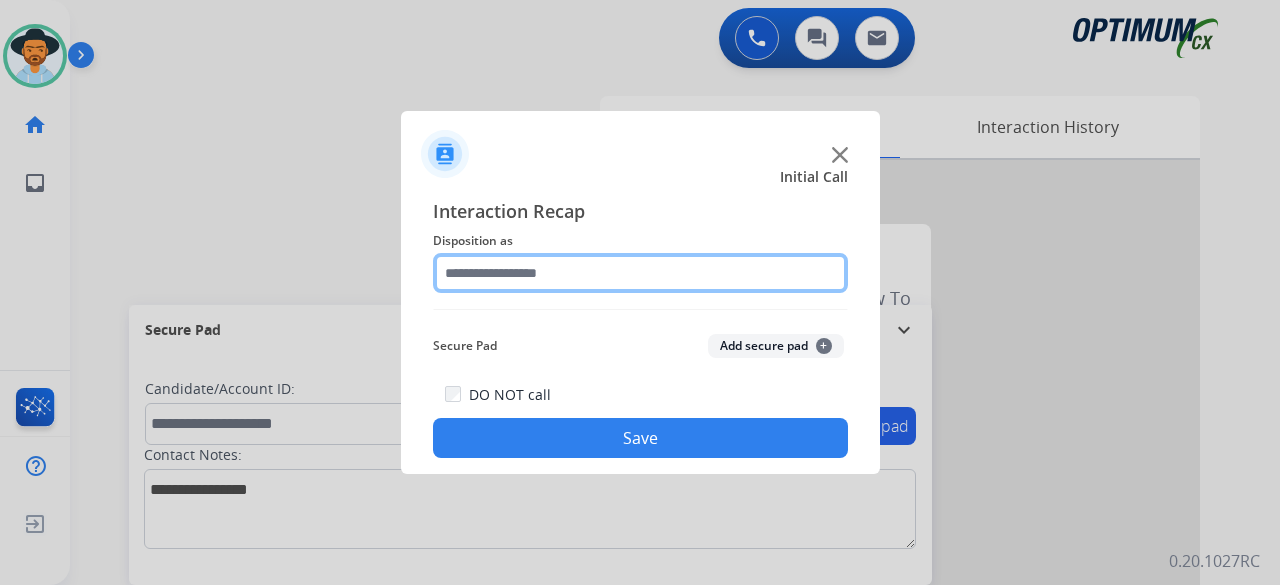 click 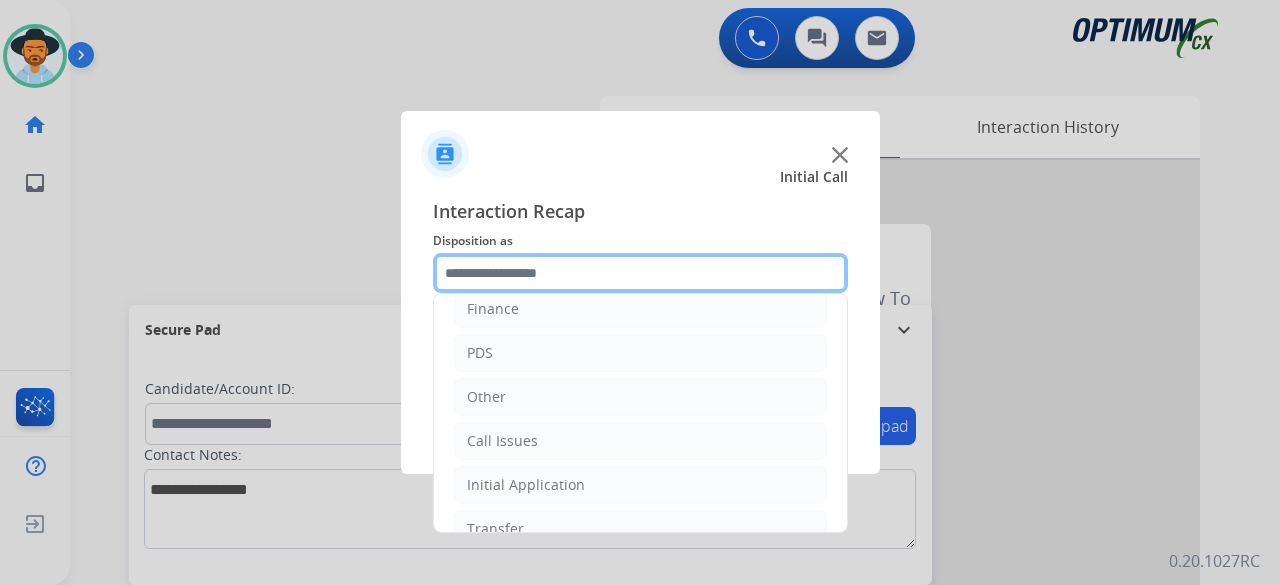 scroll, scrollTop: 130, scrollLeft: 0, axis: vertical 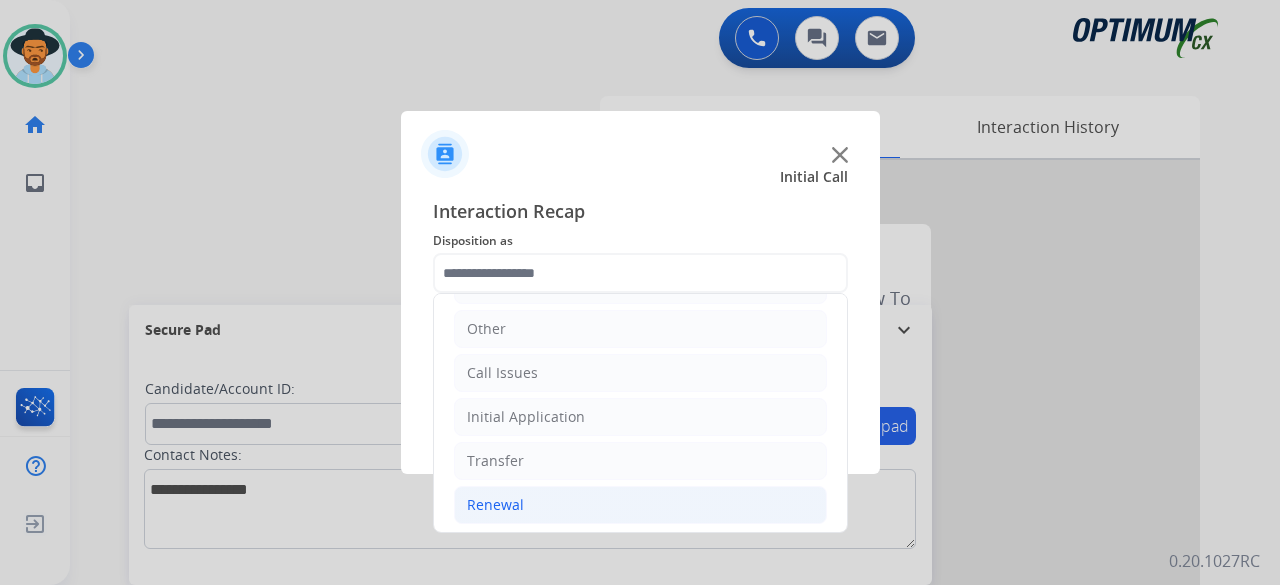 click on "Renewal" 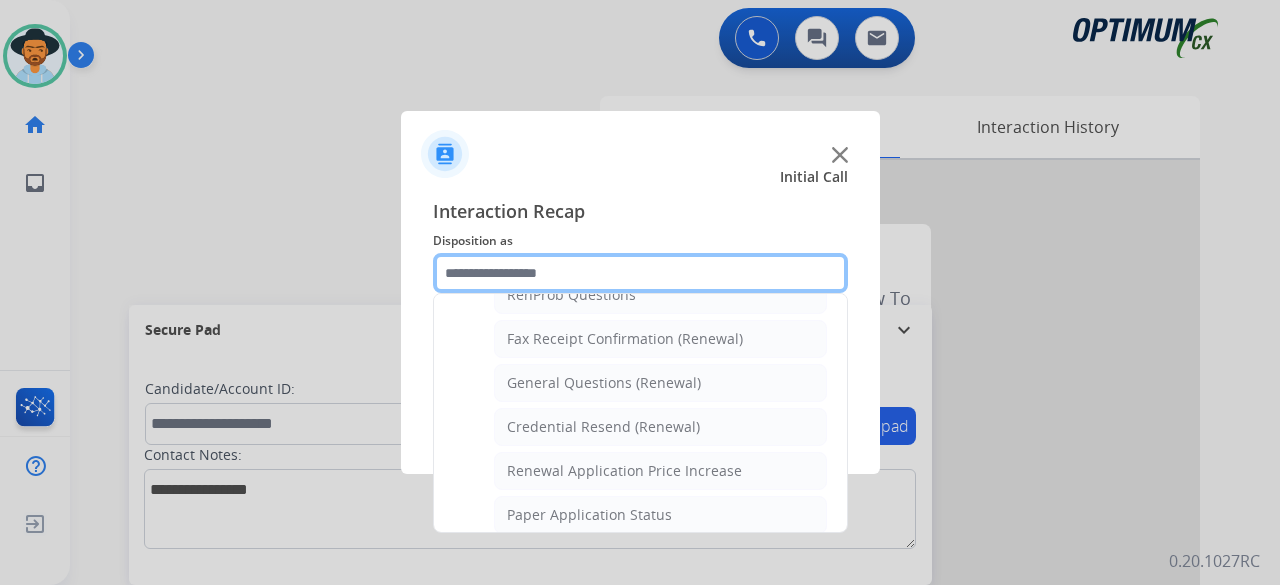 scroll, scrollTop: 536, scrollLeft: 0, axis: vertical 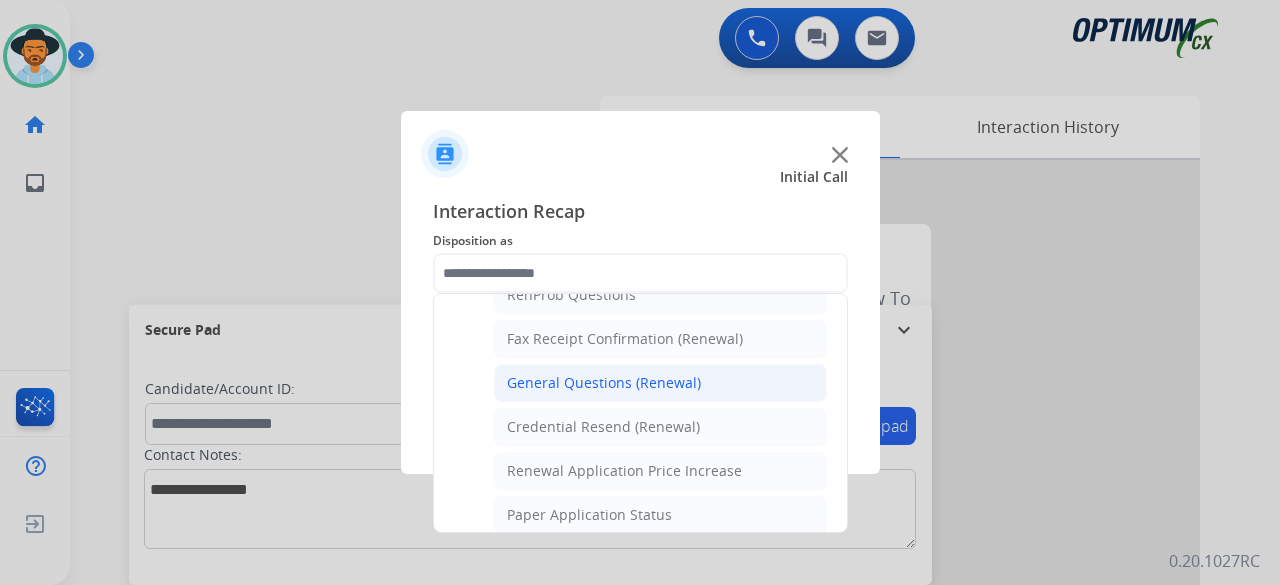 click on "General Questions (Renewal)" 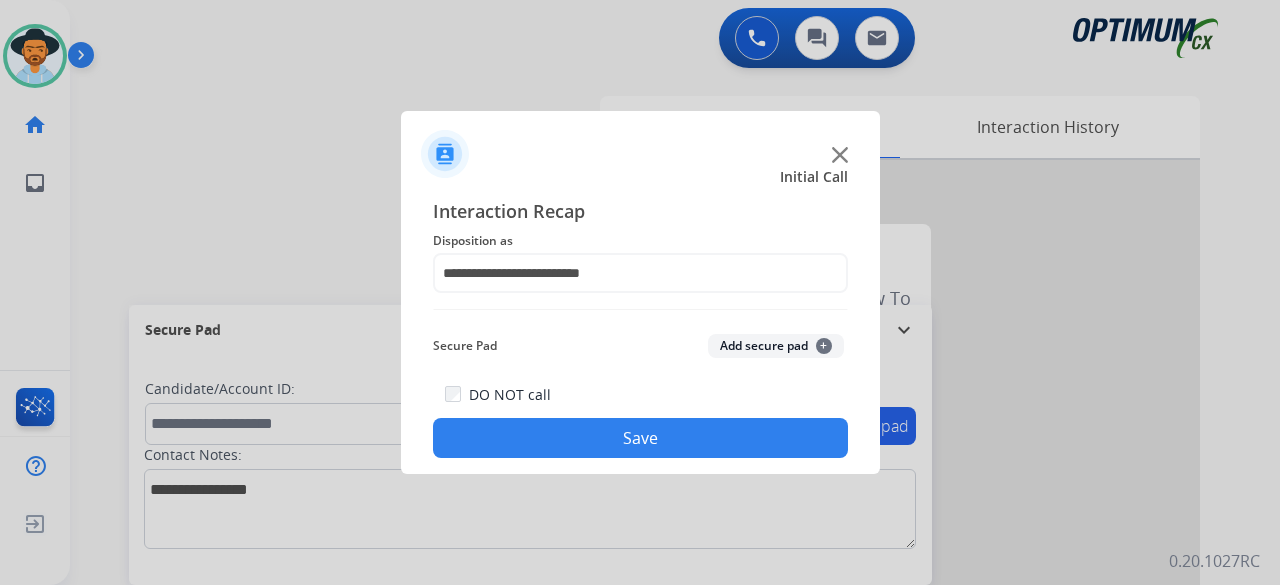 click on "Add secure pad  +" 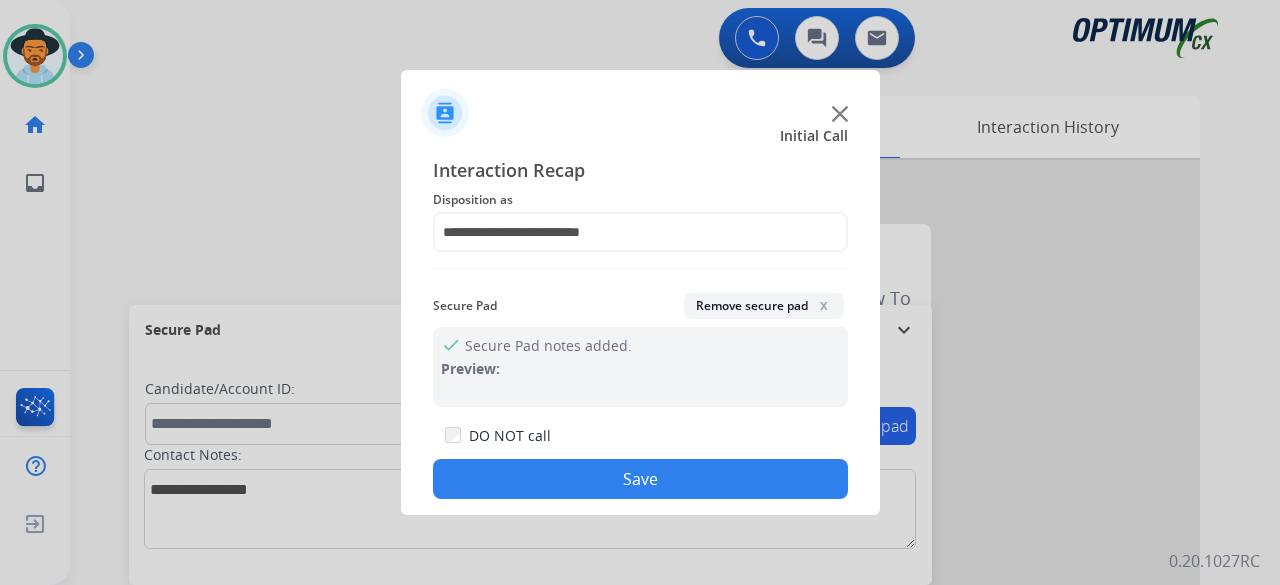 click on "Save" 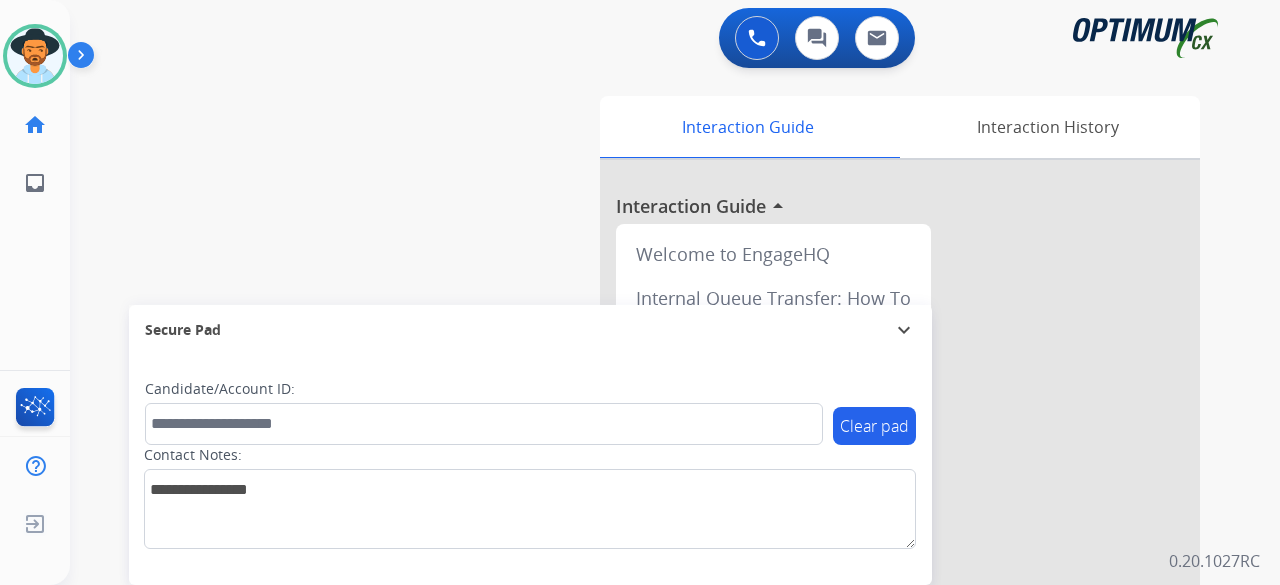 click on "swap_horiz Break voice bridge close_fullscreen Connect 3-Way Call merge_type Separate 3-Way Call  Interaction Guide   Interaction History  Interaction Guide arrow_drop_up  Welcome to EngageHQ   Internal Queue Transfer: How To  Secure Pad expand_more Clear pad Candidate/Account ID: Contact Notes:" at bounding box center (651, 489) 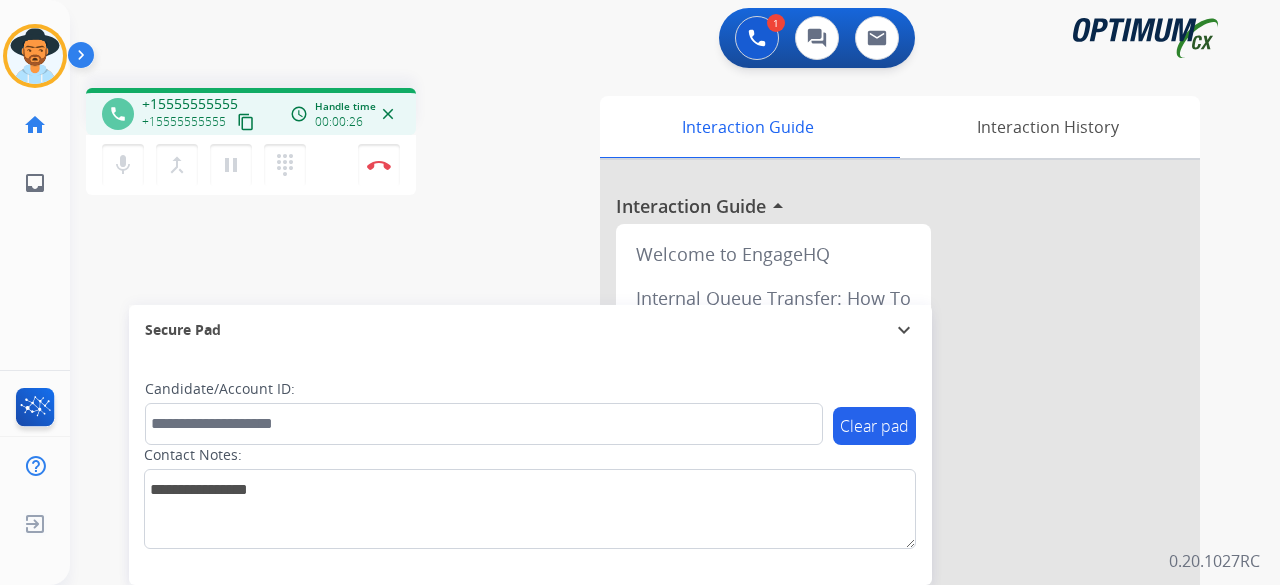 click on "content_copy" at bounding box center (246, 122) 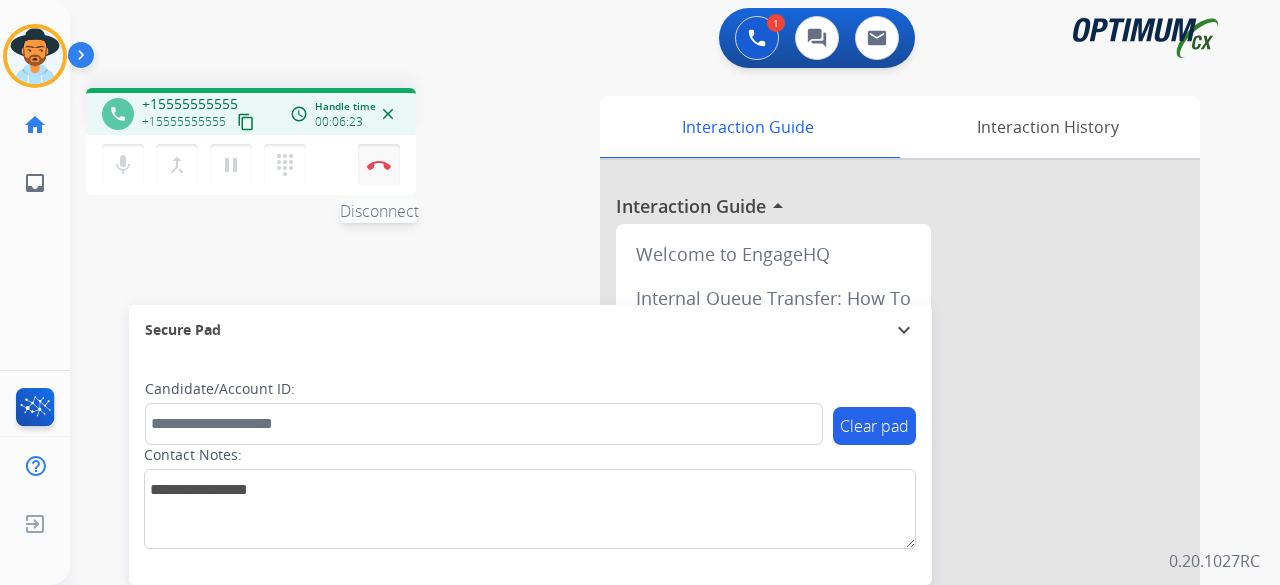click on "Disconnect" at bounding box center [379, 165] 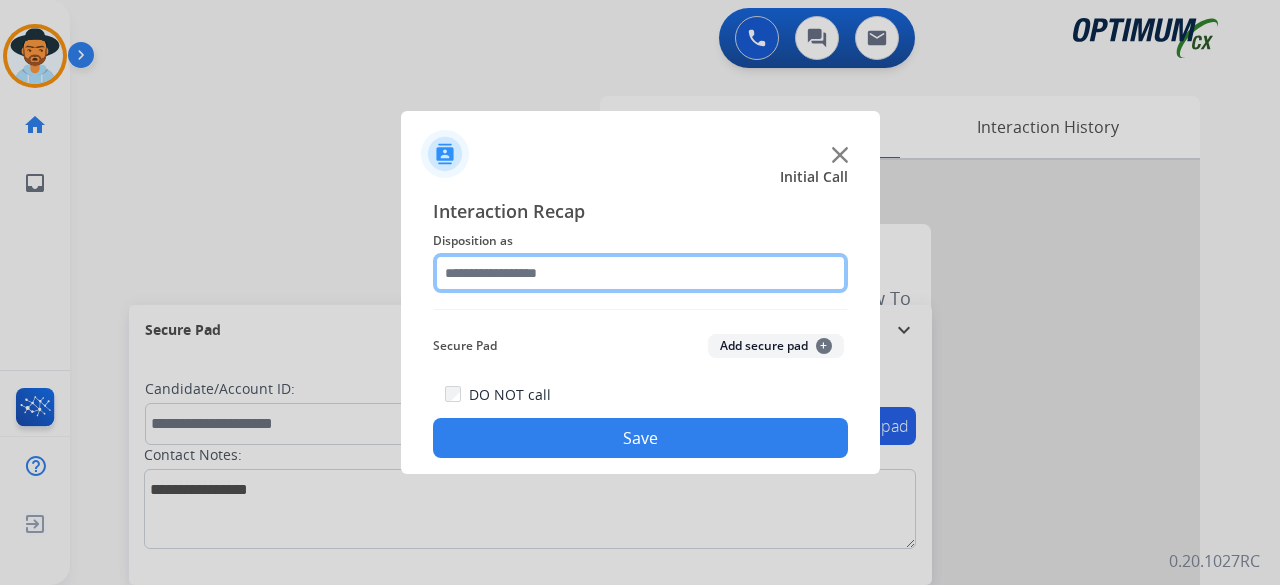 click 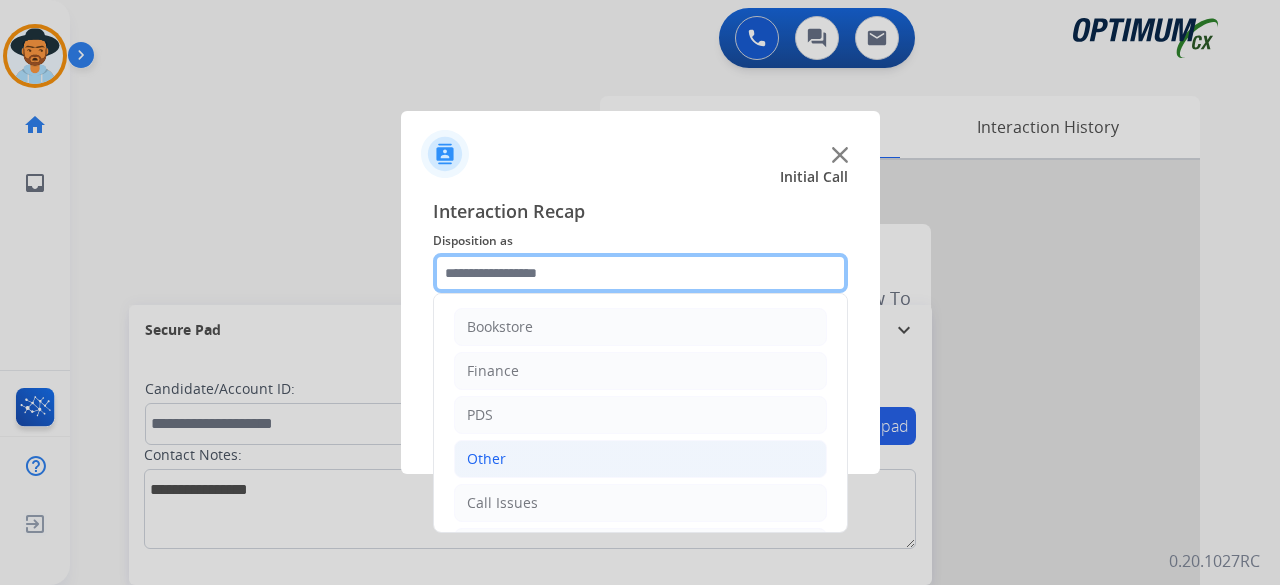 scroll, scrollTop: 130, scrollLeft: 0, axis: vertical 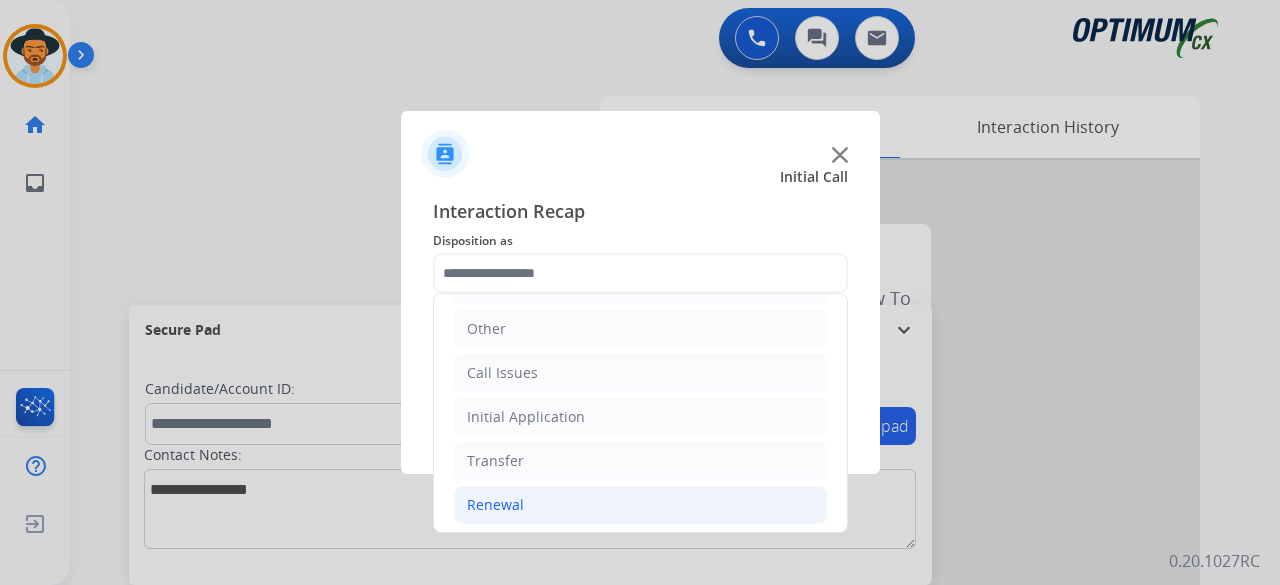 click on "Renewal" 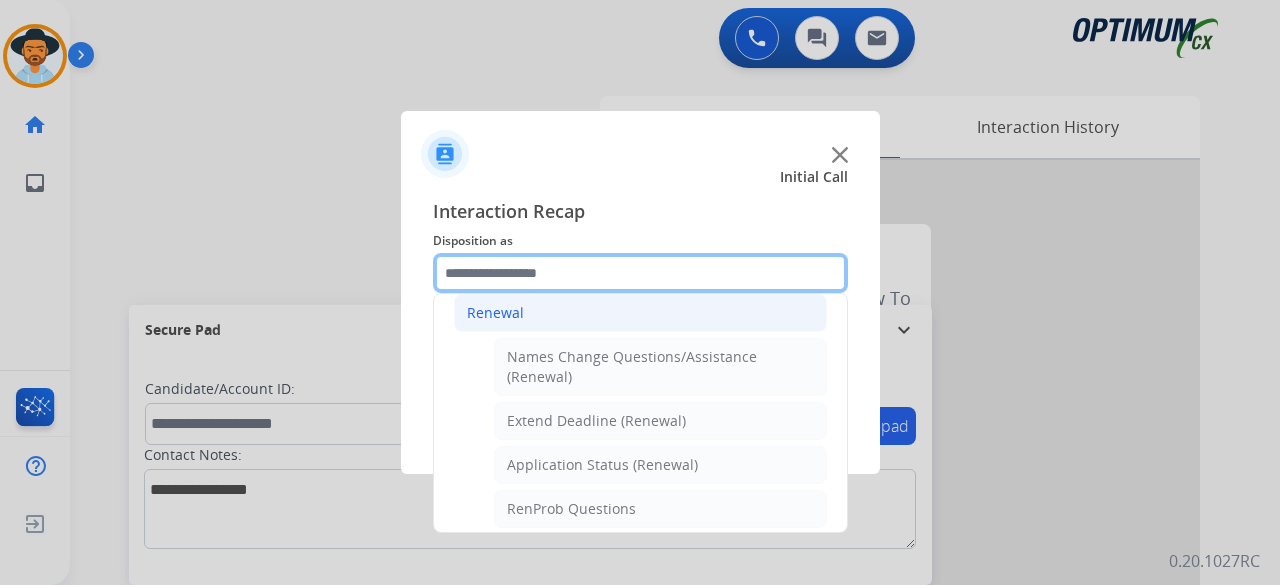 scroll, scrollTop: 346, scrollLeft: 0, axis: vertical 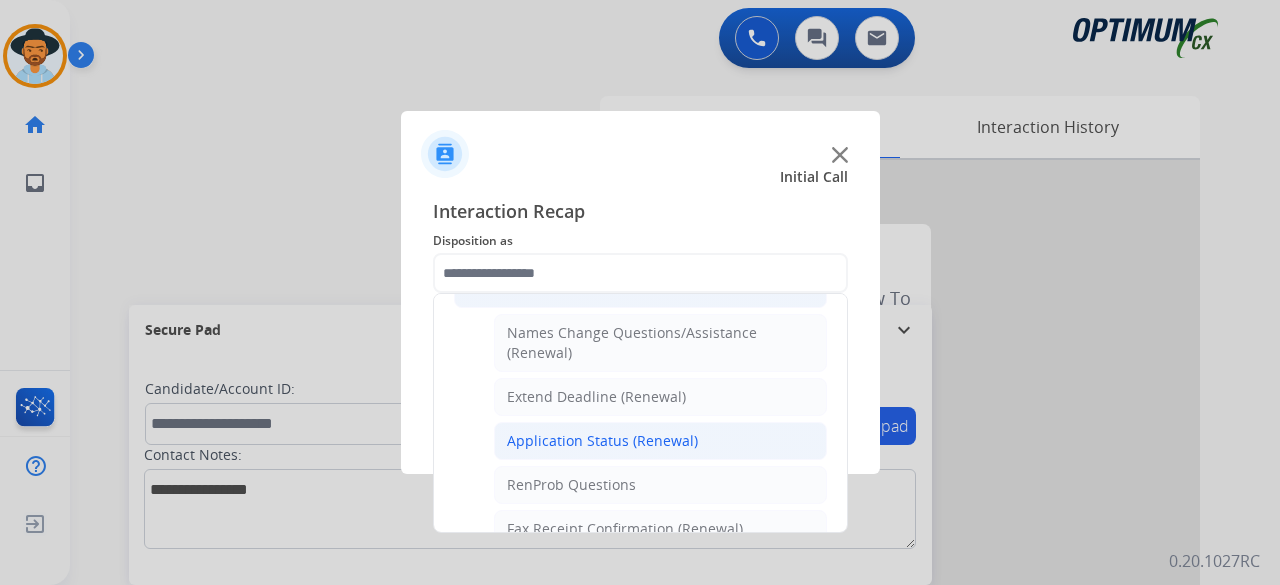 click on "Application Status (Renewal)" 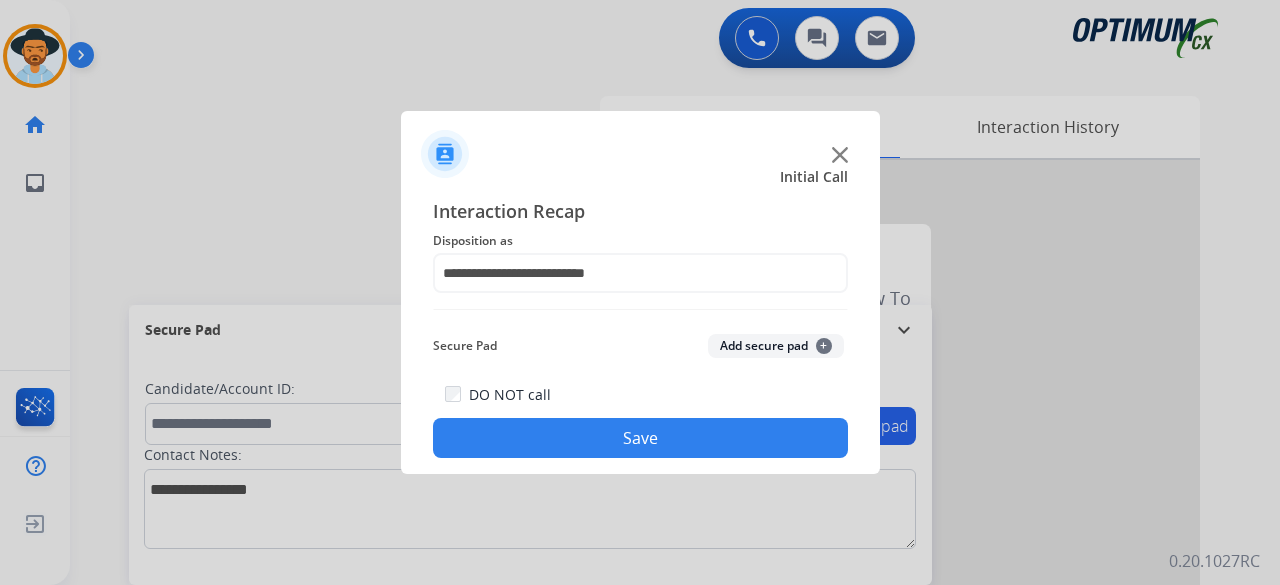 click on "Add secure pad  +" 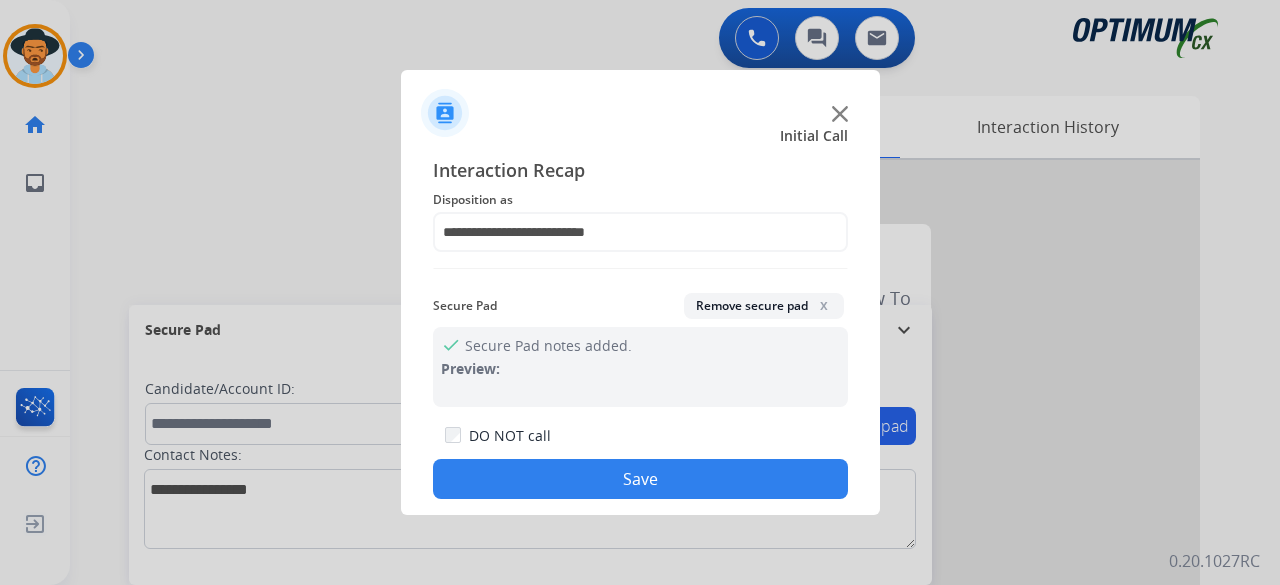 click on "Save" 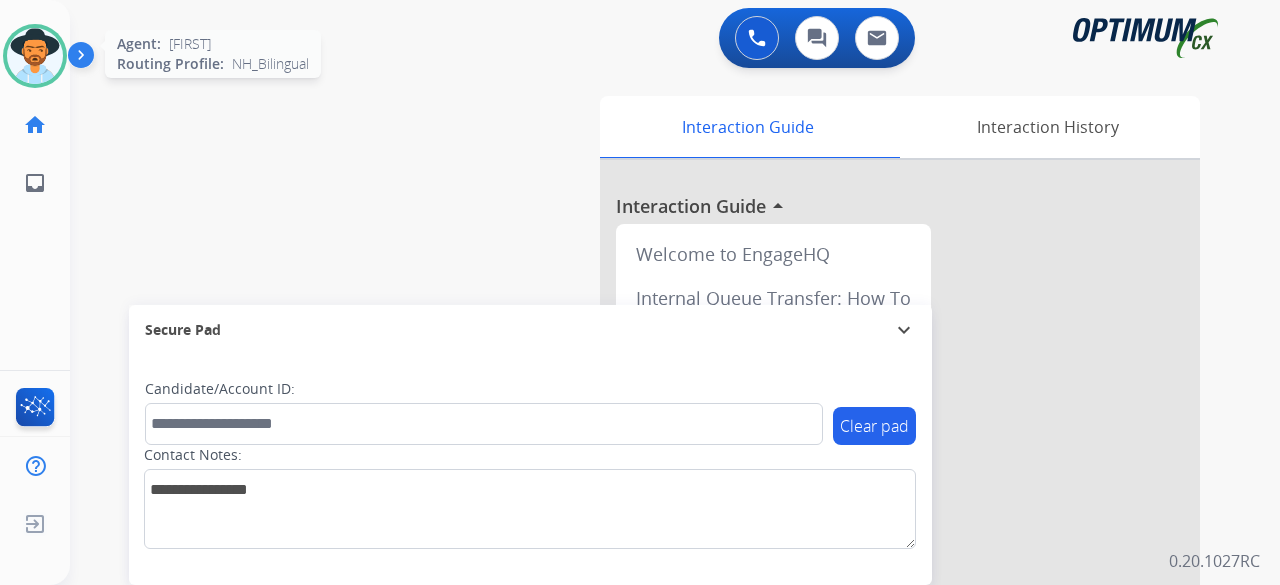 click at bounding box center (35, 56) 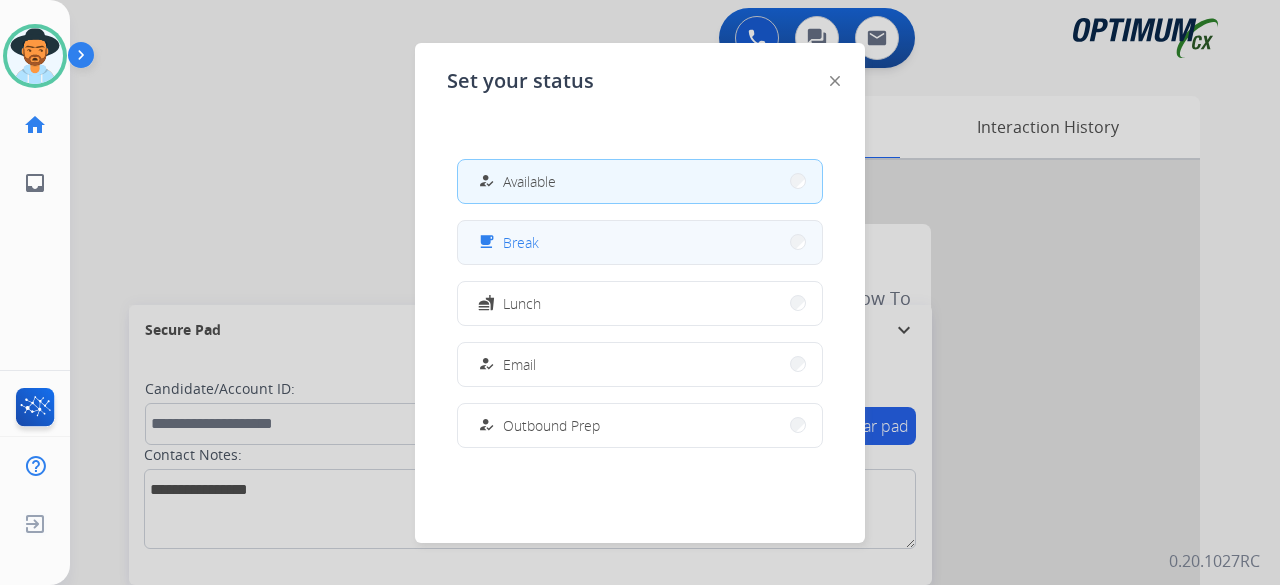 click on "free_breakfast Break" at bounding box center [640, 242] 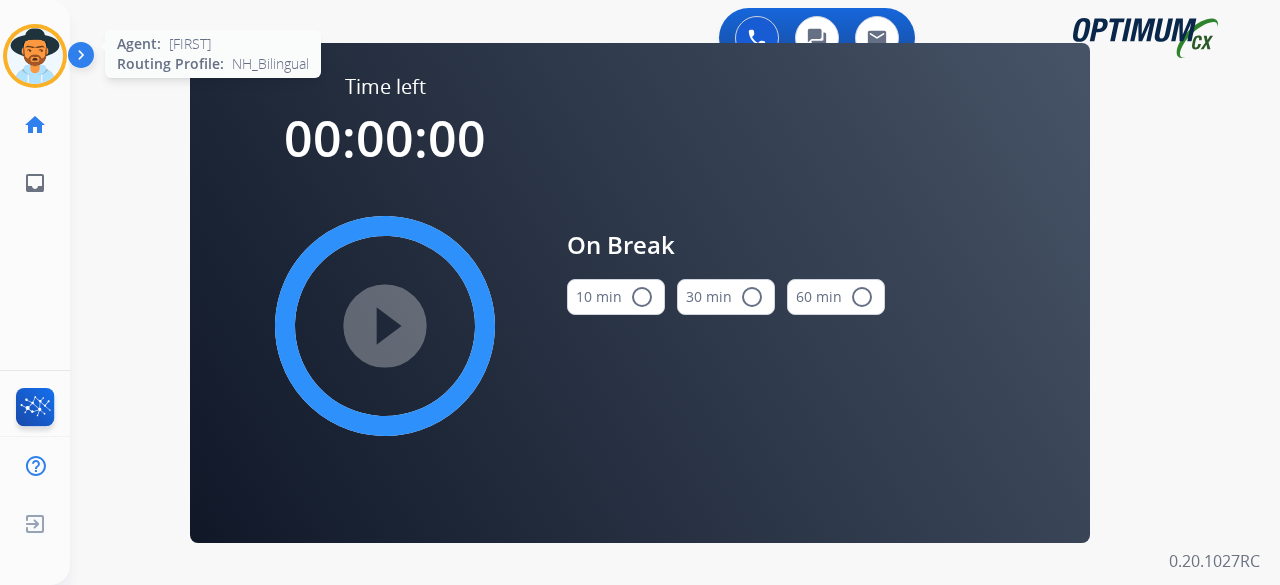 click at bounding box center (35, 56) 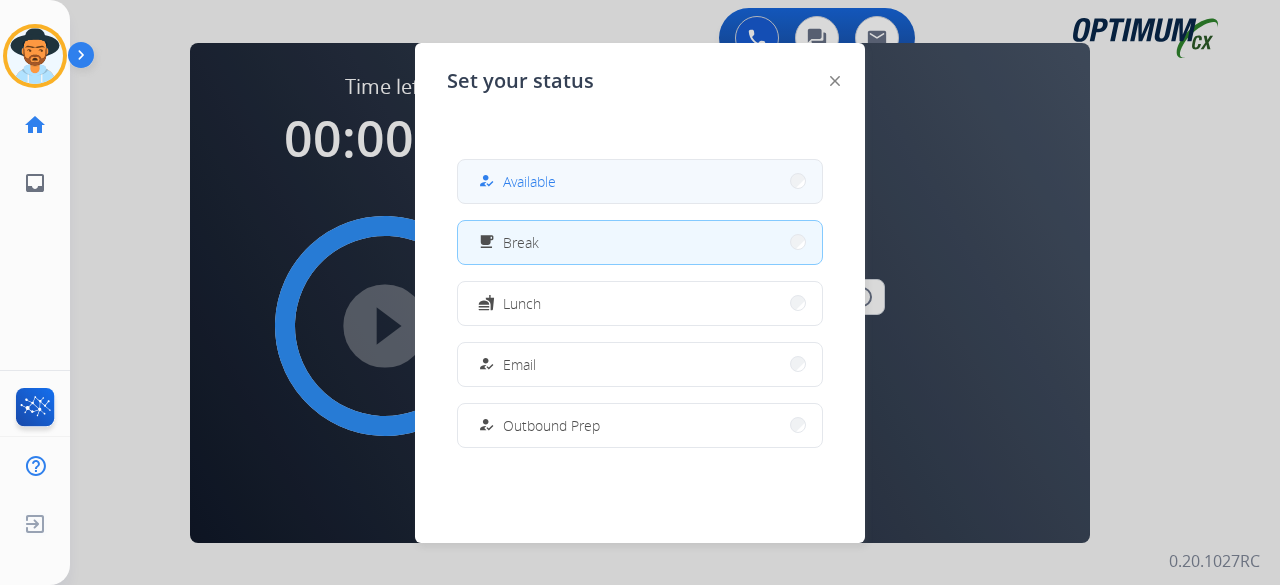 click on "how_to_reg Available" at bounding box center (640, 181) 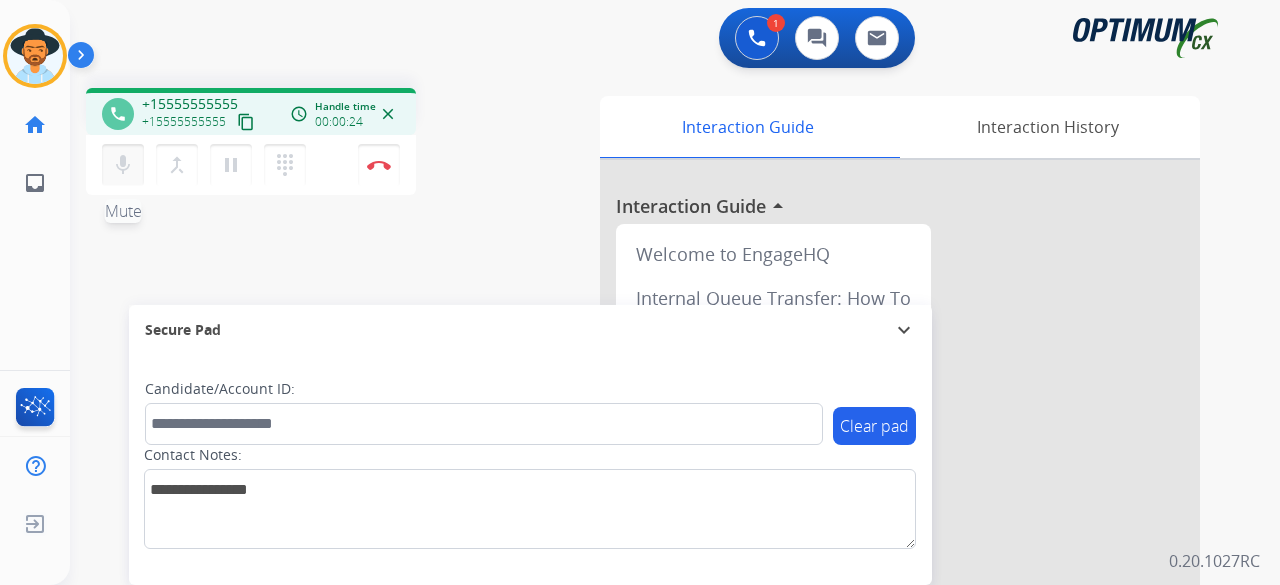 click on "mic" at bounding box center (123, 165) 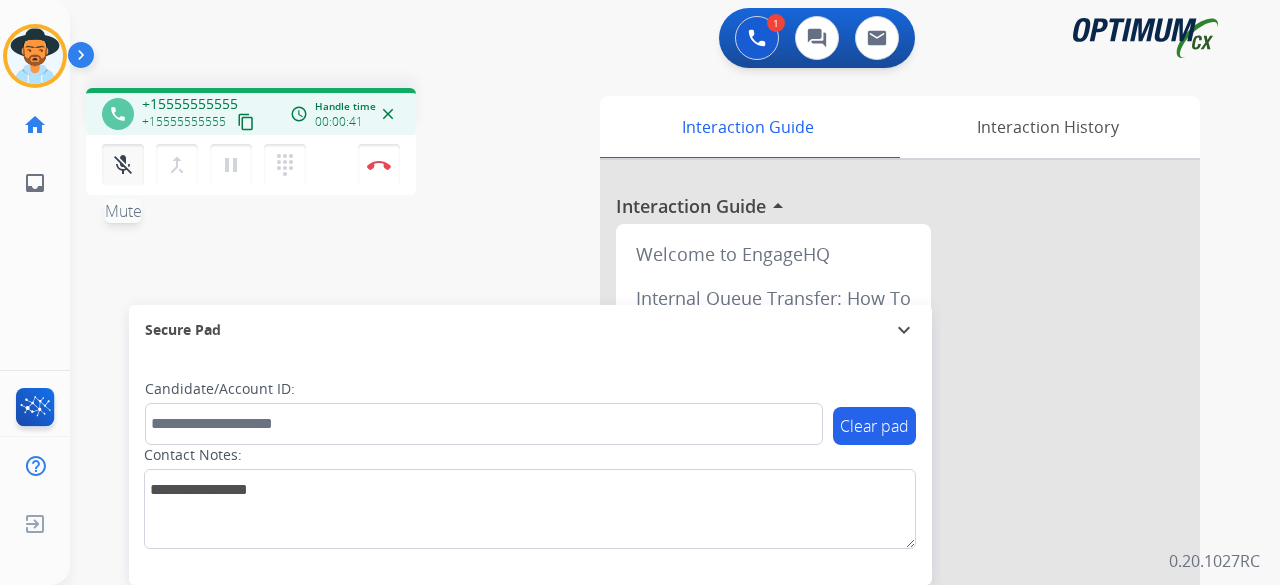 click on "mic_off" at bounding box center [123, 165] 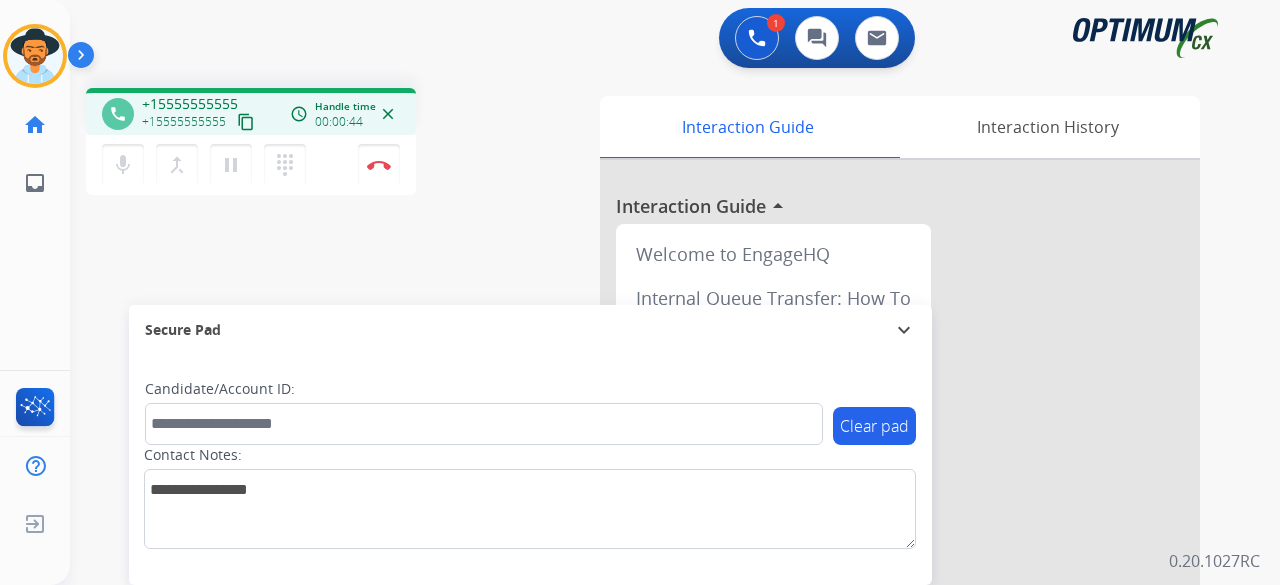 click on "content_copy" at bounding box center [246, 122] 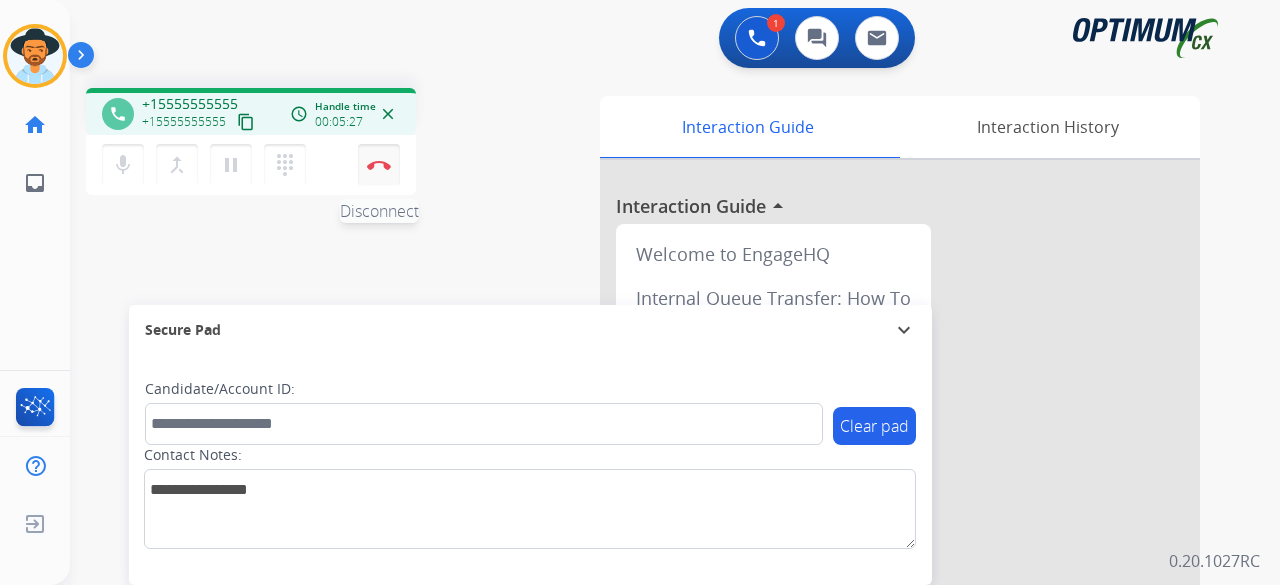 click on "Disconnect" at bounding box center (379, 165) 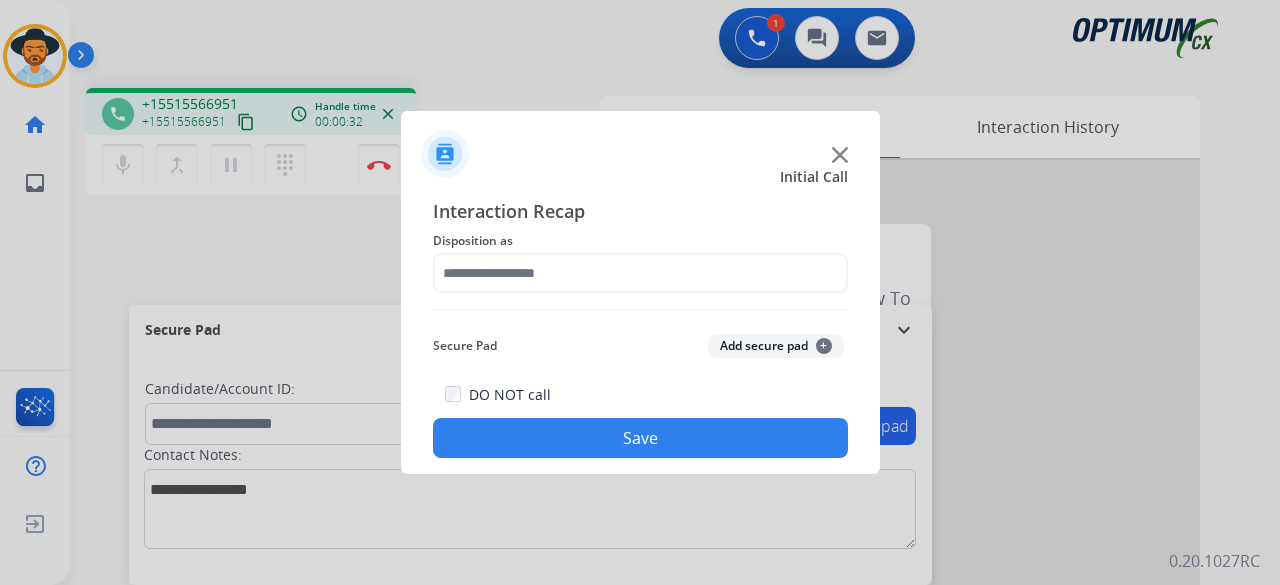 click 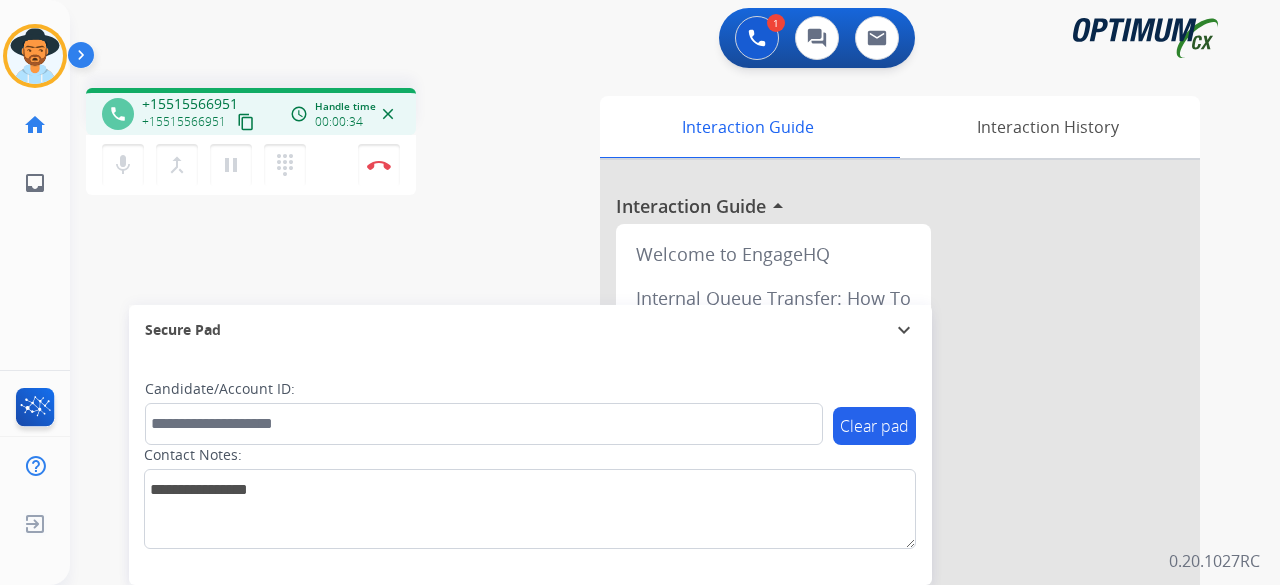 click on "phone +15515566951 +15515566951 content_copy access_time Call metrics Queue   00:22 Hold   00:00 Talk   00:14 Total   00:35 Handle time 00:00:34 close mic Mute merge_type Bridge pause Hold dialpad Dialpad Disconnect swap_horiz Break voice bridge close_fullscreen Connect 3-Way Call merge_type Separate 3-Way Call  Interaction Guide   Interaction History  Interaction Guide arrow_drop_up  Welcome to EngageHQ   Internal Queue Transfer: How To  Secure Pad expand_more Clear pad Candidate/Account ID: Contact Notes:" at bounding box center (651, 489) 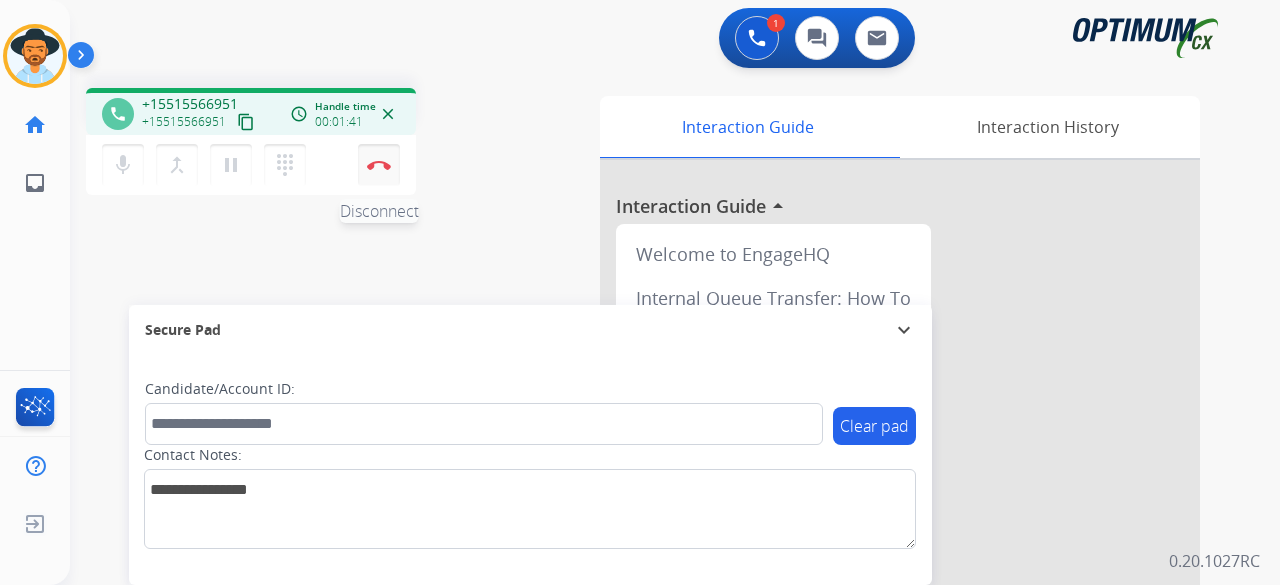 click on "Disconnect" at bounding box center (379, 165) 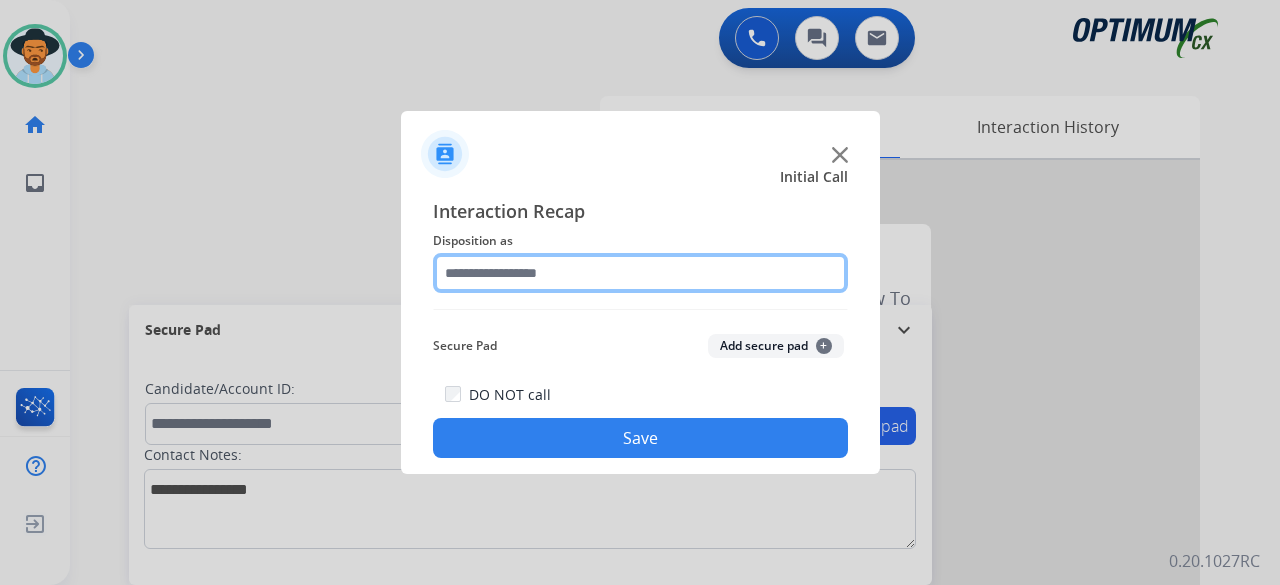 click 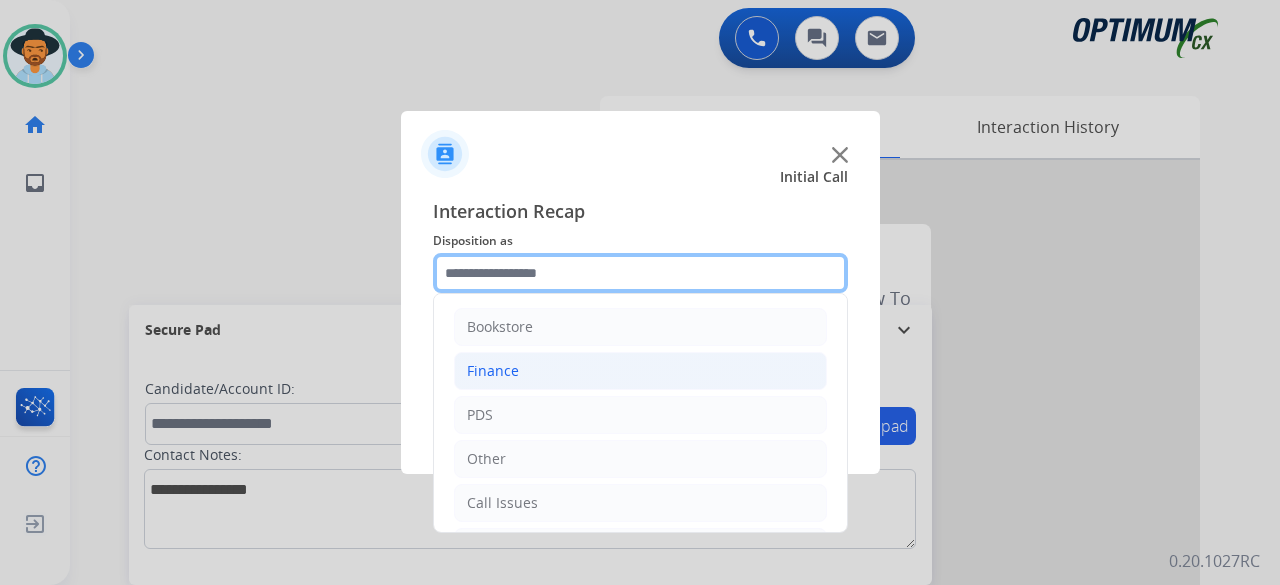 scroll, scrollTop: 130, scrollLeft: 0, axis: vertical 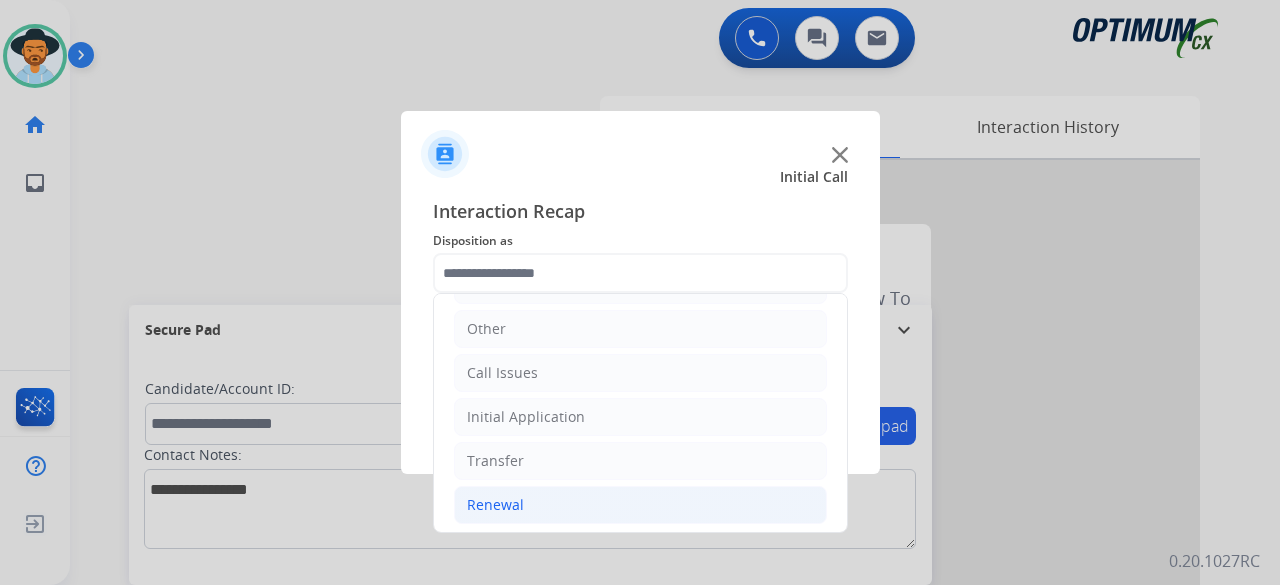 click on "Renewal" 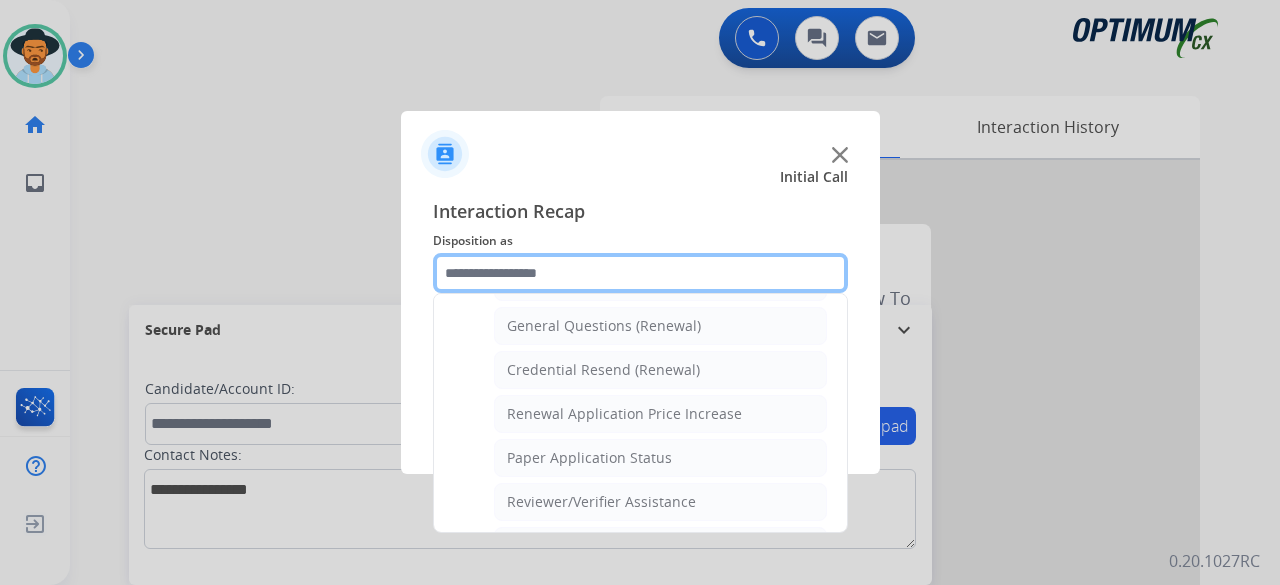 scroll, scrollTop: 599, scrollLeft: 0, axis: vertical 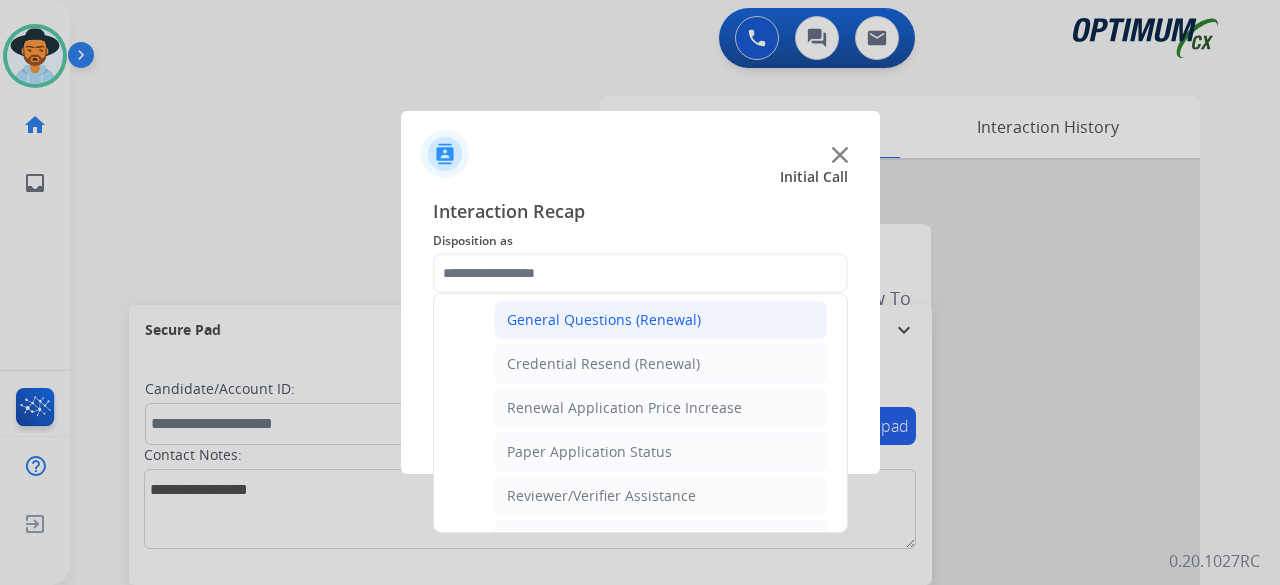 click on "General Questions (Renewal)" 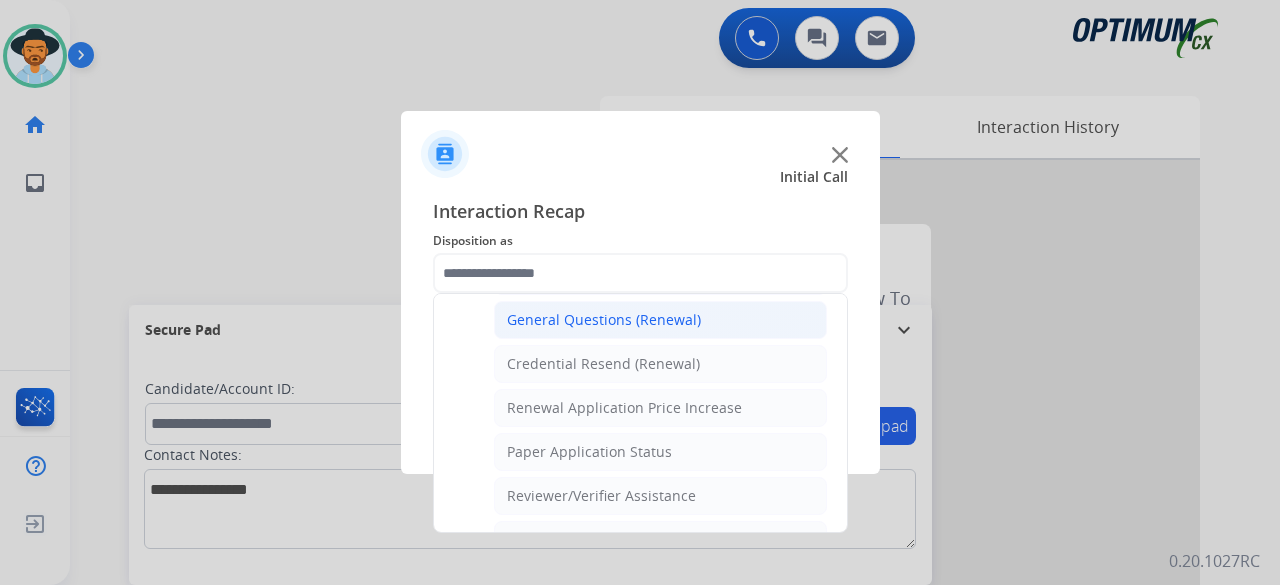 type on "**********" 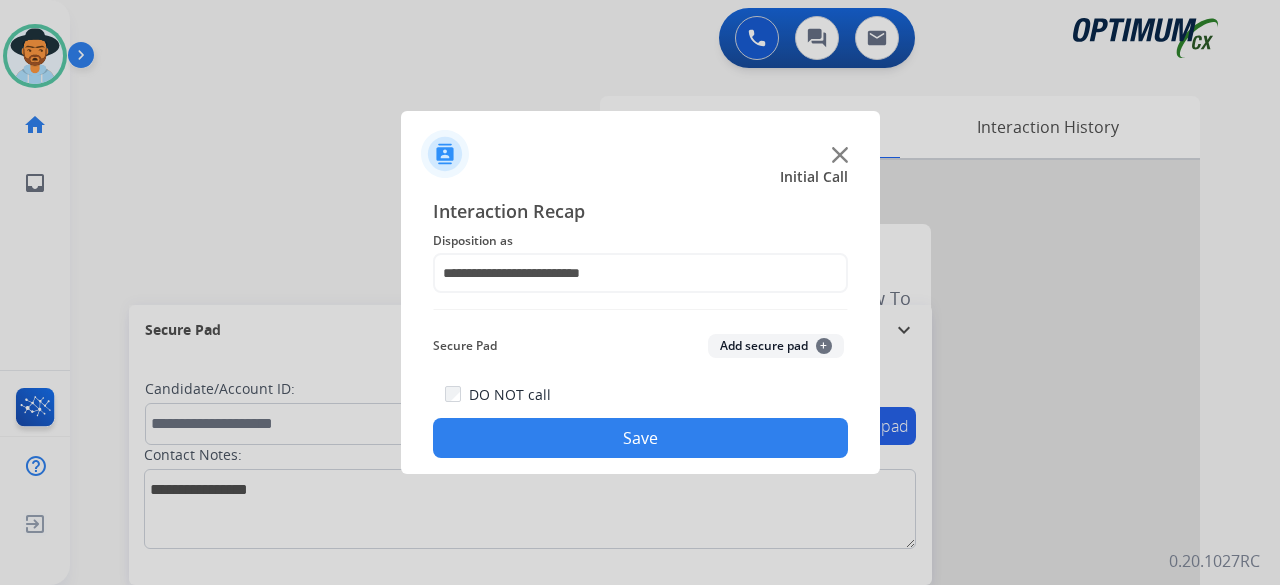 click on "Add secure pad  +" 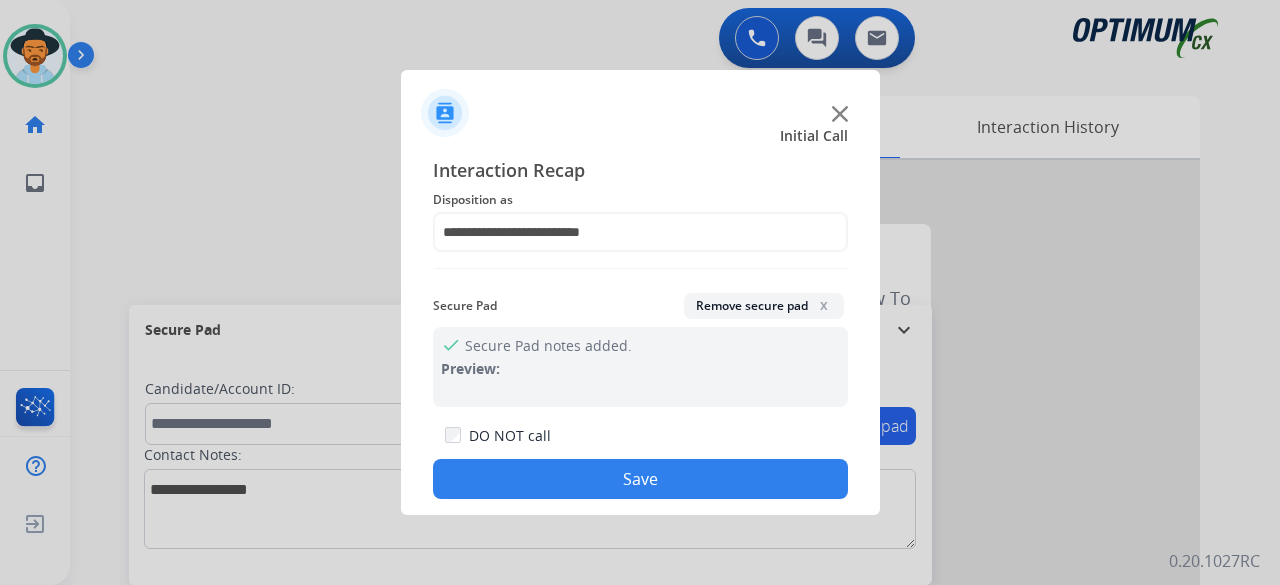 click on "Save" 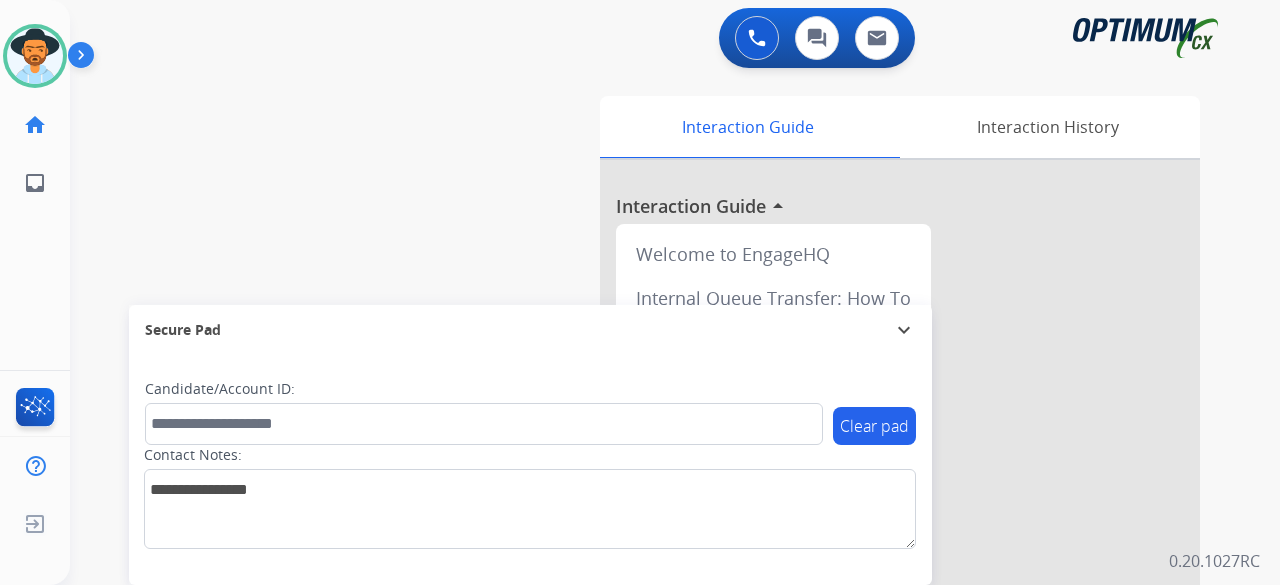 click on "swap_horiz Break voice bridge close_fullscreen Connect 3-Way Call merge_type Separate 3-Way Call  Interaction Guide   Interaction History  Interaction Guide arrow_drop_up  Welcome to EngageHQ   Internal Queue Transfer: How To  Secure Pad expand_more Clear pad Candidate/Account ID: Contact Notes:" at bounding box center (651, 489) 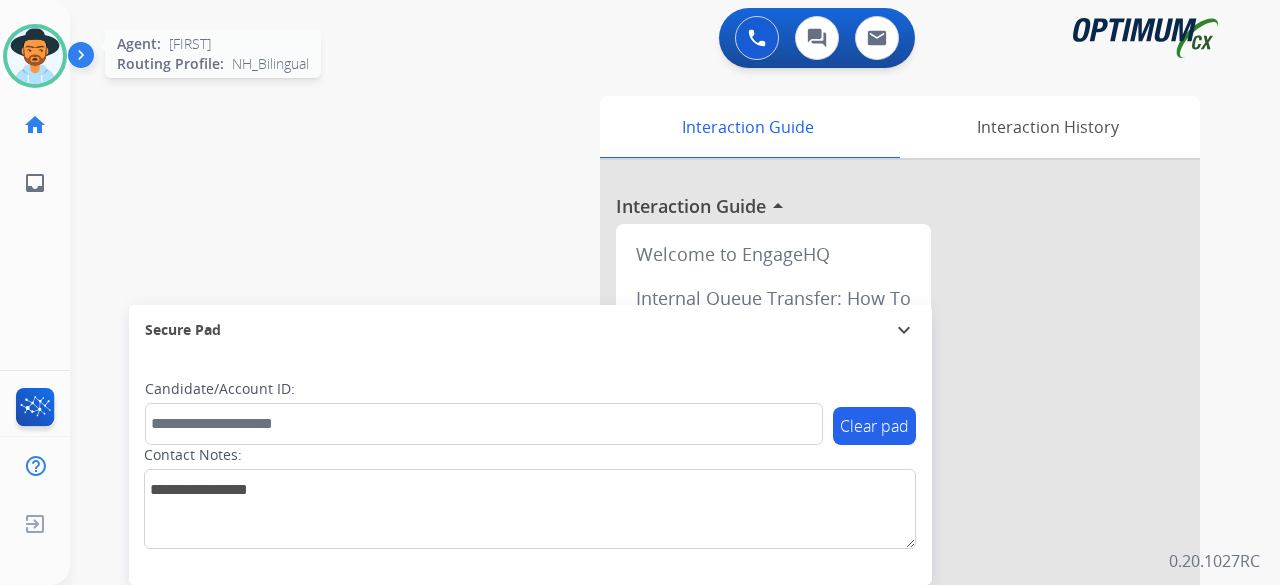 click at bounding box center (35, 56) 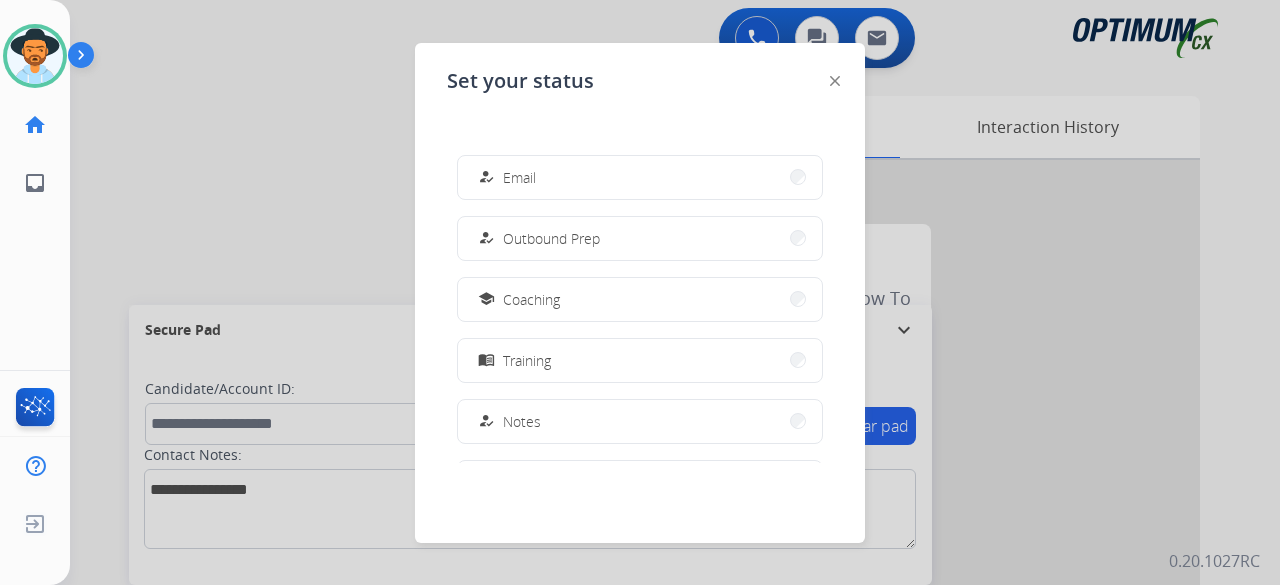 scroll, scrollTop: 499, scrollLeft: 0, axis: vertical 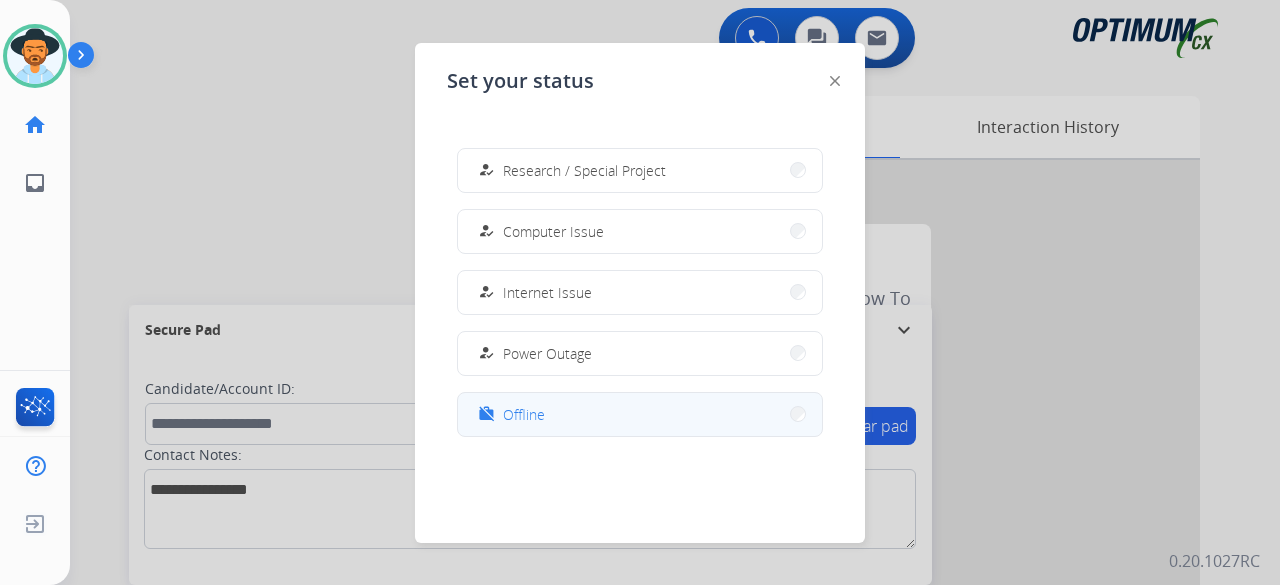 click on "work_off Offline" at bounding box center [640, 414] 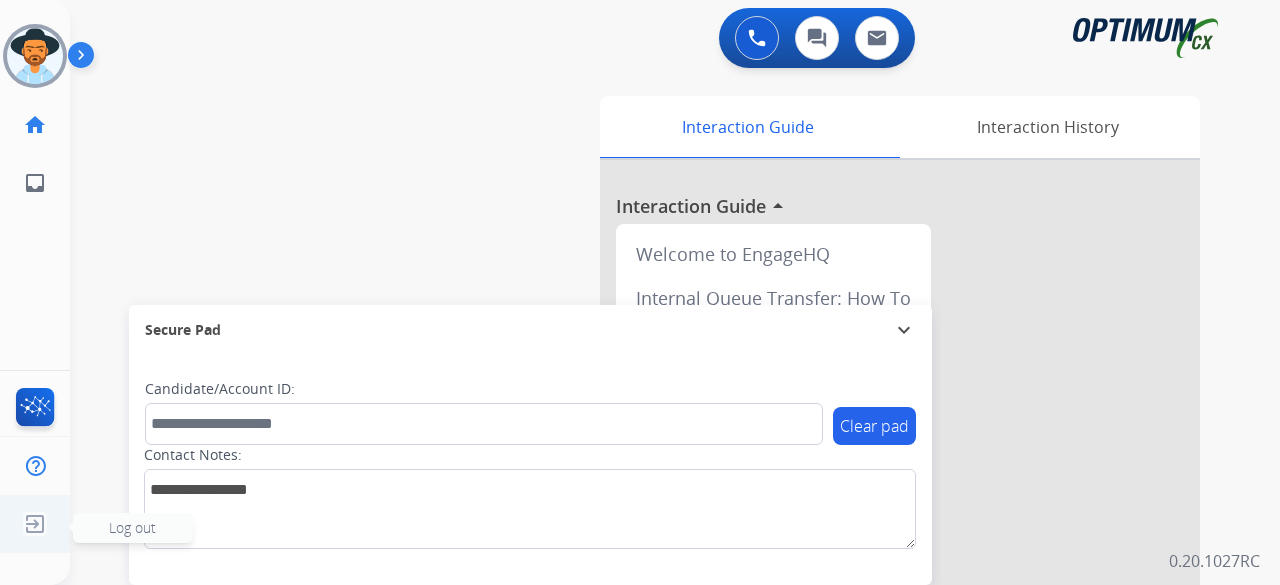 click on "Log out" 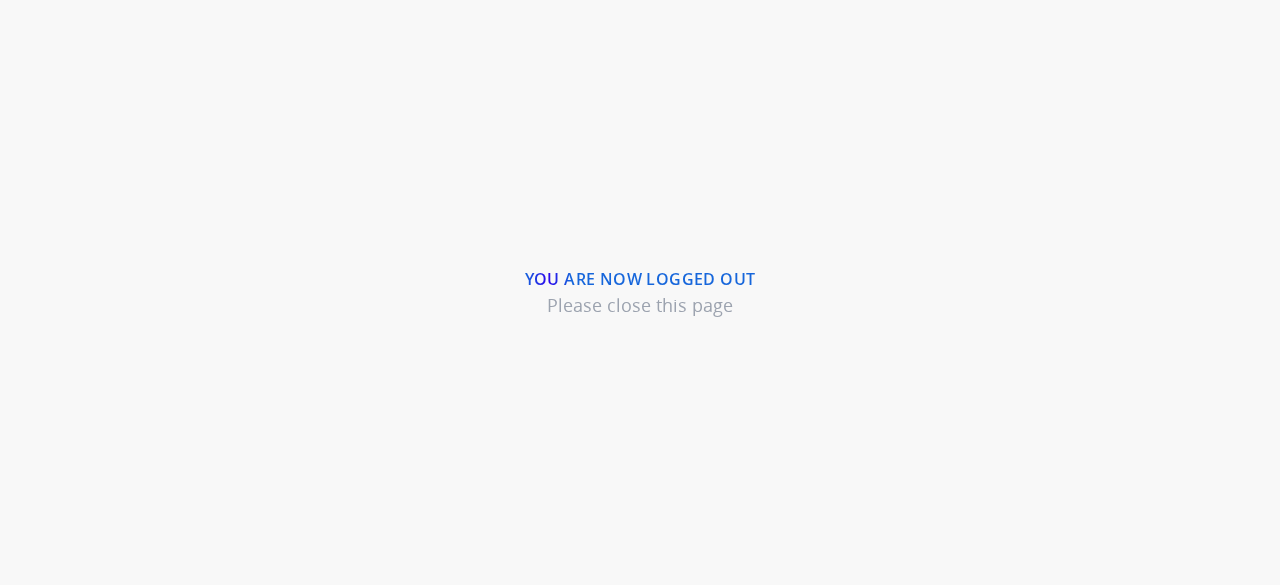 scroll, scrollTop: 0, scrollLeft: 0, axis: both 